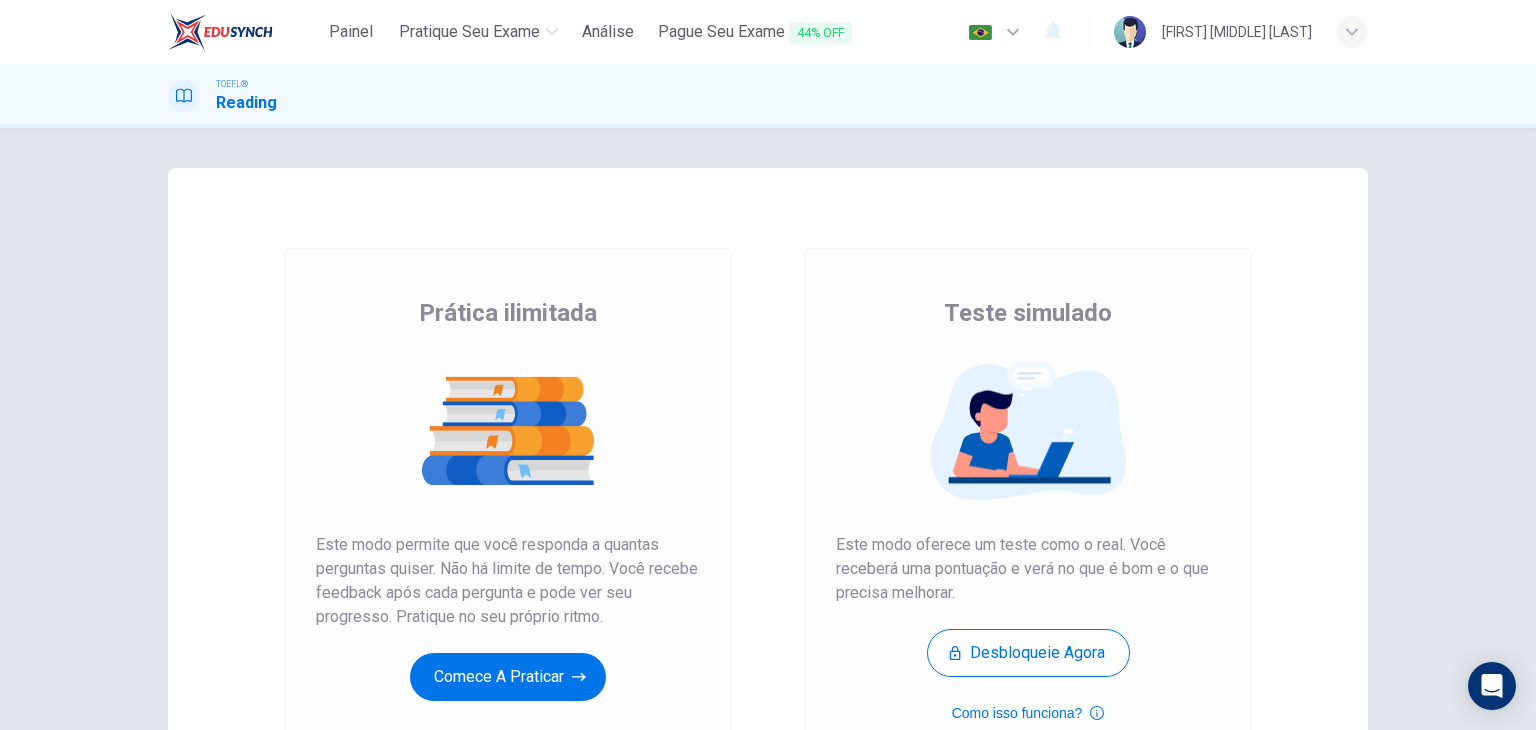 scroll, scrollTop: 0, scrollLeft: 0, axis: both 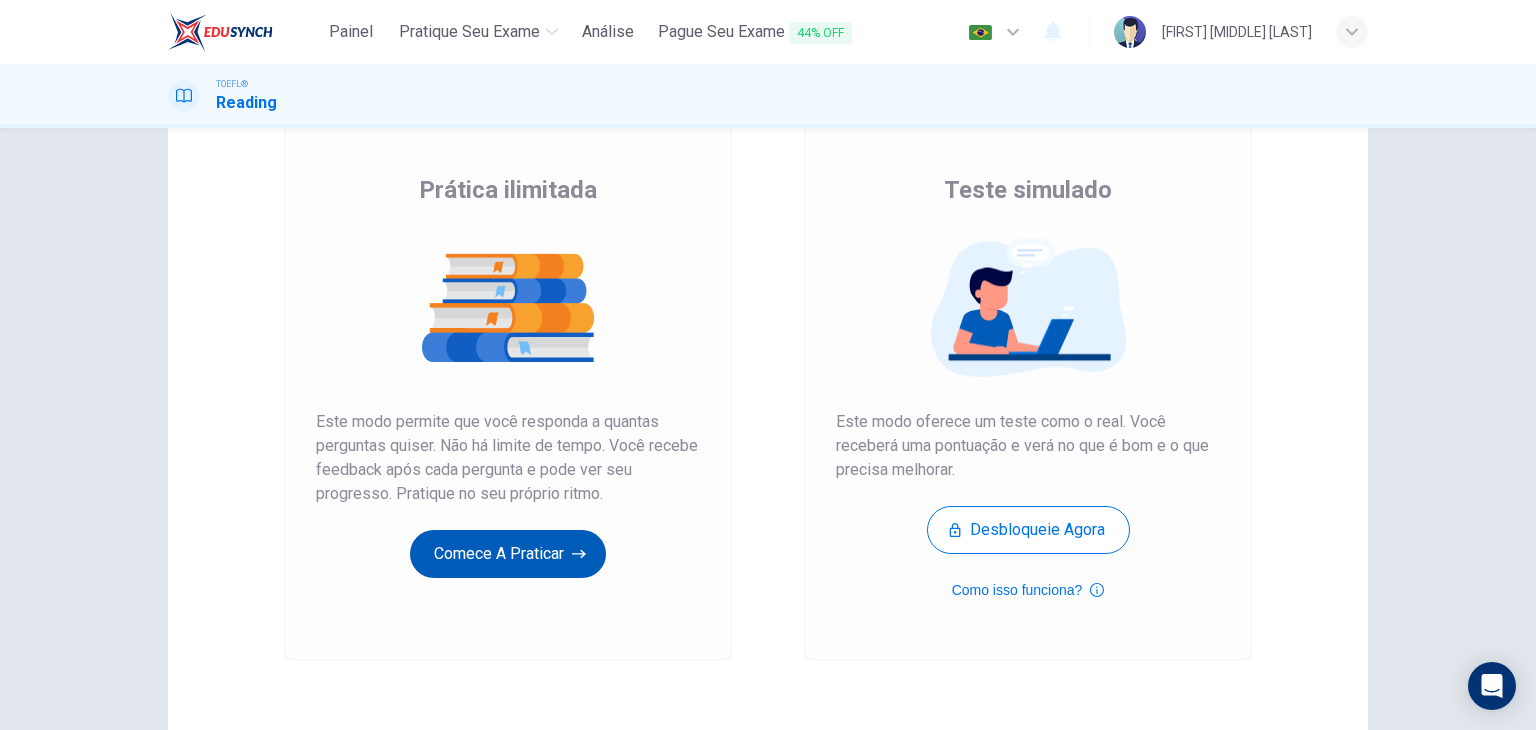 click on "Comece a praticar" at bounding box center [508, 554] 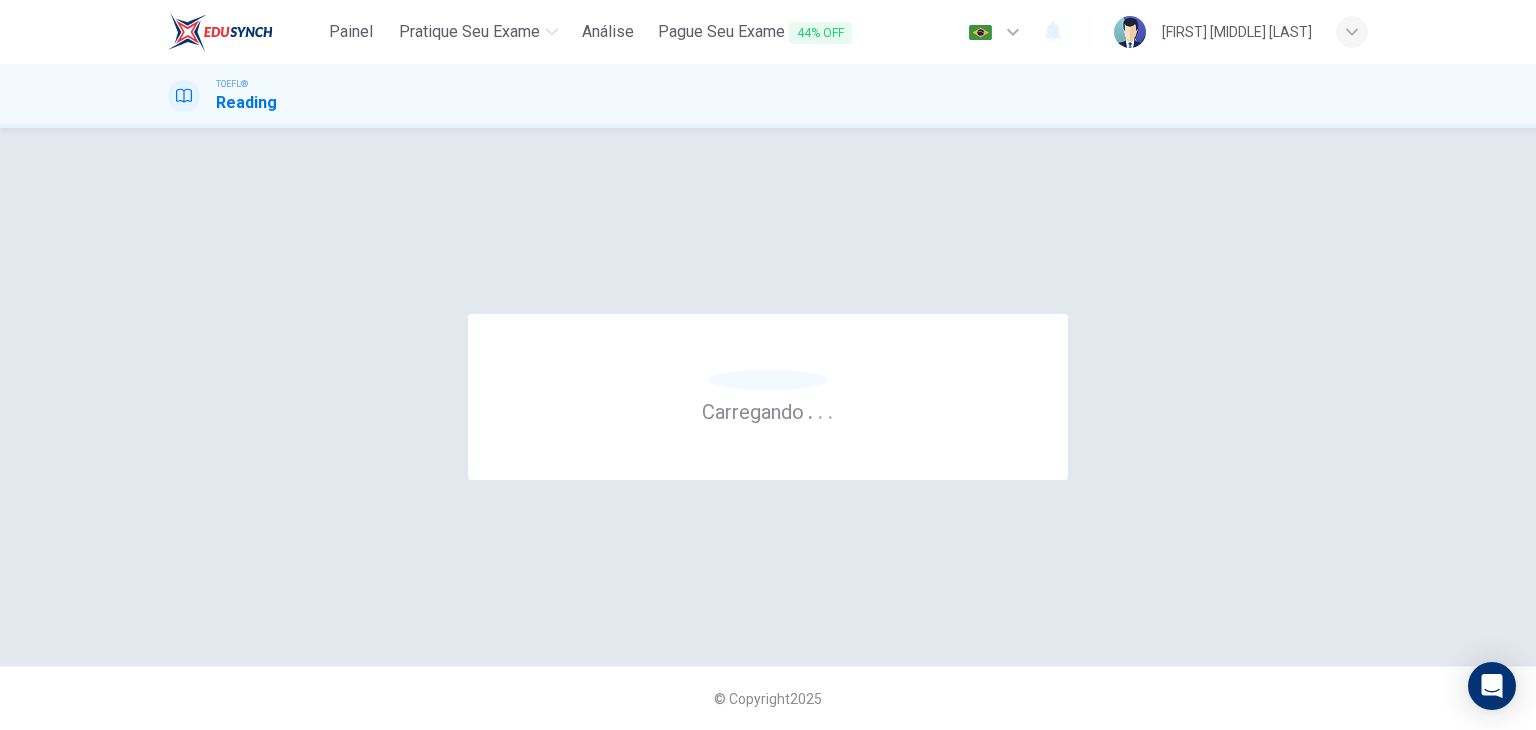 scroll, scrollTop: 0, scrollLeft: 0, axis: both 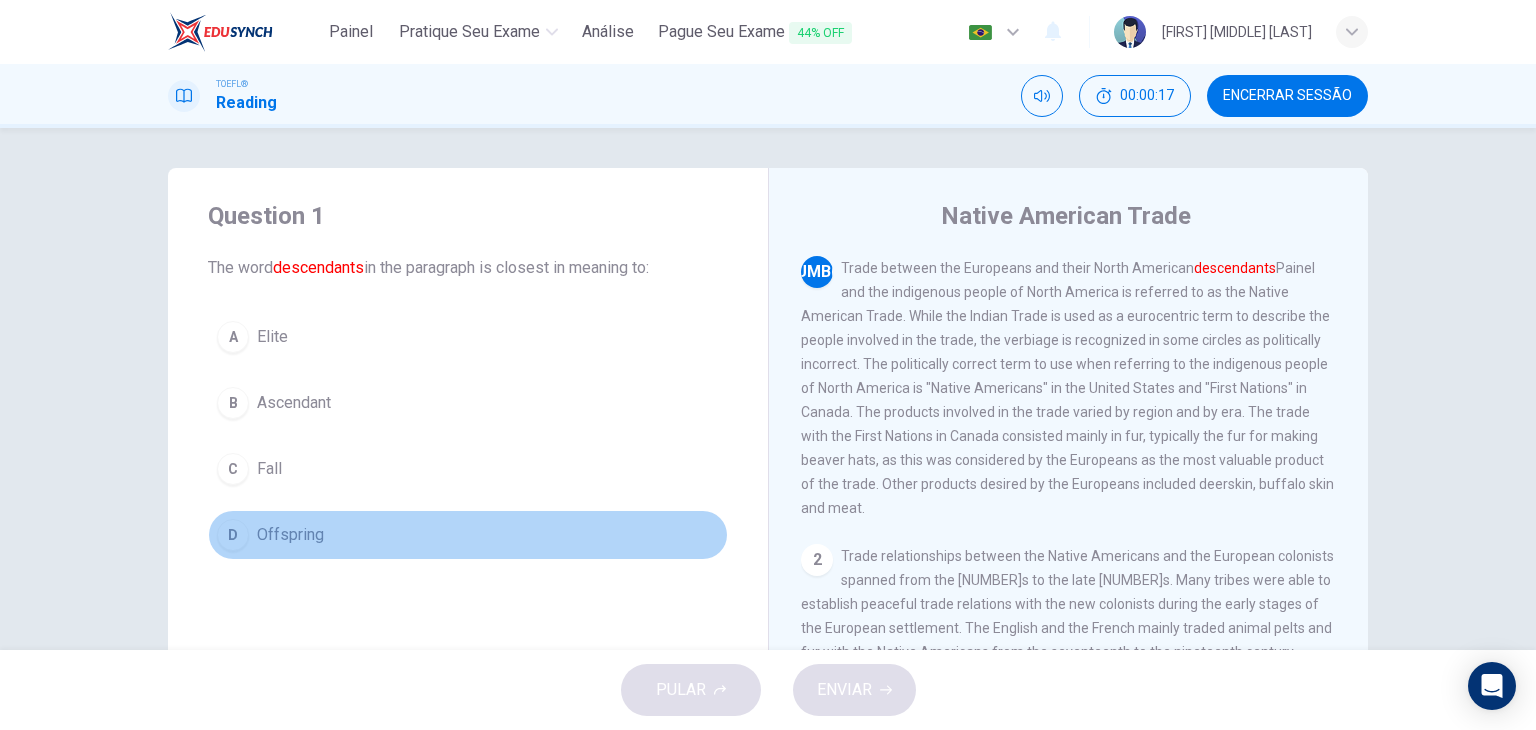 click on "D" at bounding box center [233, 337] 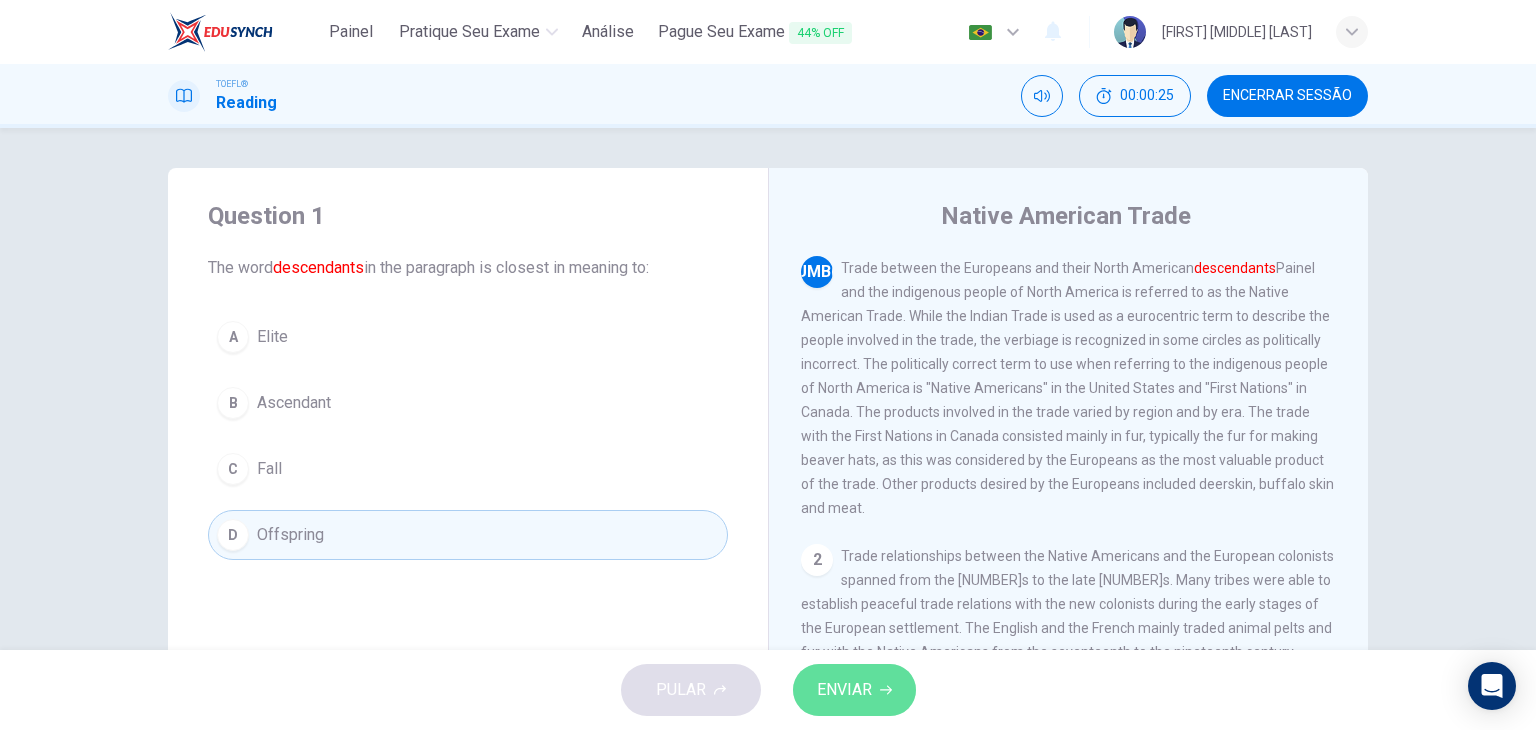 click on "ENVIAR" at bounding box center (844, 690) 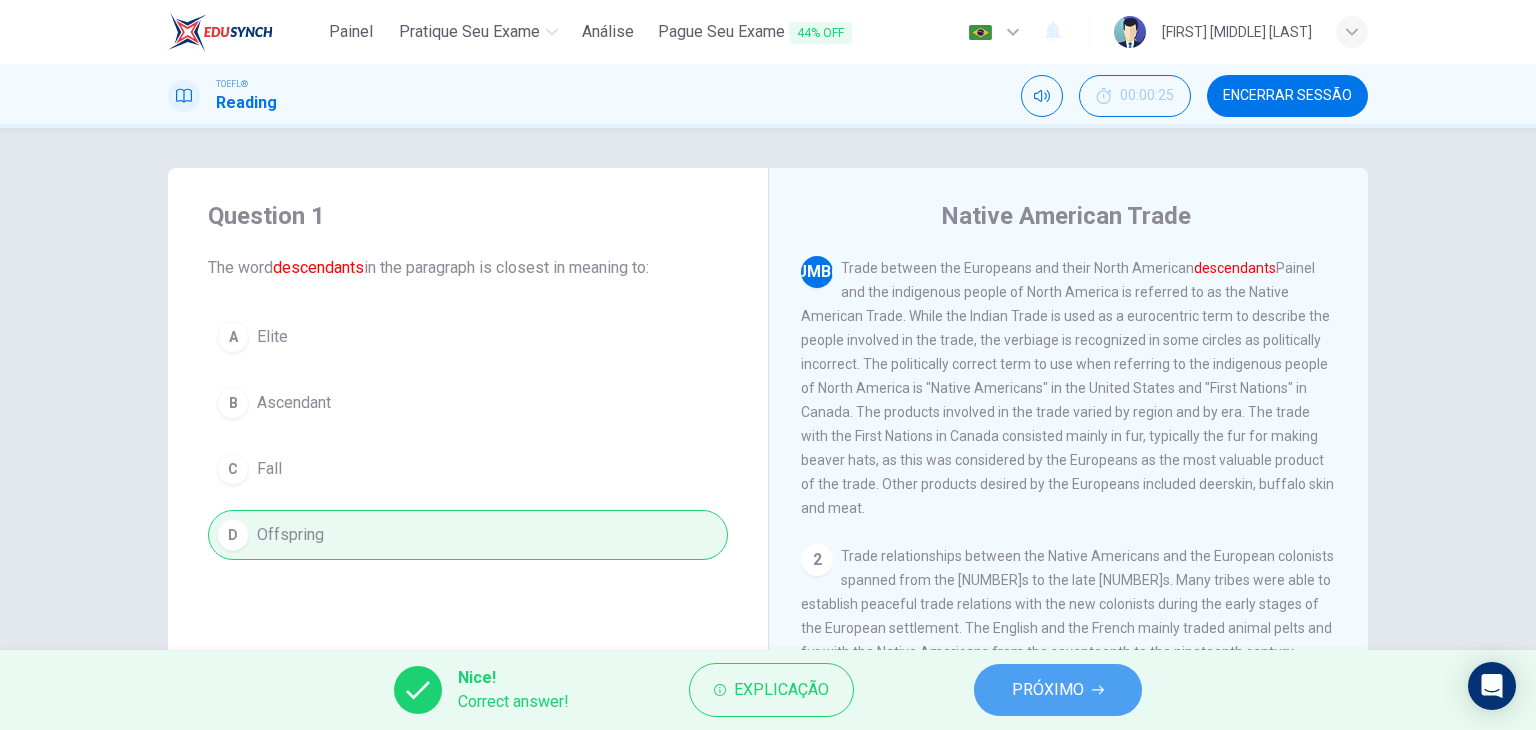 click on "PRÓXIMO" at bounding box center (1048, 690) 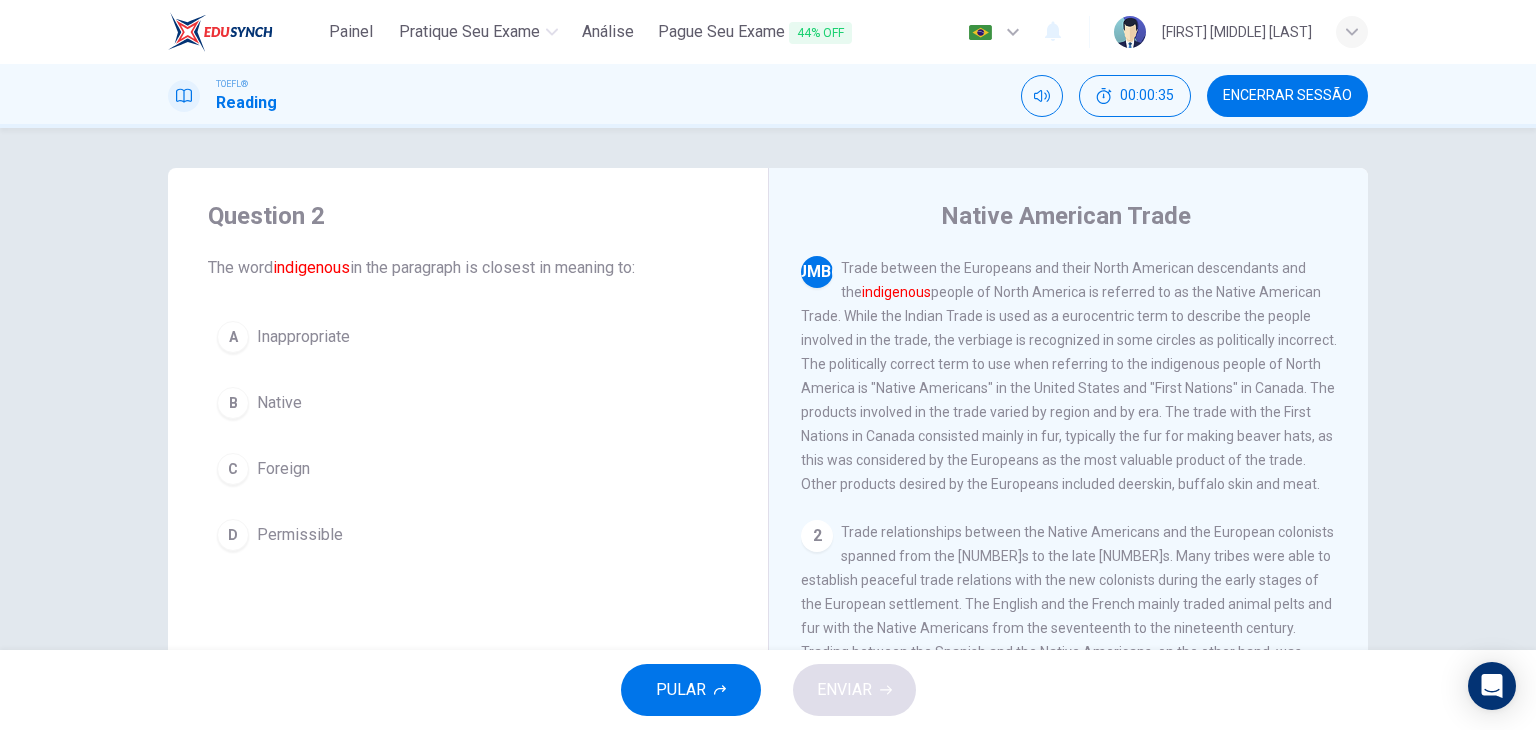 click on "B" at bounding box center (233, 337) 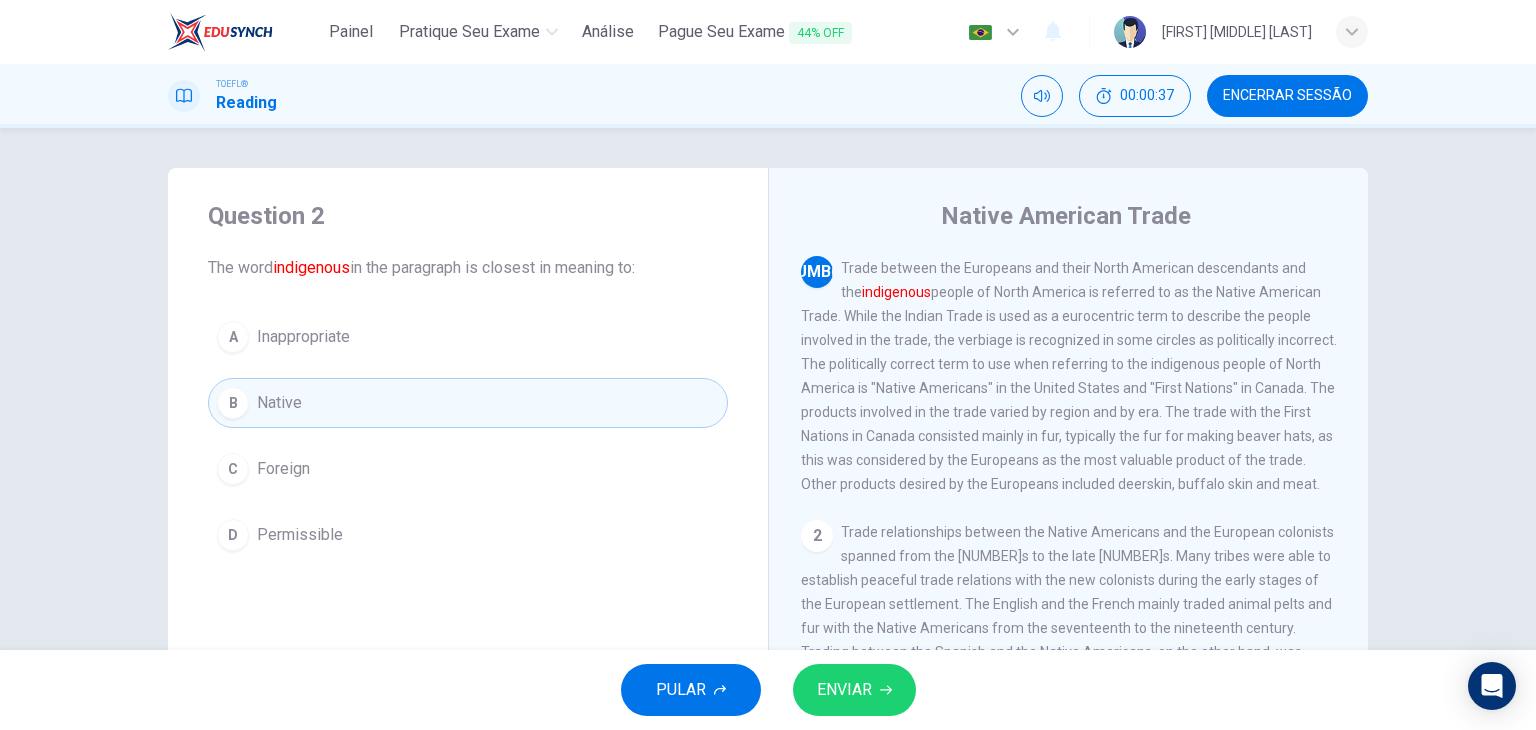 click on "ENVIAR" at bounding box center [844, 690] 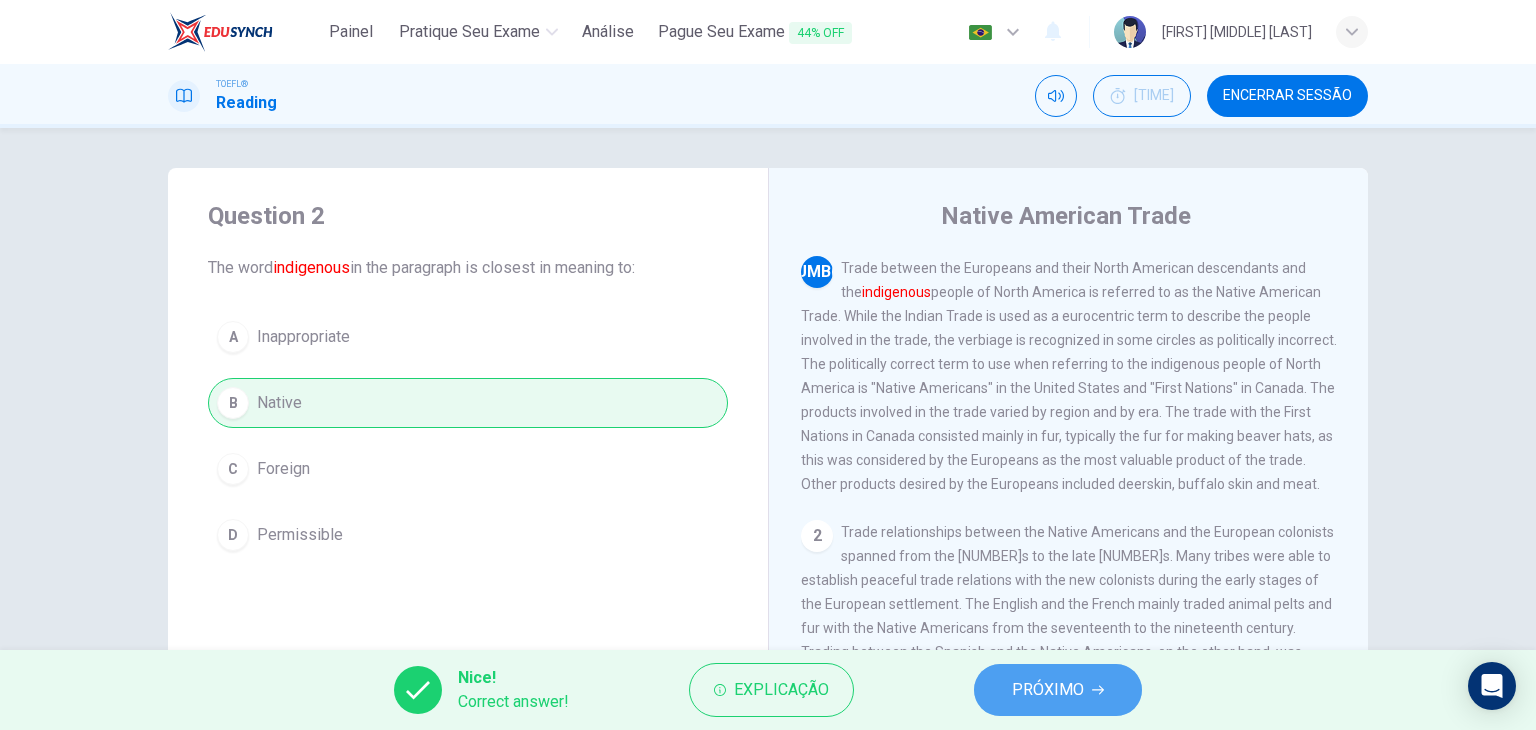 click on "PRÓXIMO" at bounding box center (1048, 690) 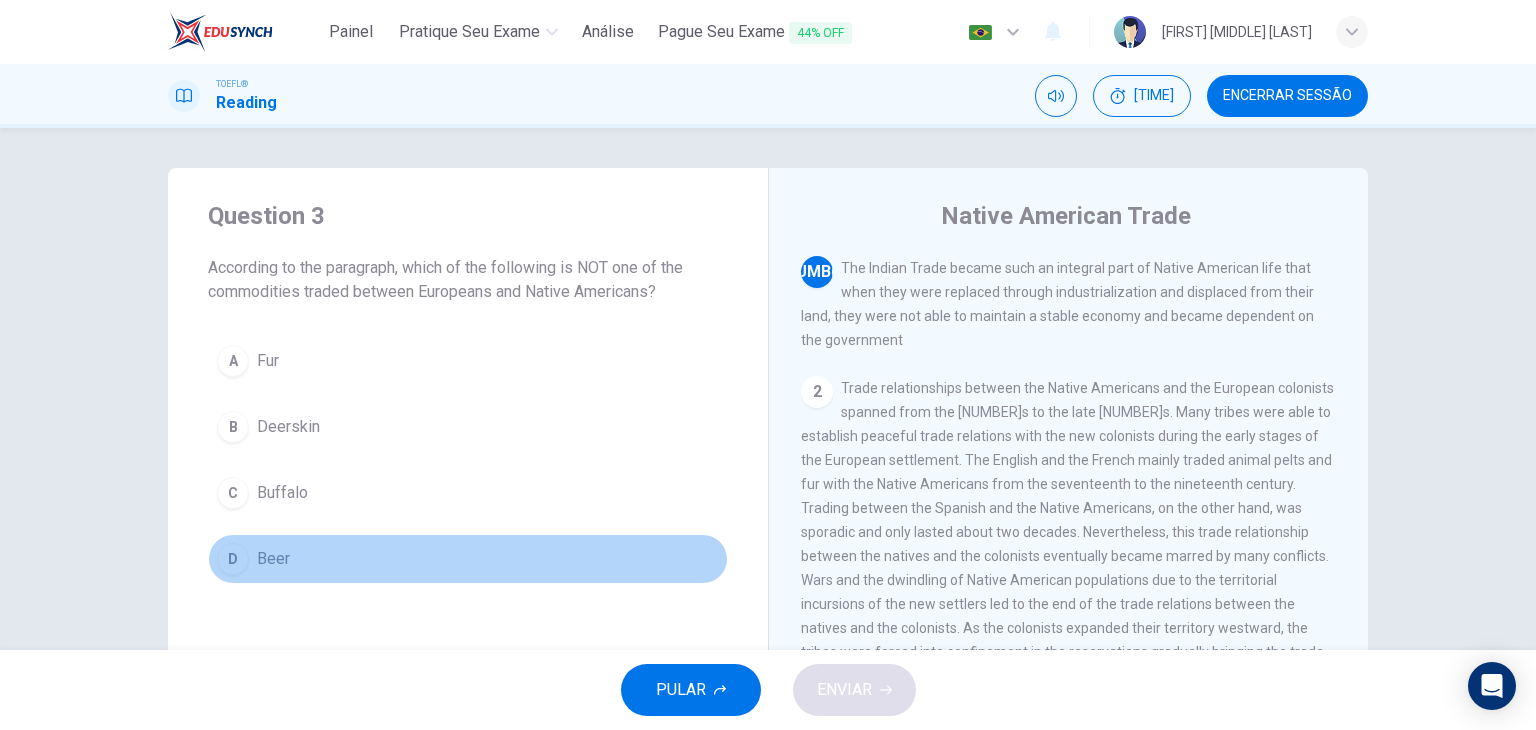 click on "D" at bounding box center [233, 361] 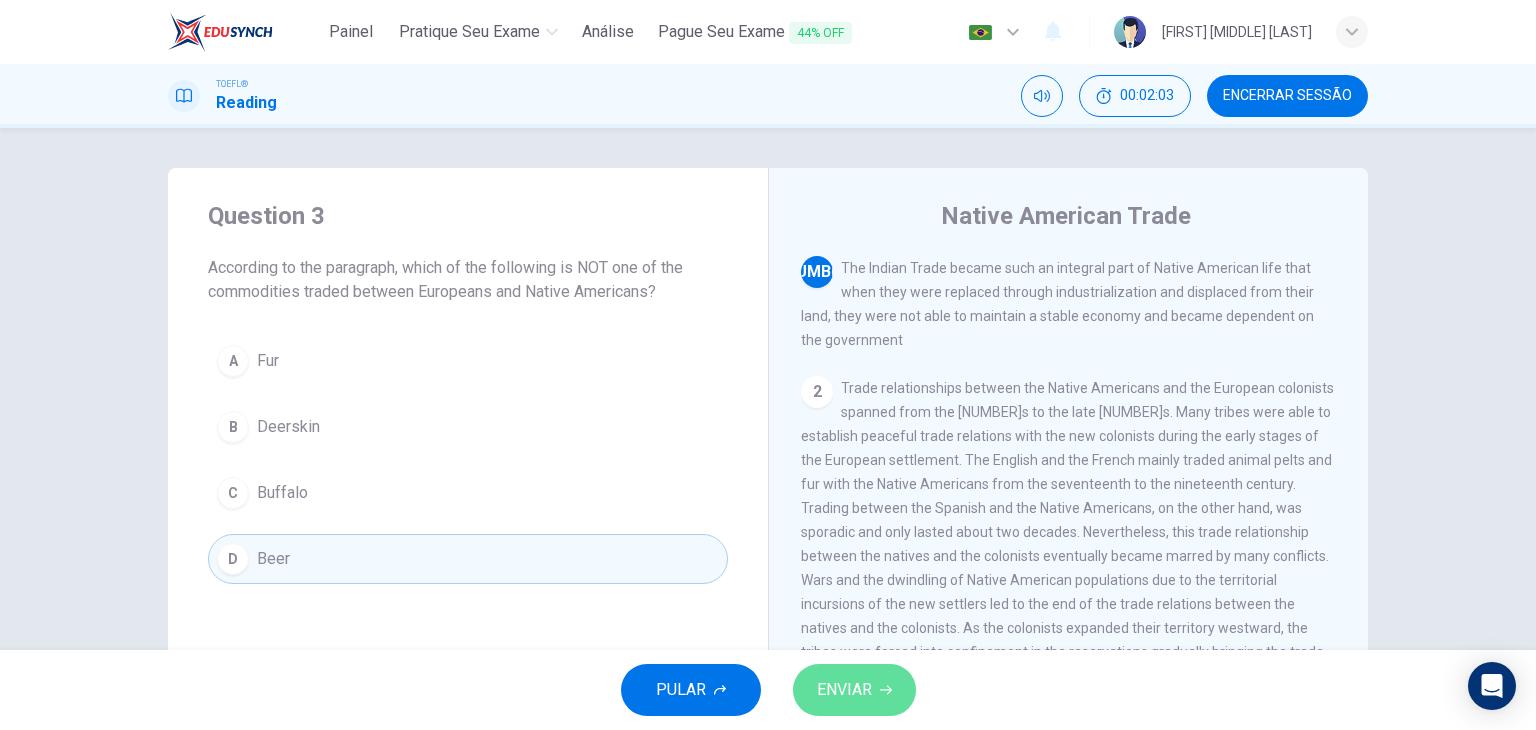 click on "ENVIAR" at bounding box center [854, 690] 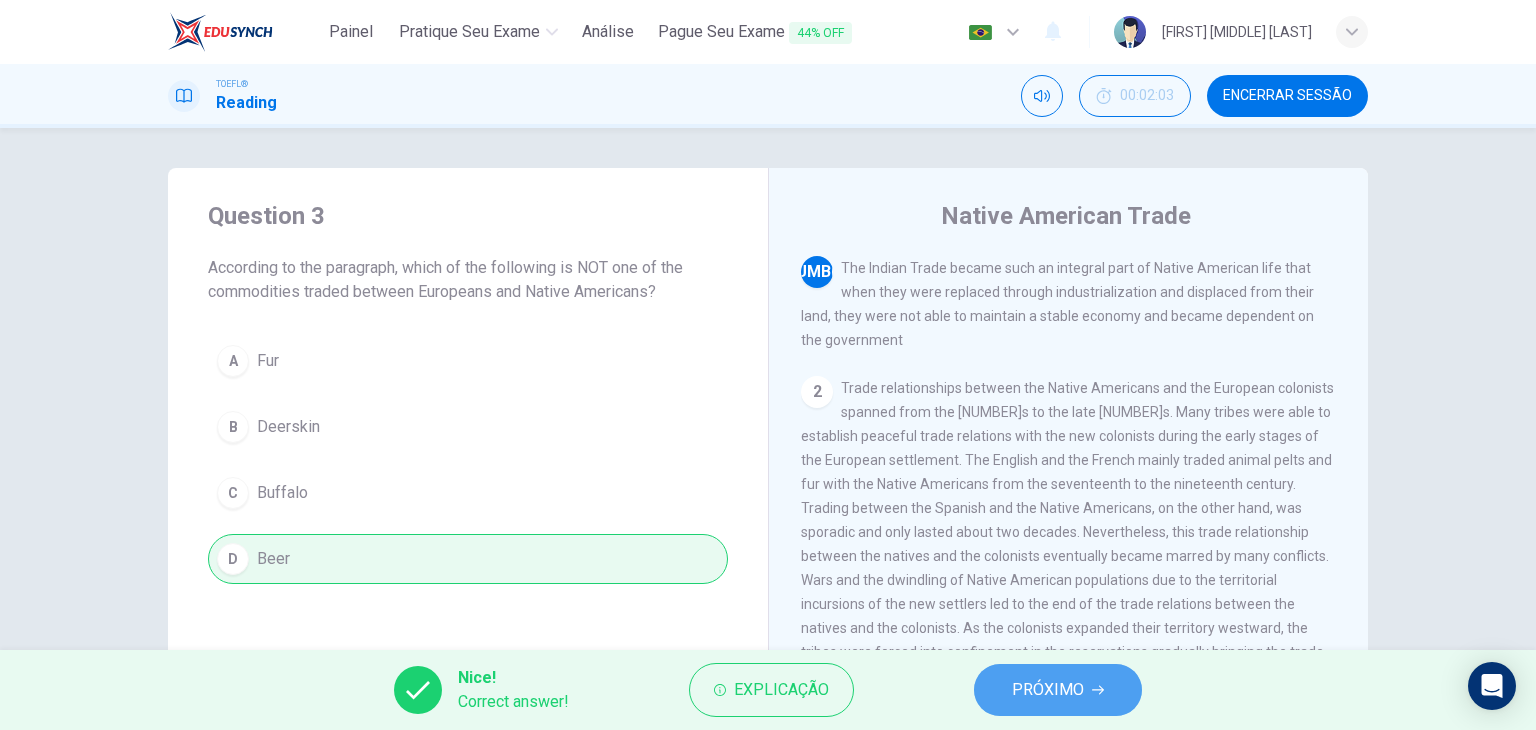 click on "PRÓXIMO" at bounding box center (1048, 690) 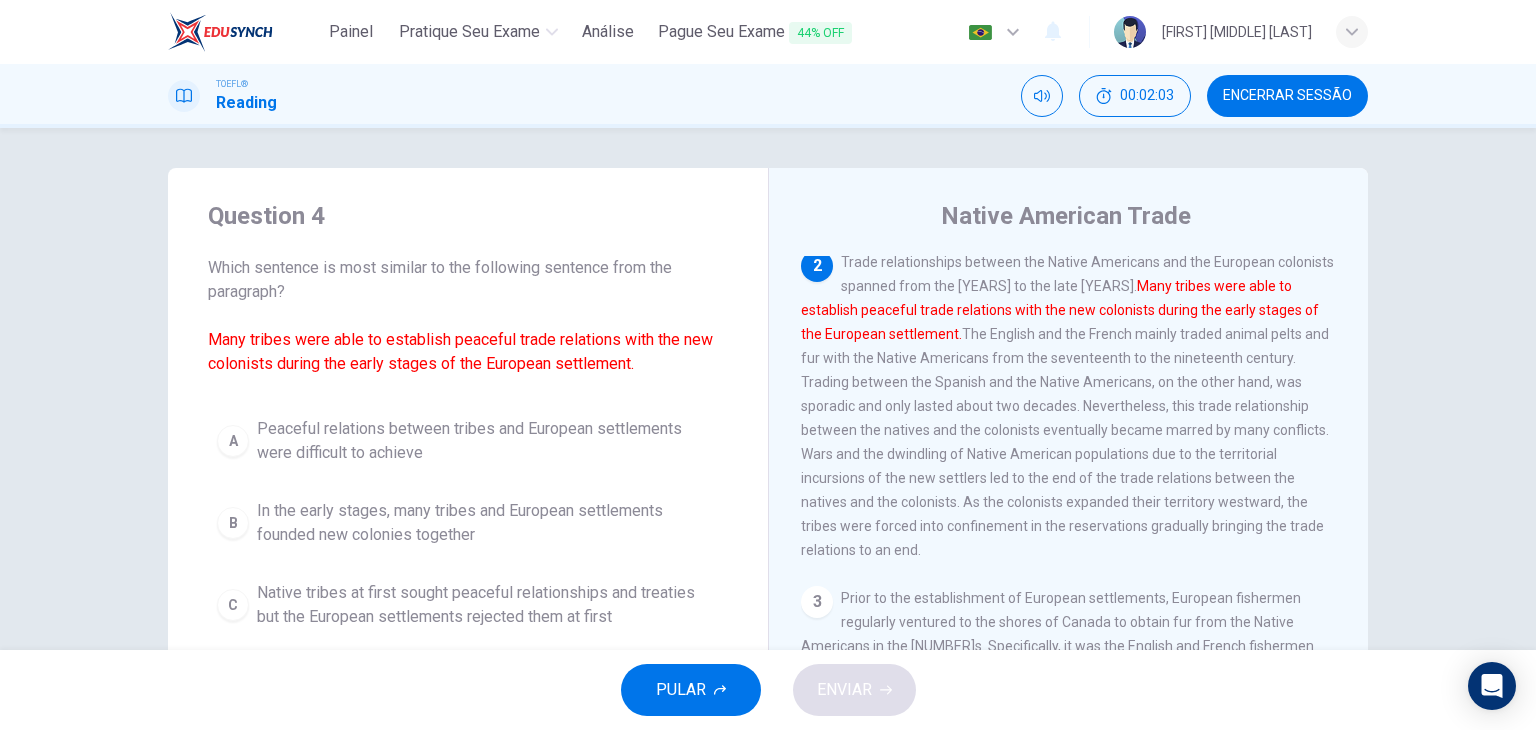 scroll, scrollTop: 219, scrollLeft: 0, axis: vertical 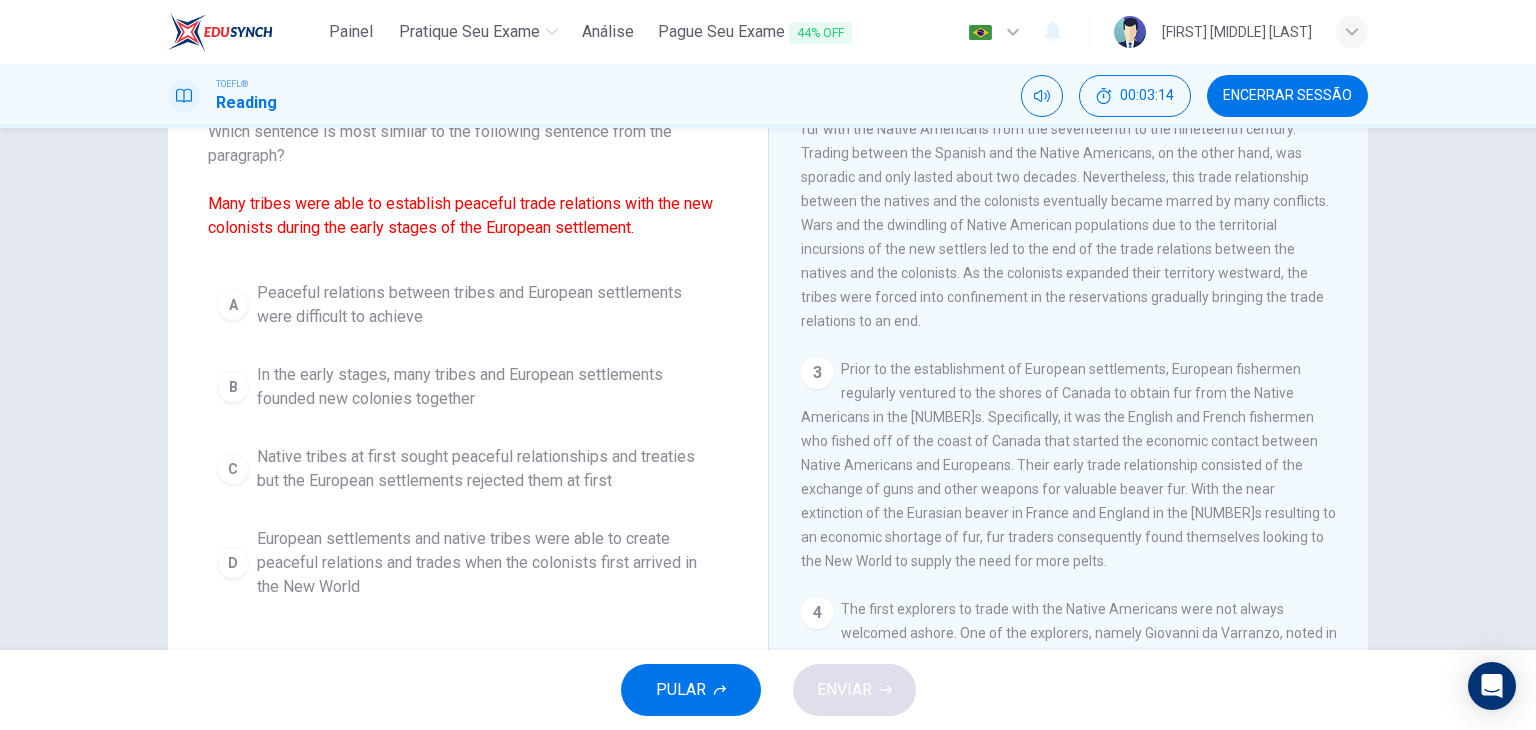 click on "D" at bounding box center [233, 305] 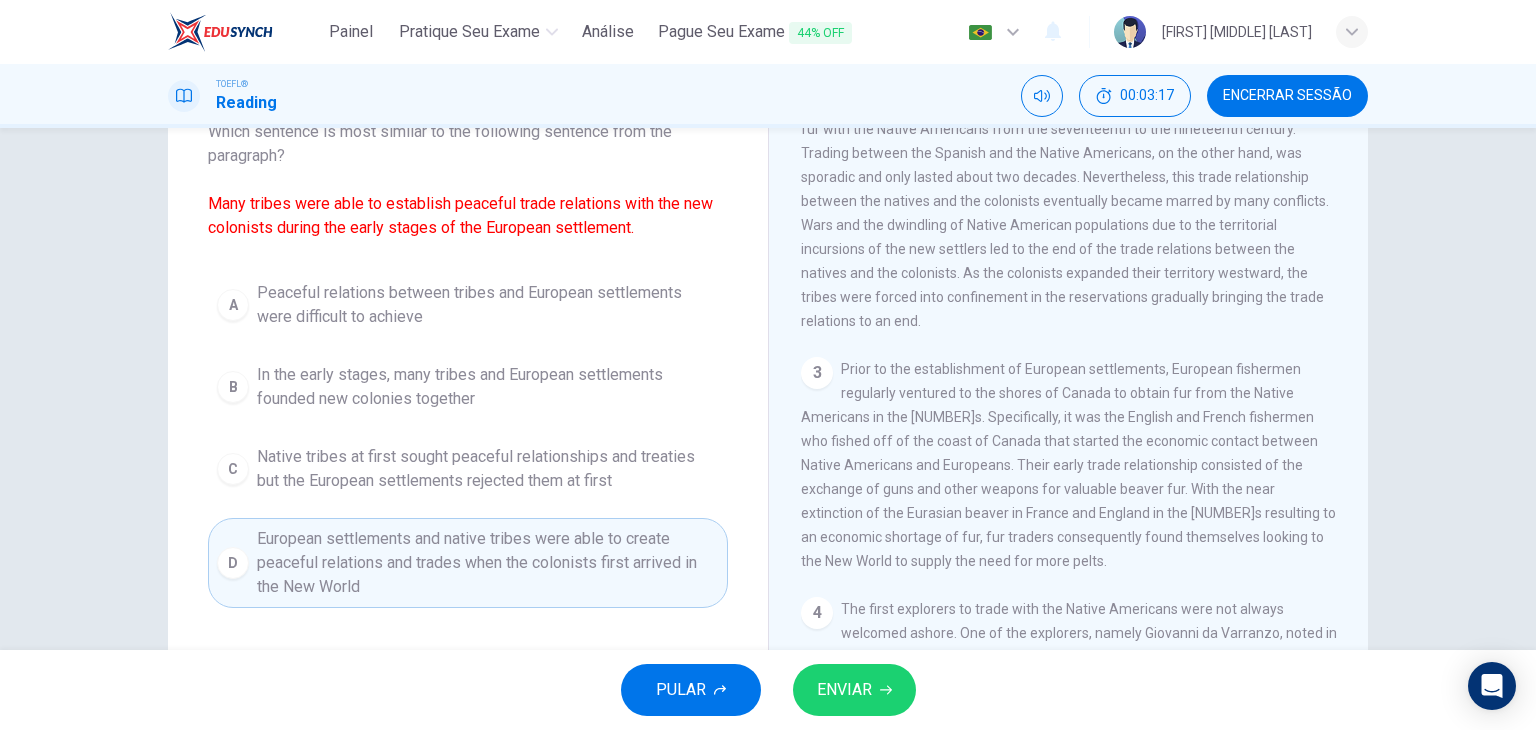 click on "ENVIAR" at bounding box center (854, 690) 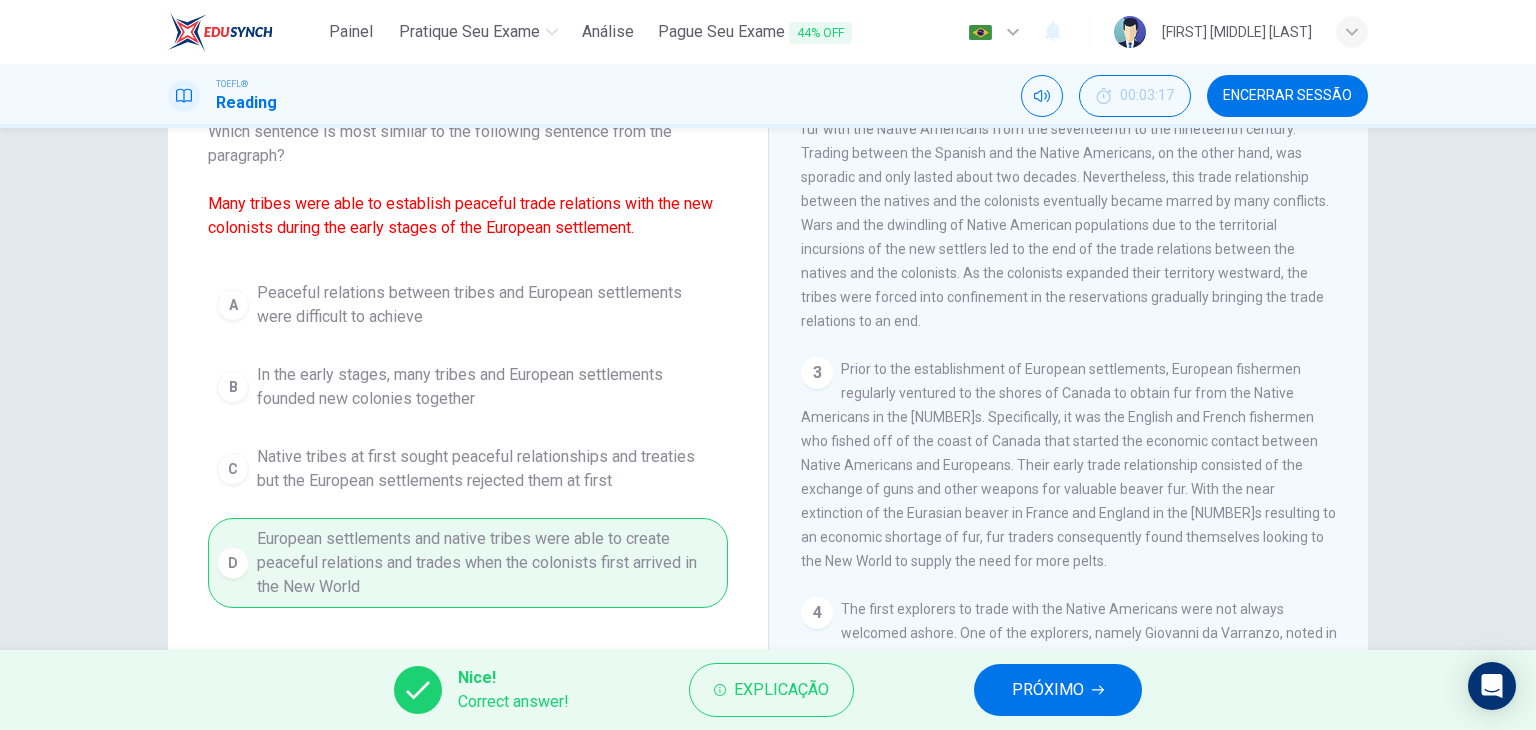 click on "PRÓXIMO" at bounding box center [1048, 690] 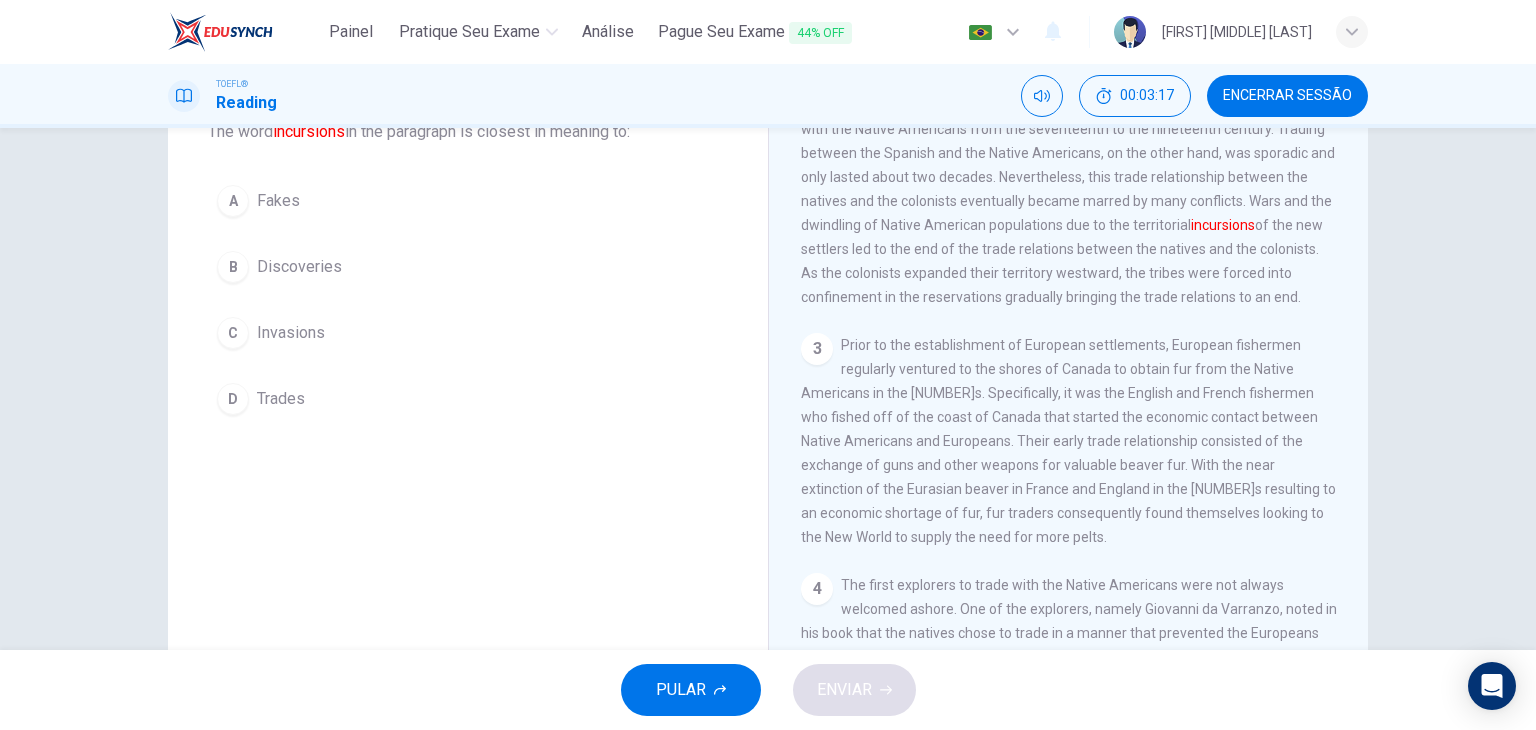 scroll, scrollTop: 296, scrollLeft: 0, axis: vertical 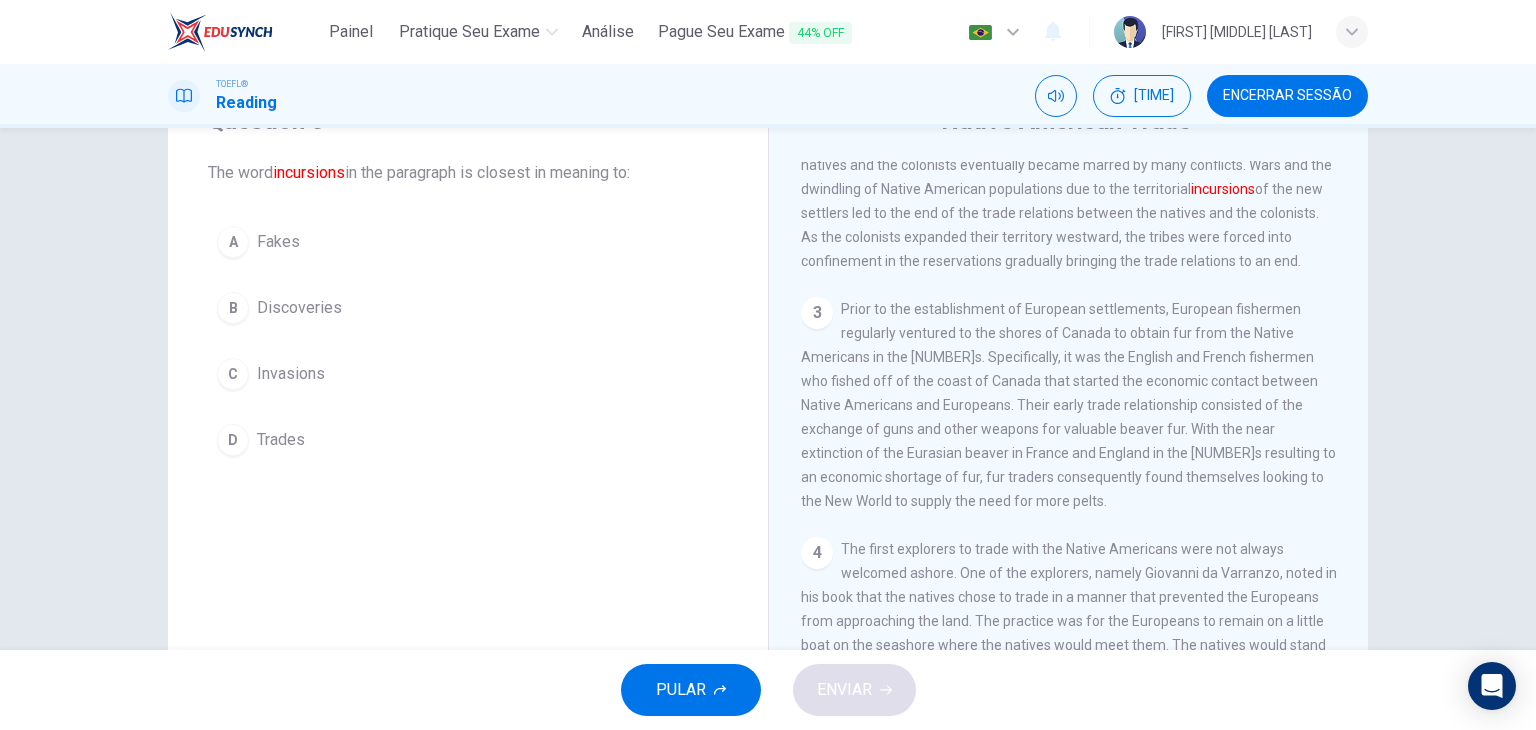 click on "C" at bounding box center (233, 242) 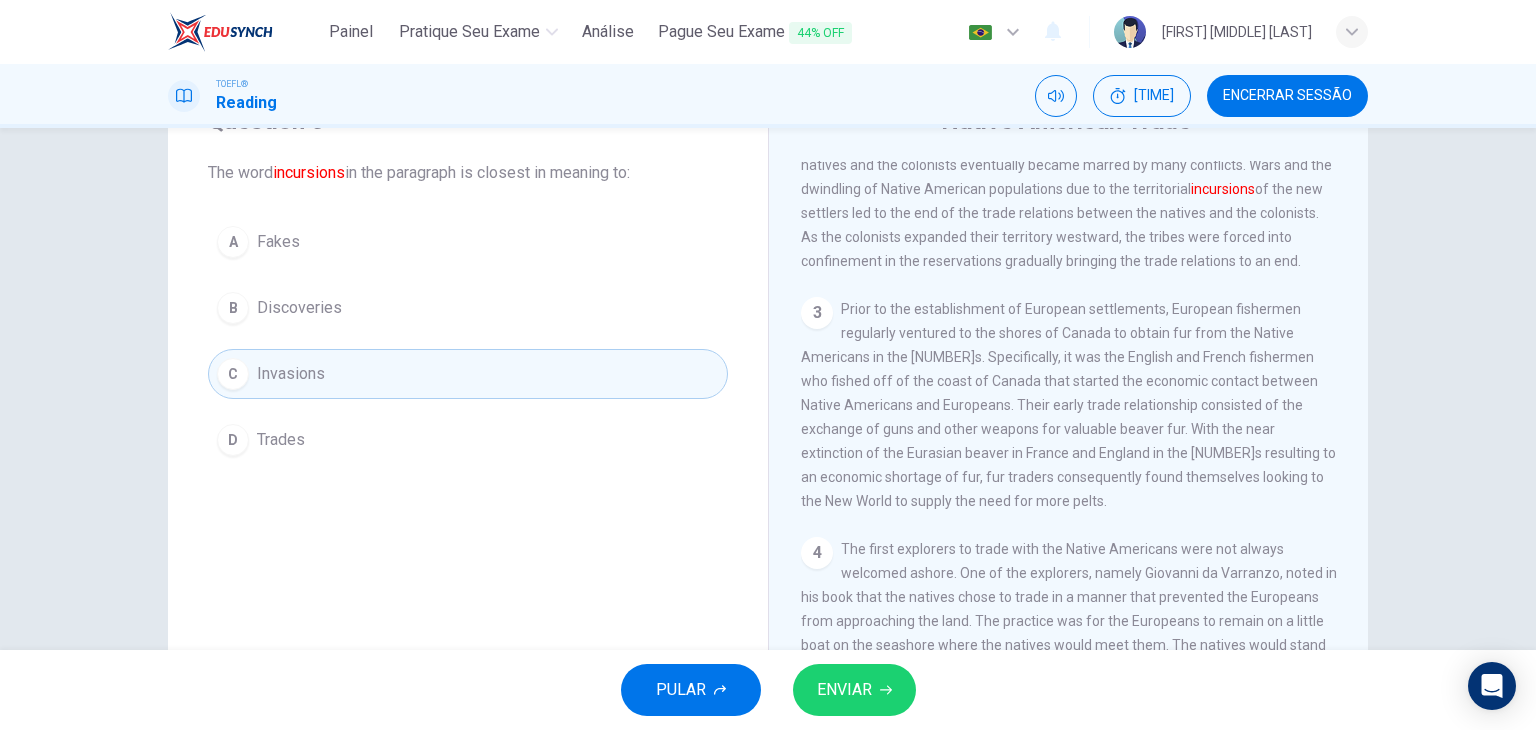 click on "ENVIAR" at bounding box center [844, 690] 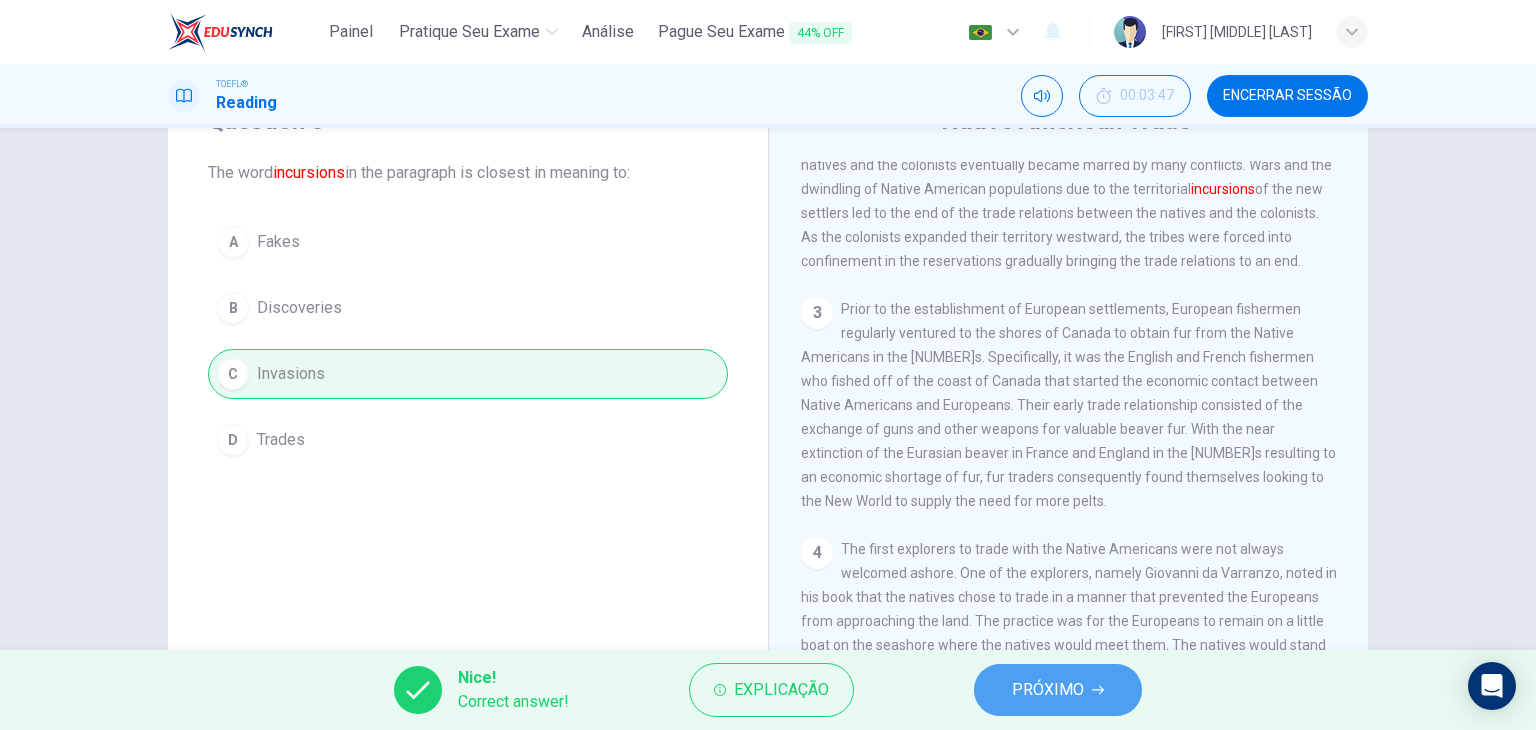 click on "PRÓXIMO" at bounding box center [1048, 690] 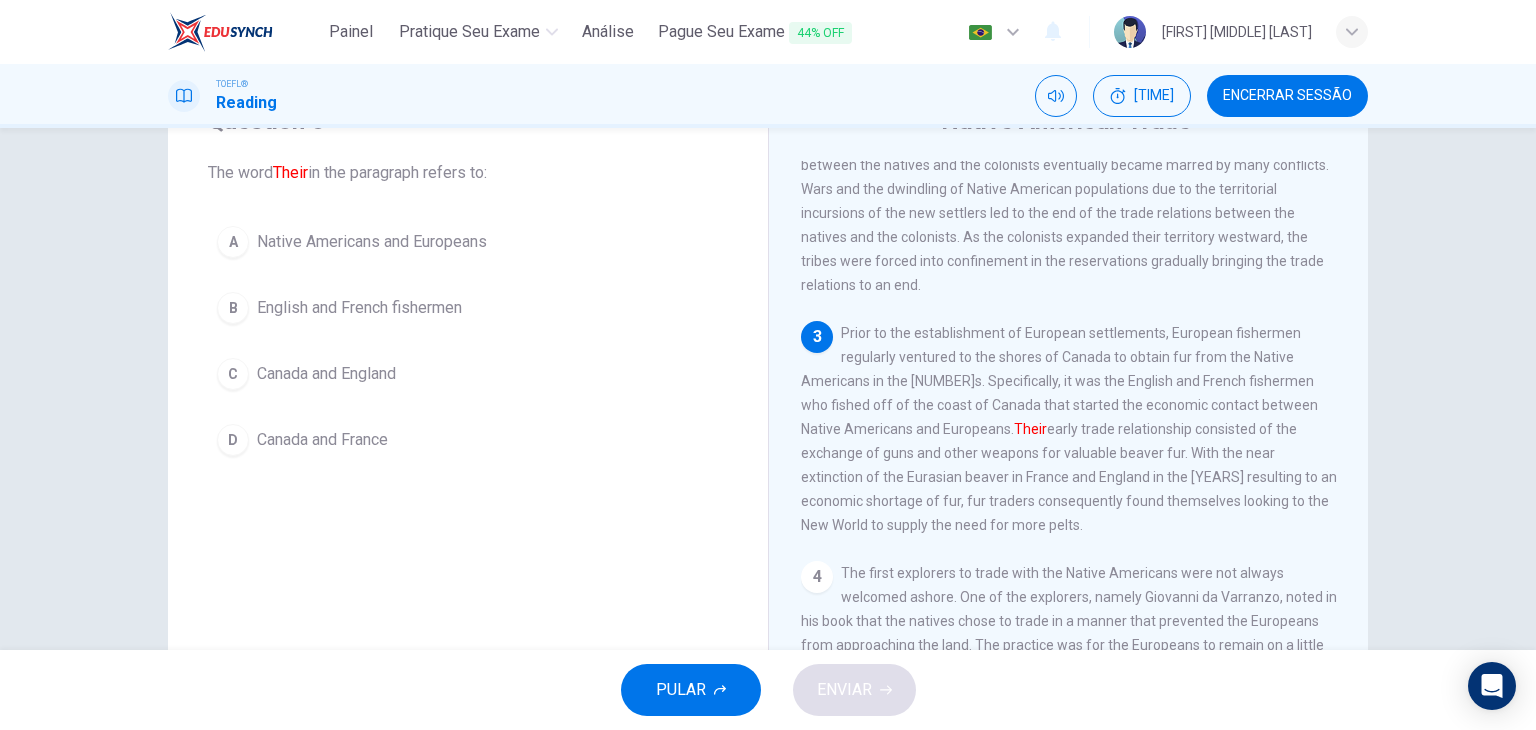 scroll, scrollTop: 466, scrollLeft: 0, axis: vertical 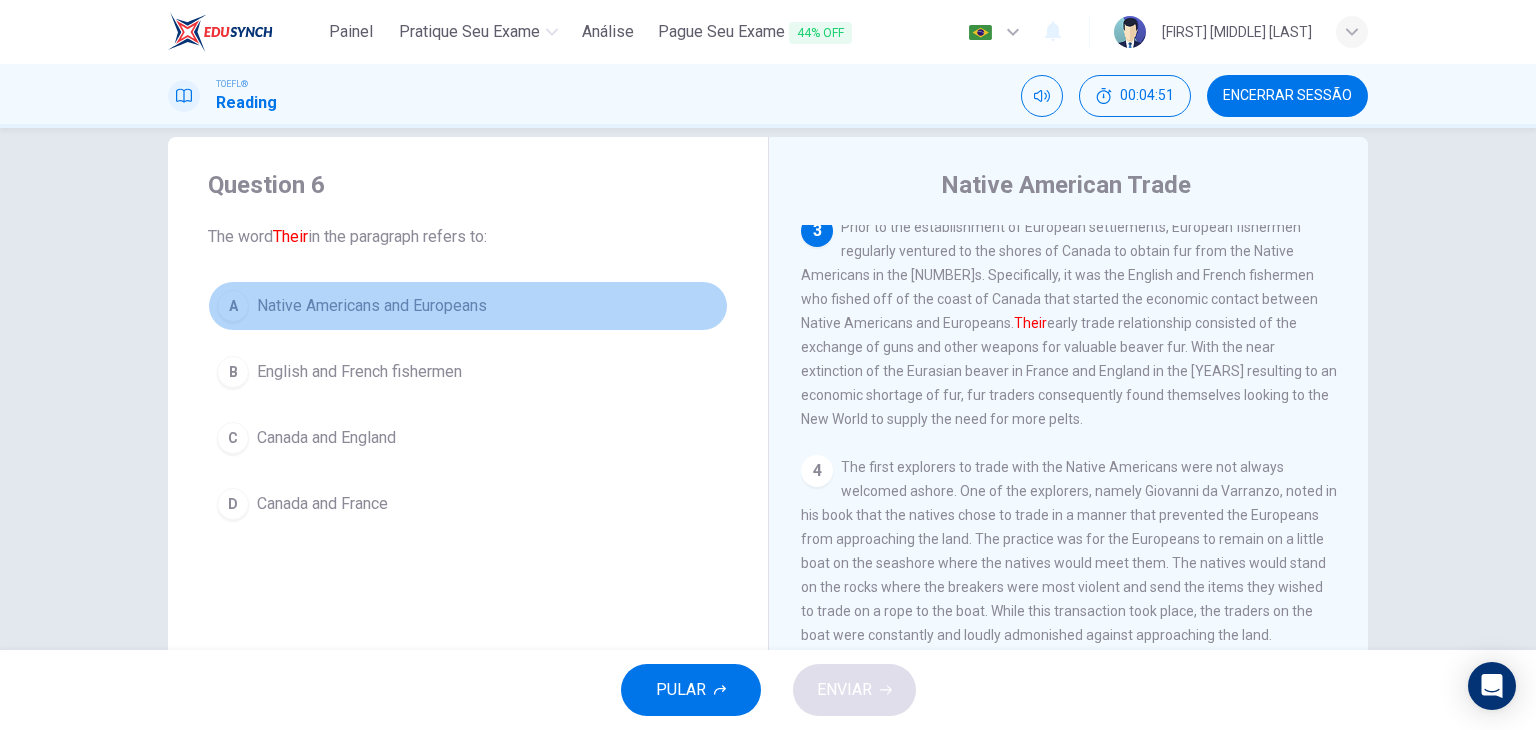 click on "A" at bounding box center [233, 306] 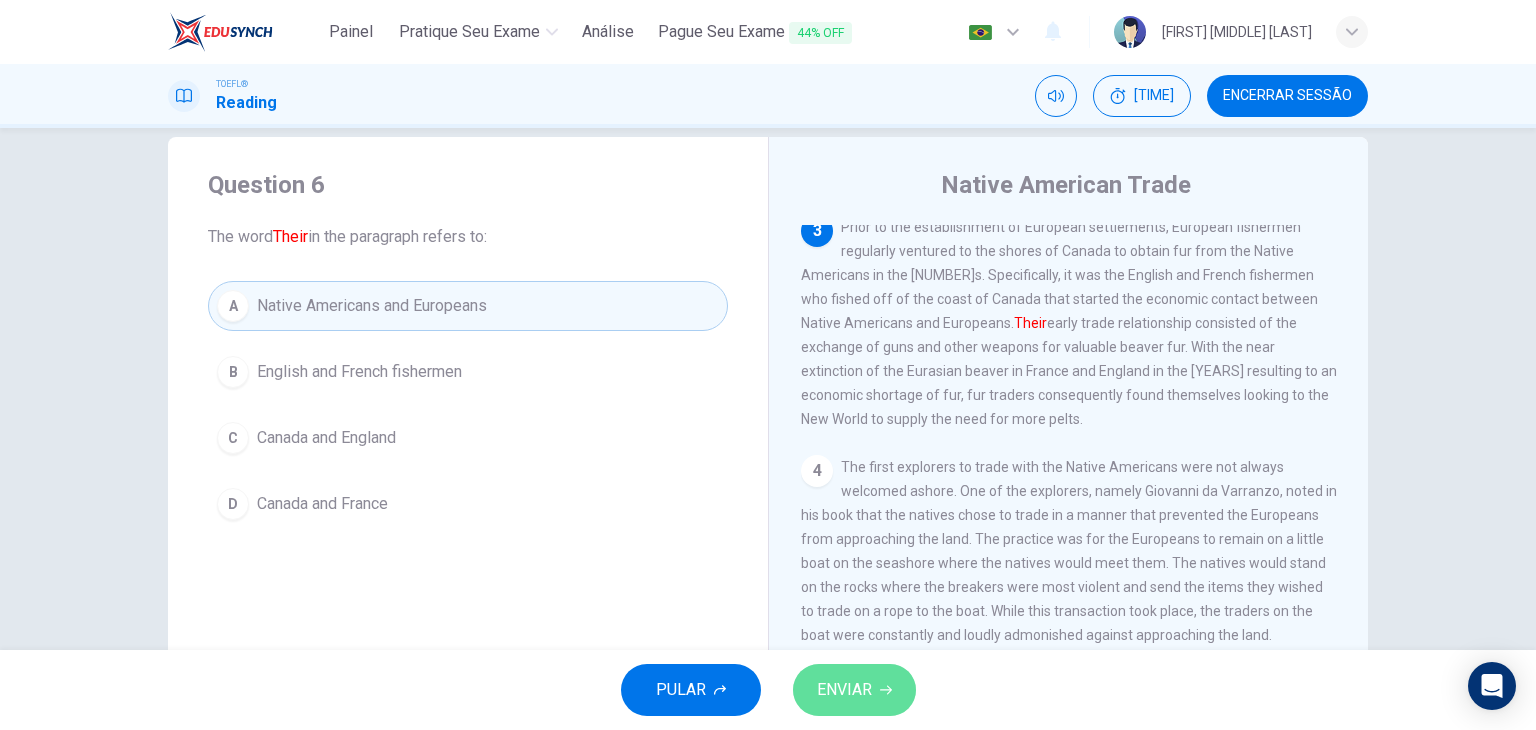 click on "ENVIAR" at bounding box center [844, 690] 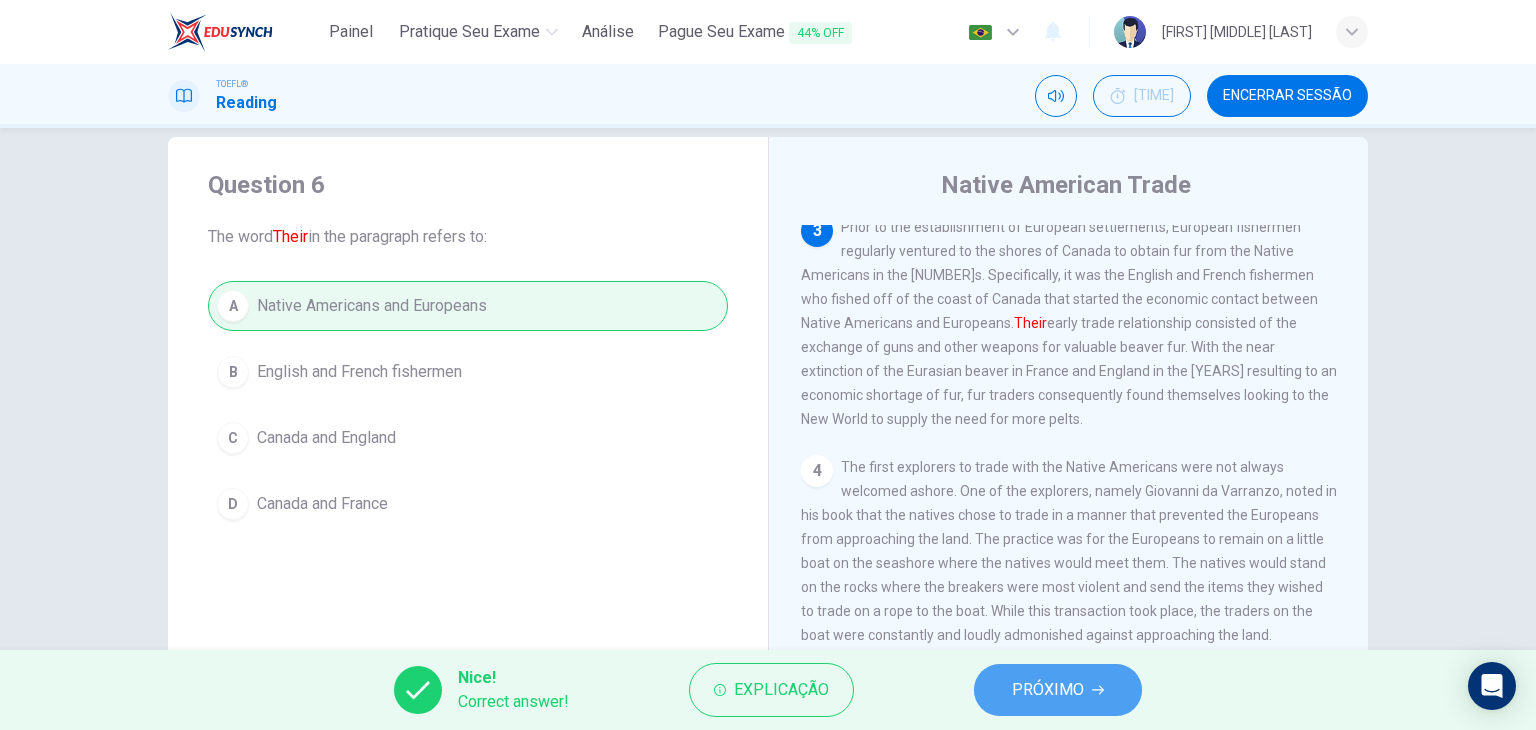 click on "PRÓXIMO" at bounding box center (1048, 690) 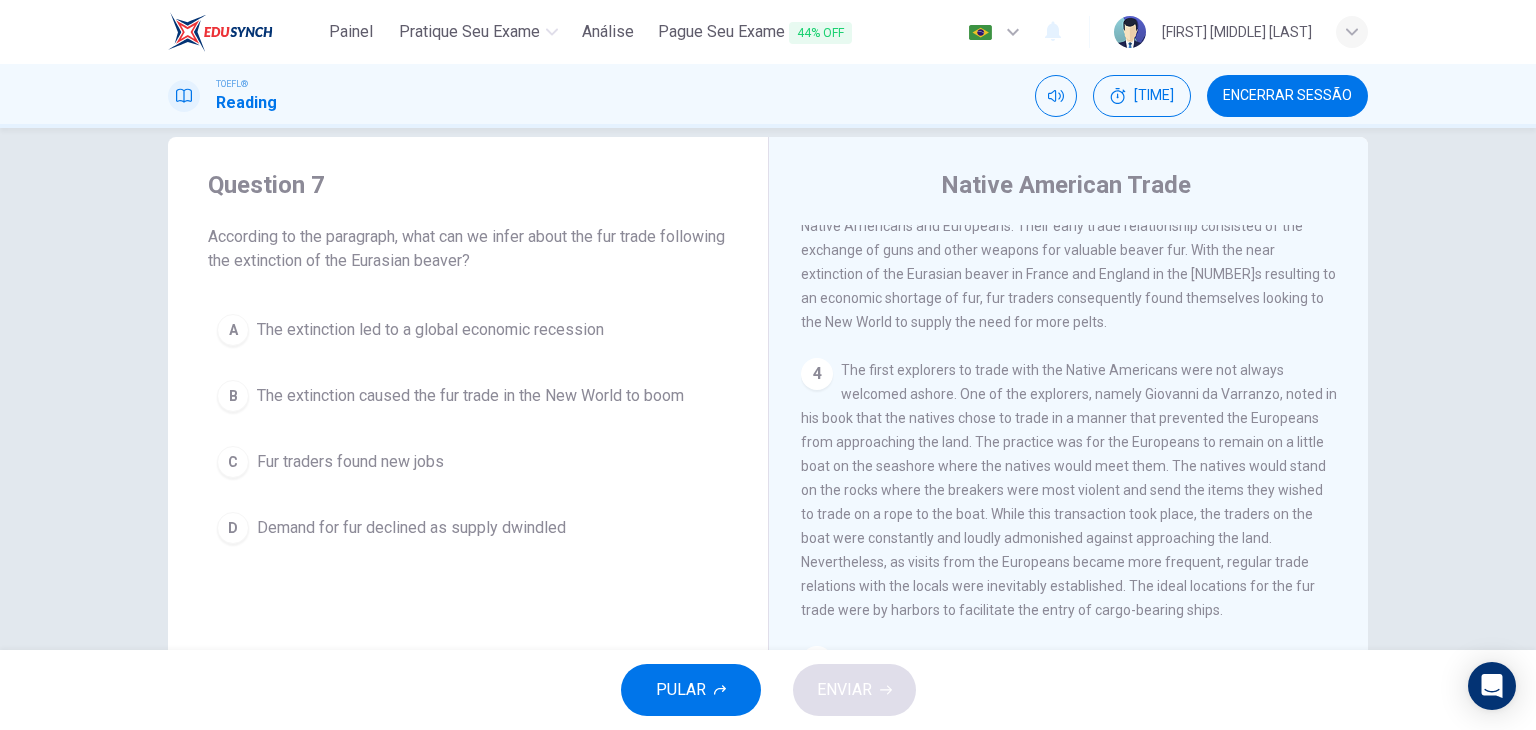 scroll, scrollTop: 618, scrollLeft: 0, axis: vertical 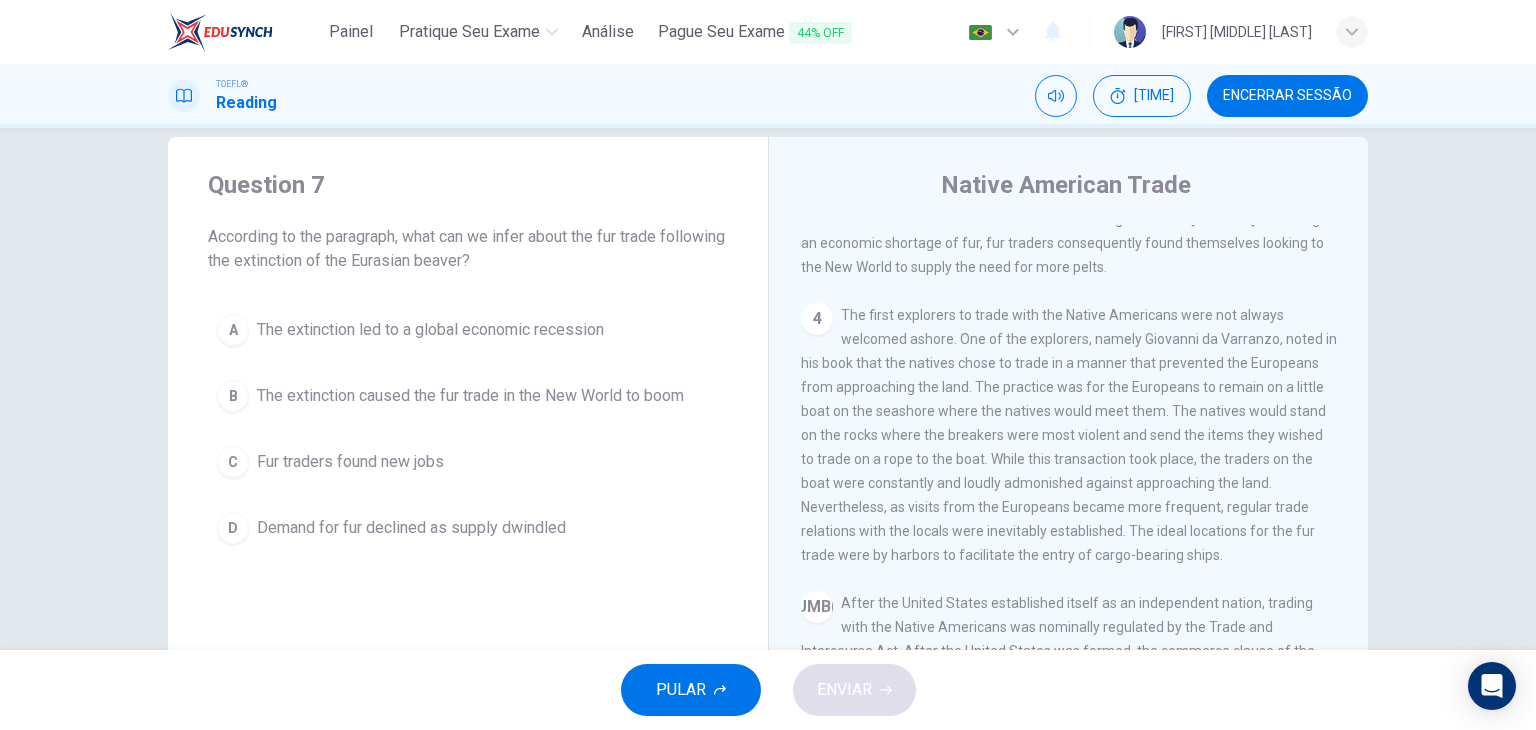 click on "B" at bounding box center (233, 330) 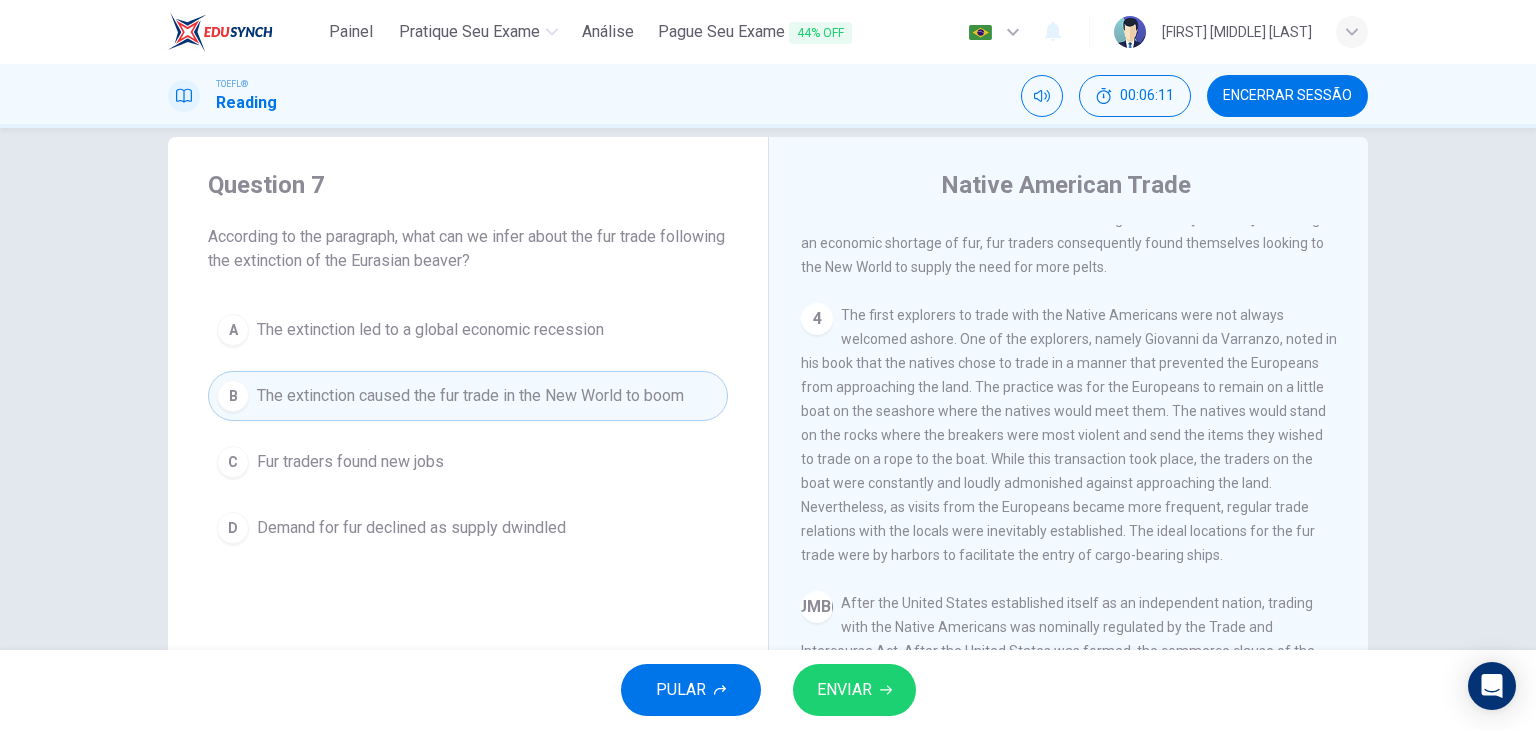 click on "ENVIAR" at bounding box center (844, 690) 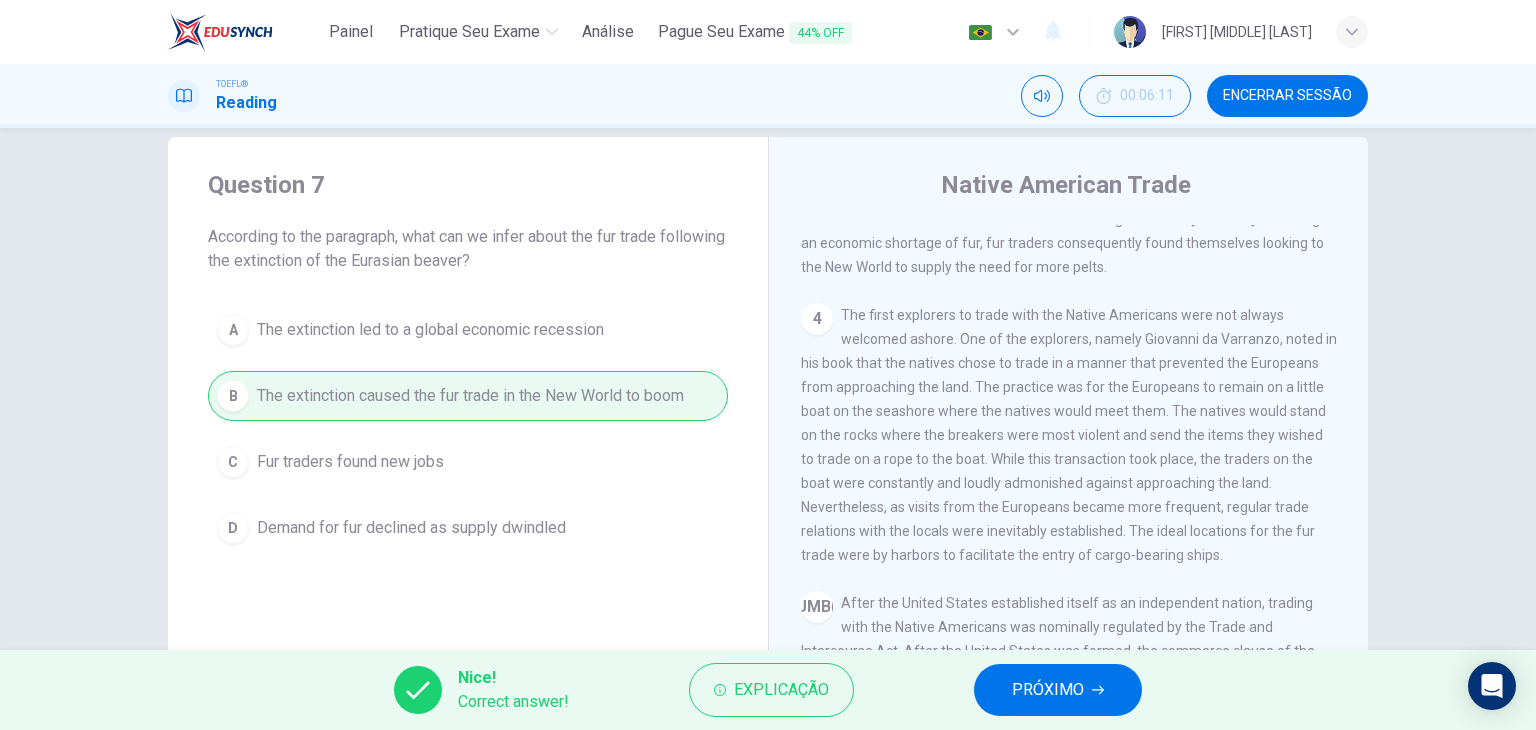 click on "PRÓXIMO" at bounding box center (1048, 690) 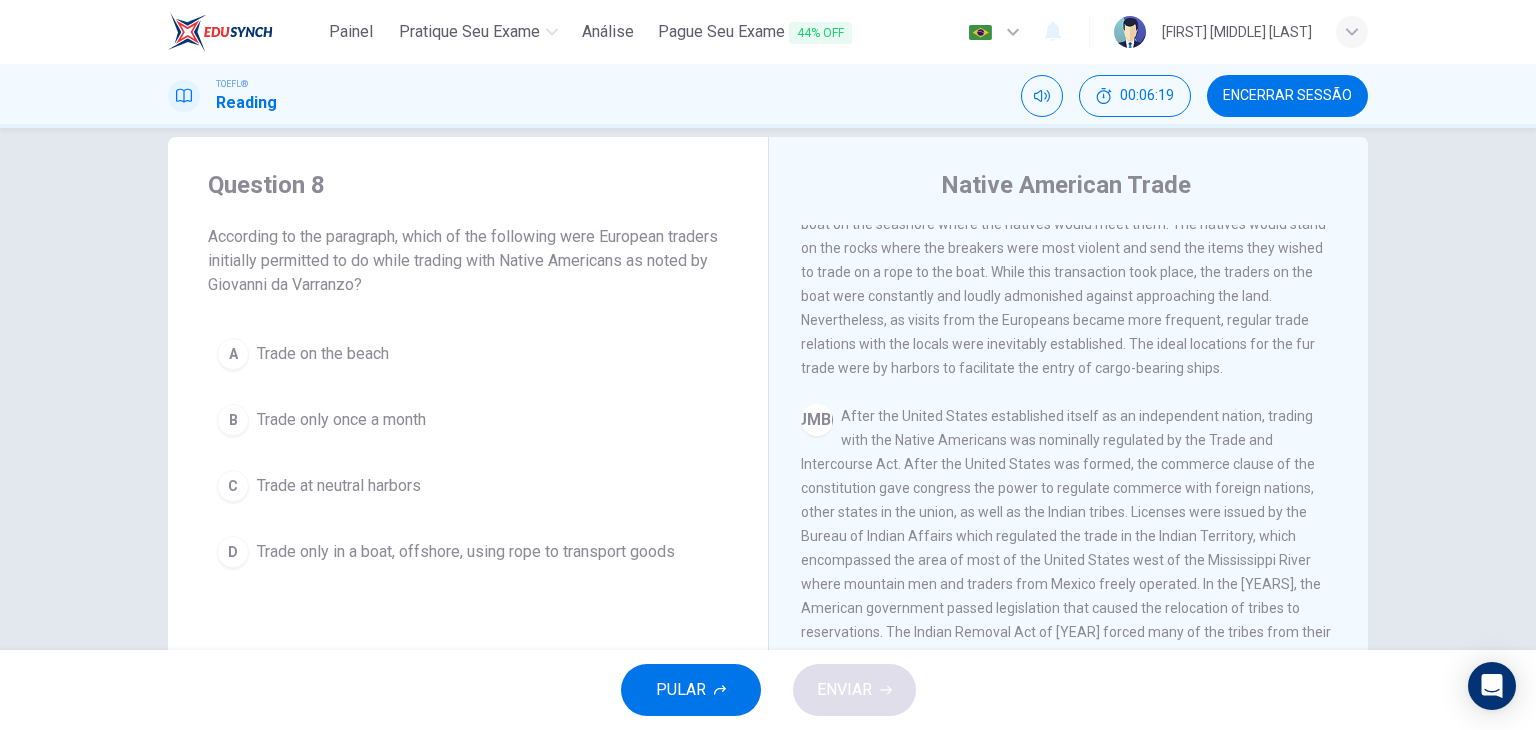 scroll, scrollTop: 804, scrollLeft: 0, axis: vertical 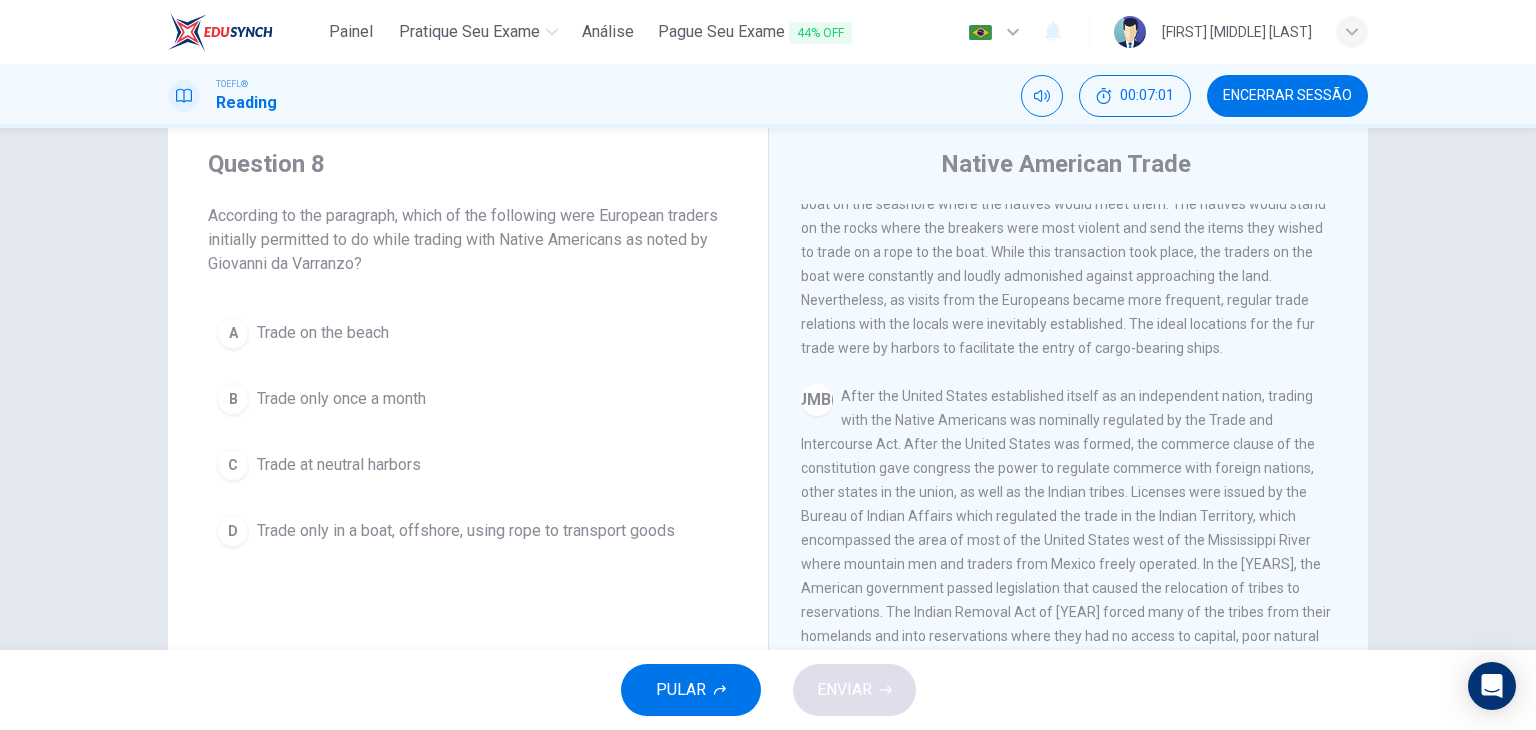 click on "A Trade on the beach B Trade only once a month C Trade at neutral harbors D Trade only in a boat, offshore, using rope to transport goods" at bounding box center (468, 432) 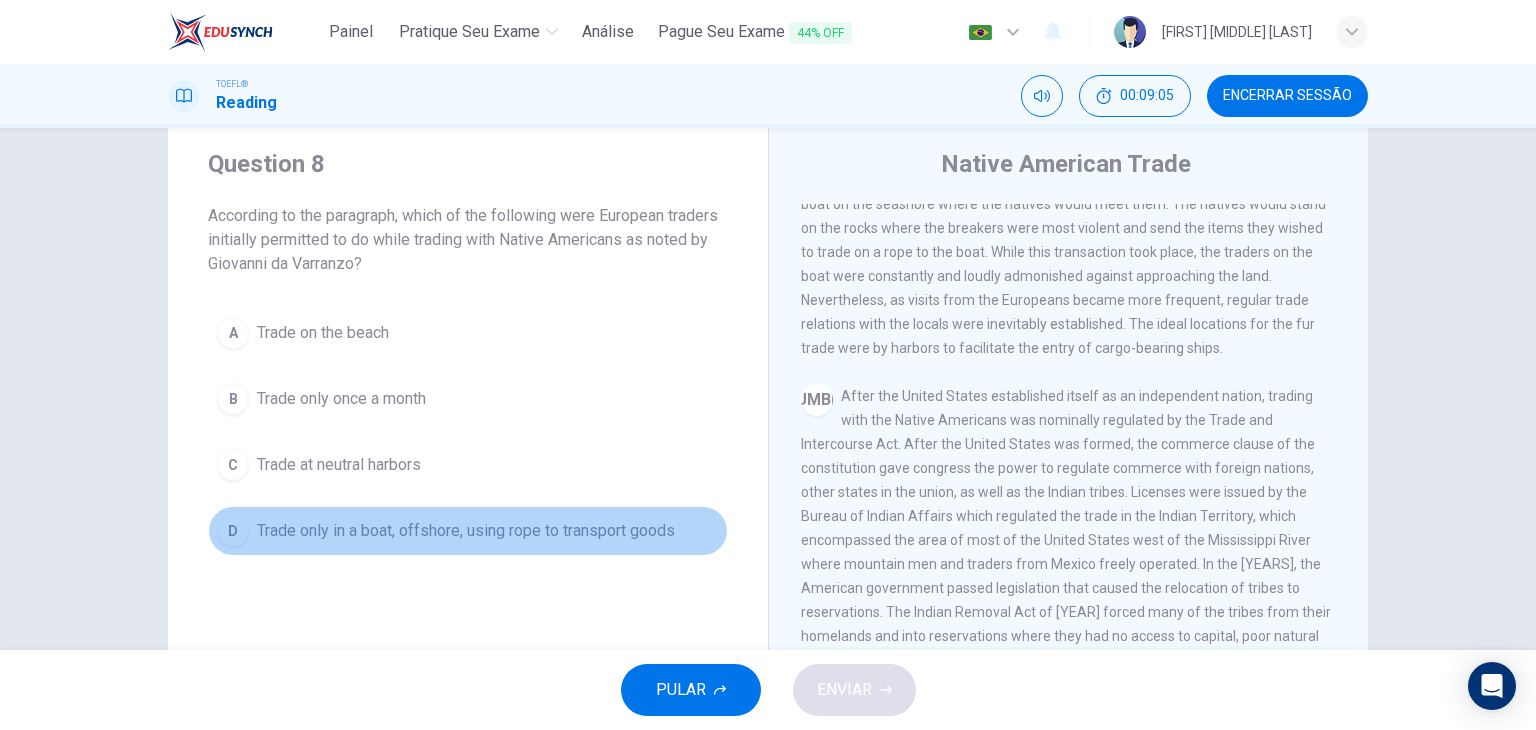 click on "D" at bounding box center [233, 333] 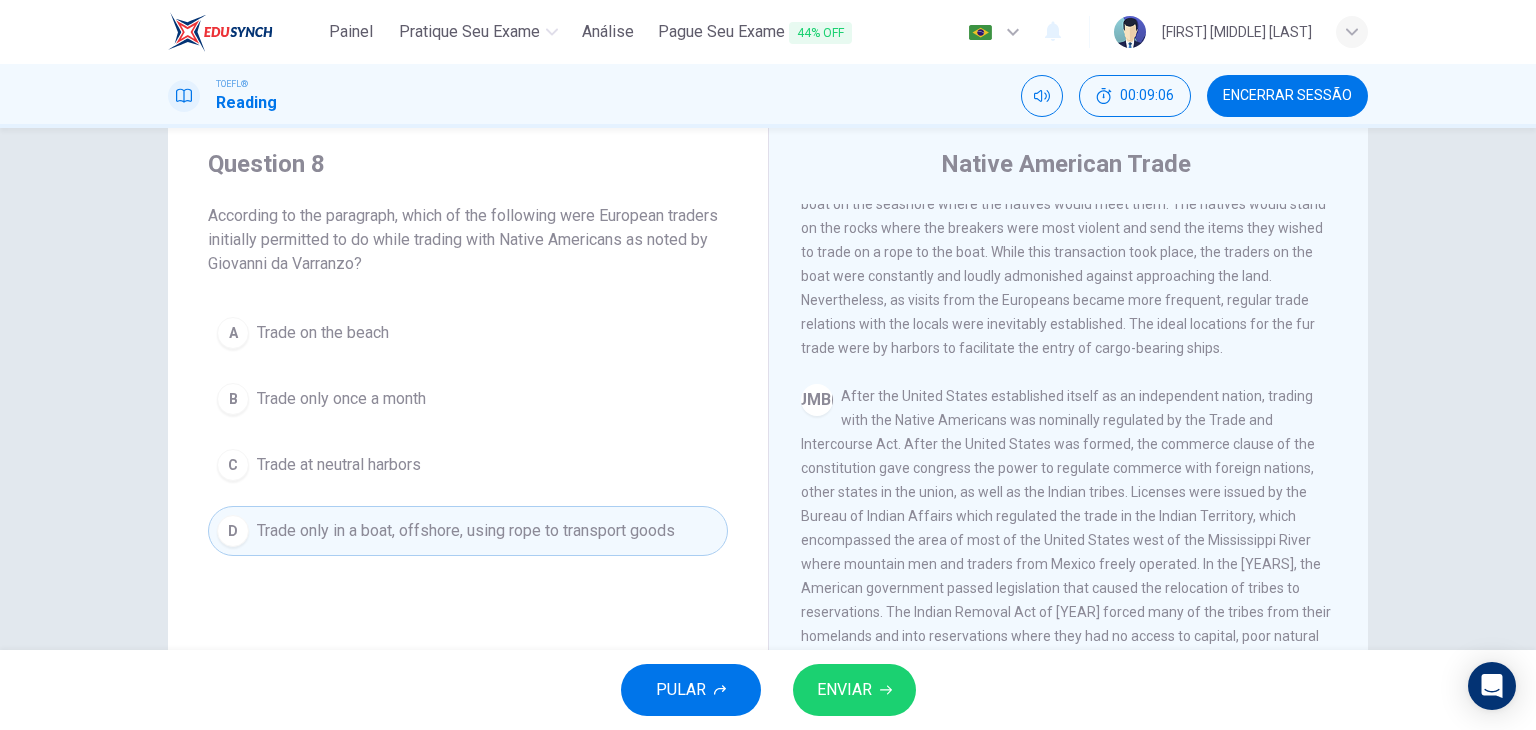 click on "ENVIAR" at bounding box center (844, 690) 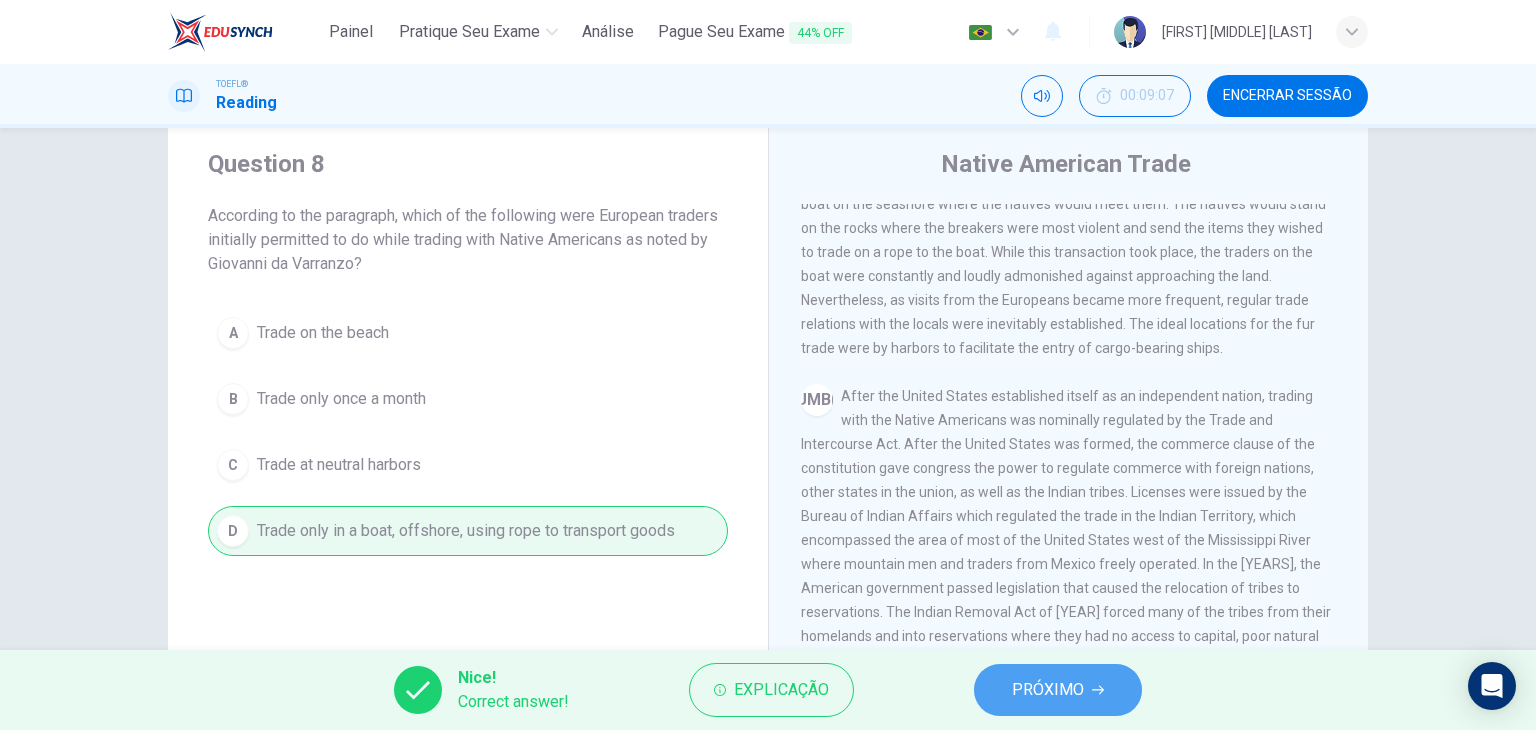 click on "PRÓXIMO" at bounding box center [1058, 690] 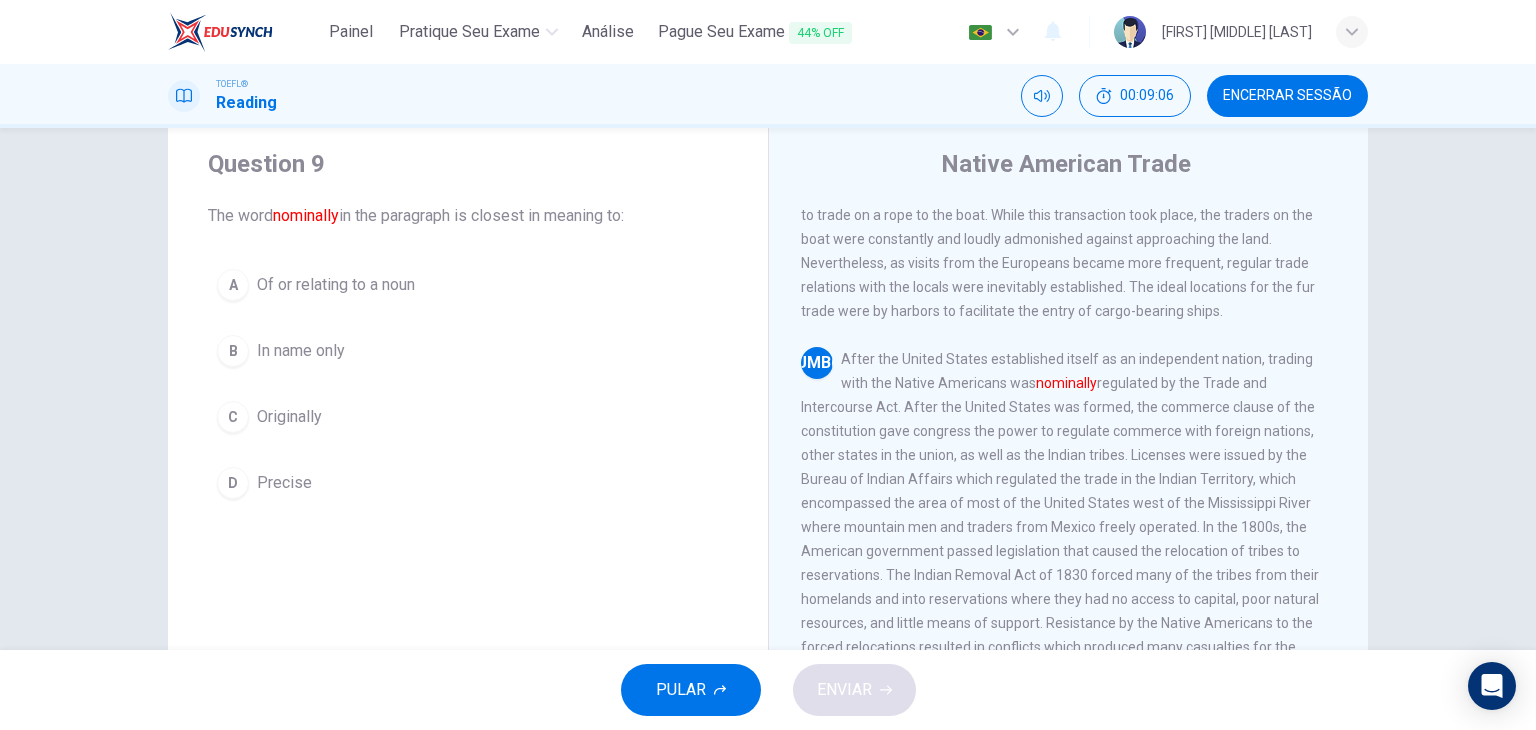scroll, scrollTop: 1032, scrollLeft: 0, axis: vertical 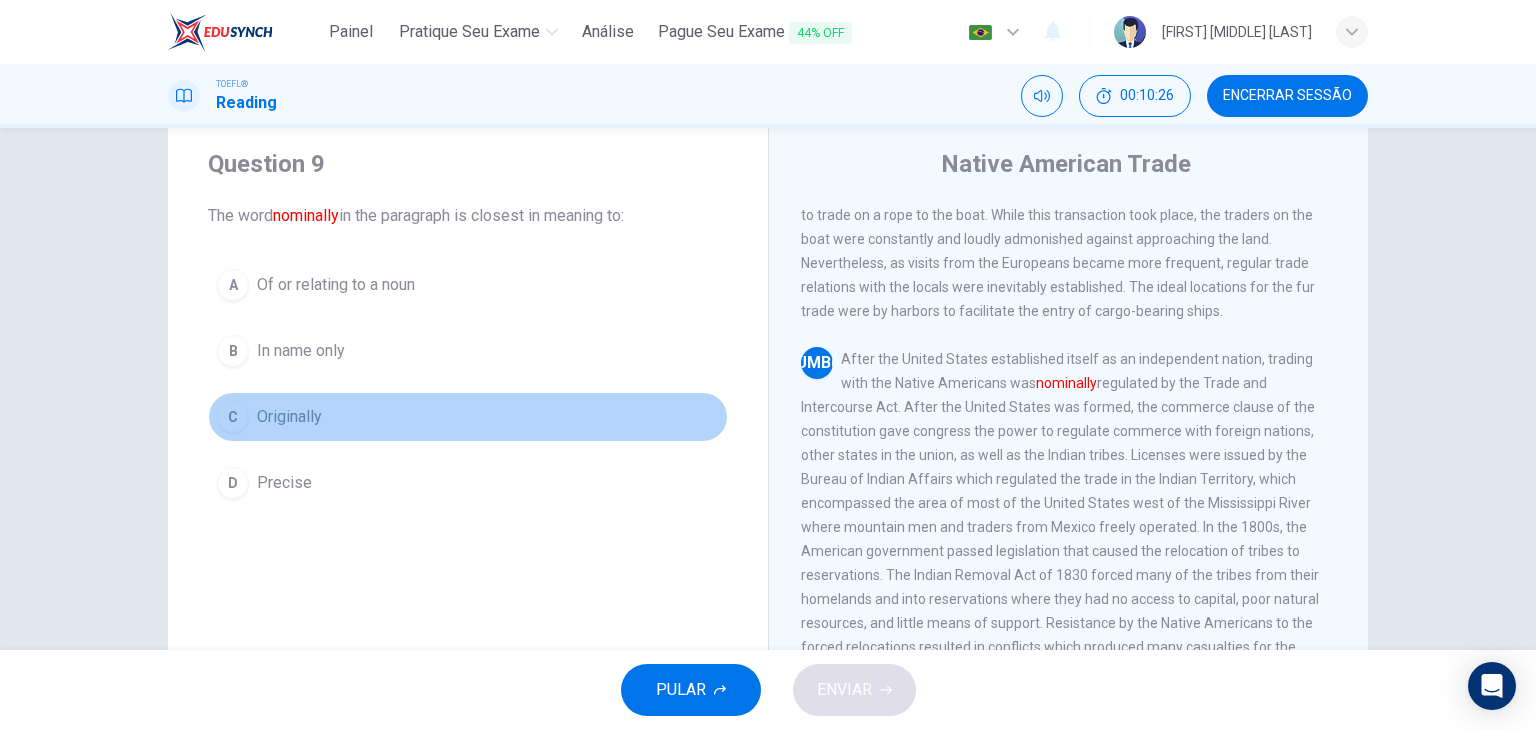 click on "C" at bounding box center [233, 285] 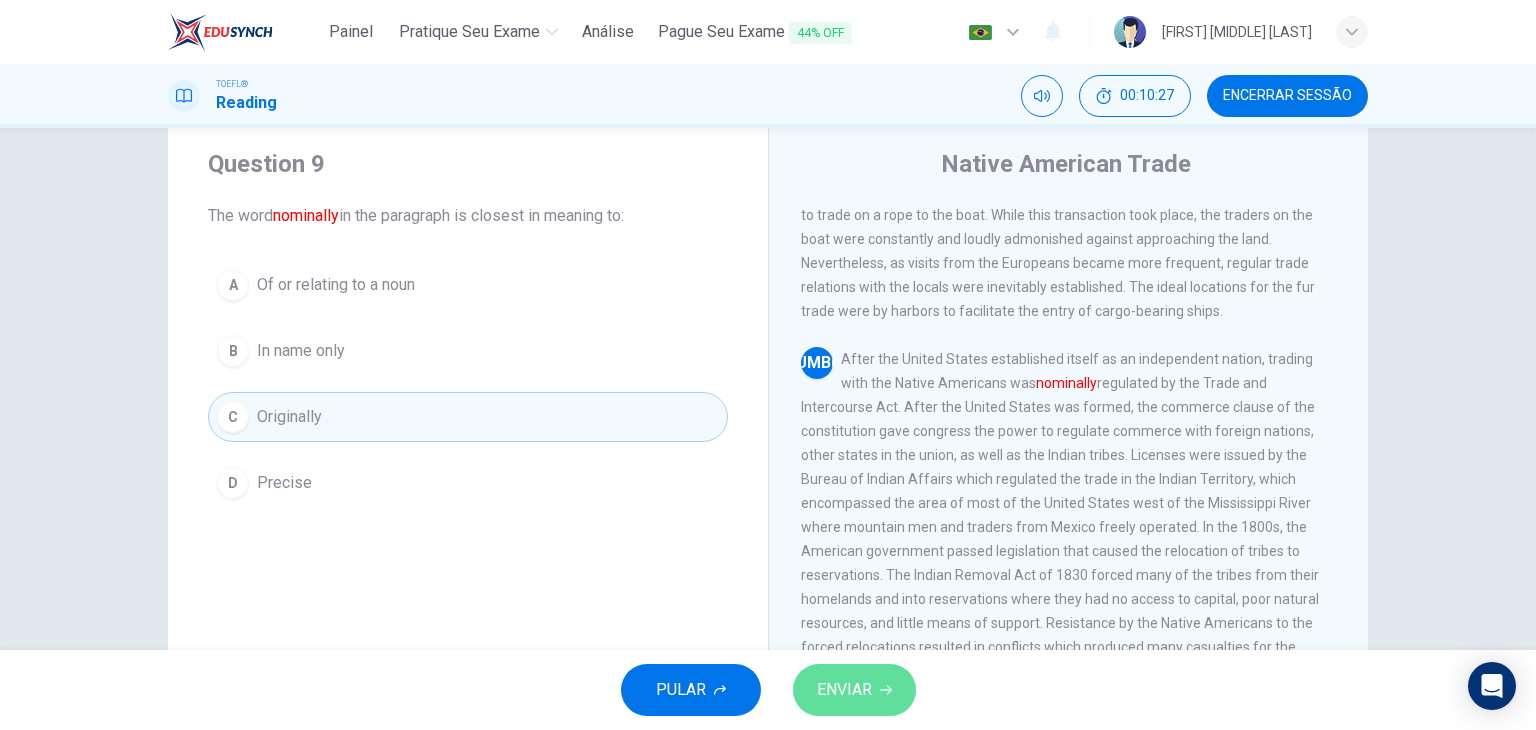 click on "ENVIAR" at bounding box center [844, 690] 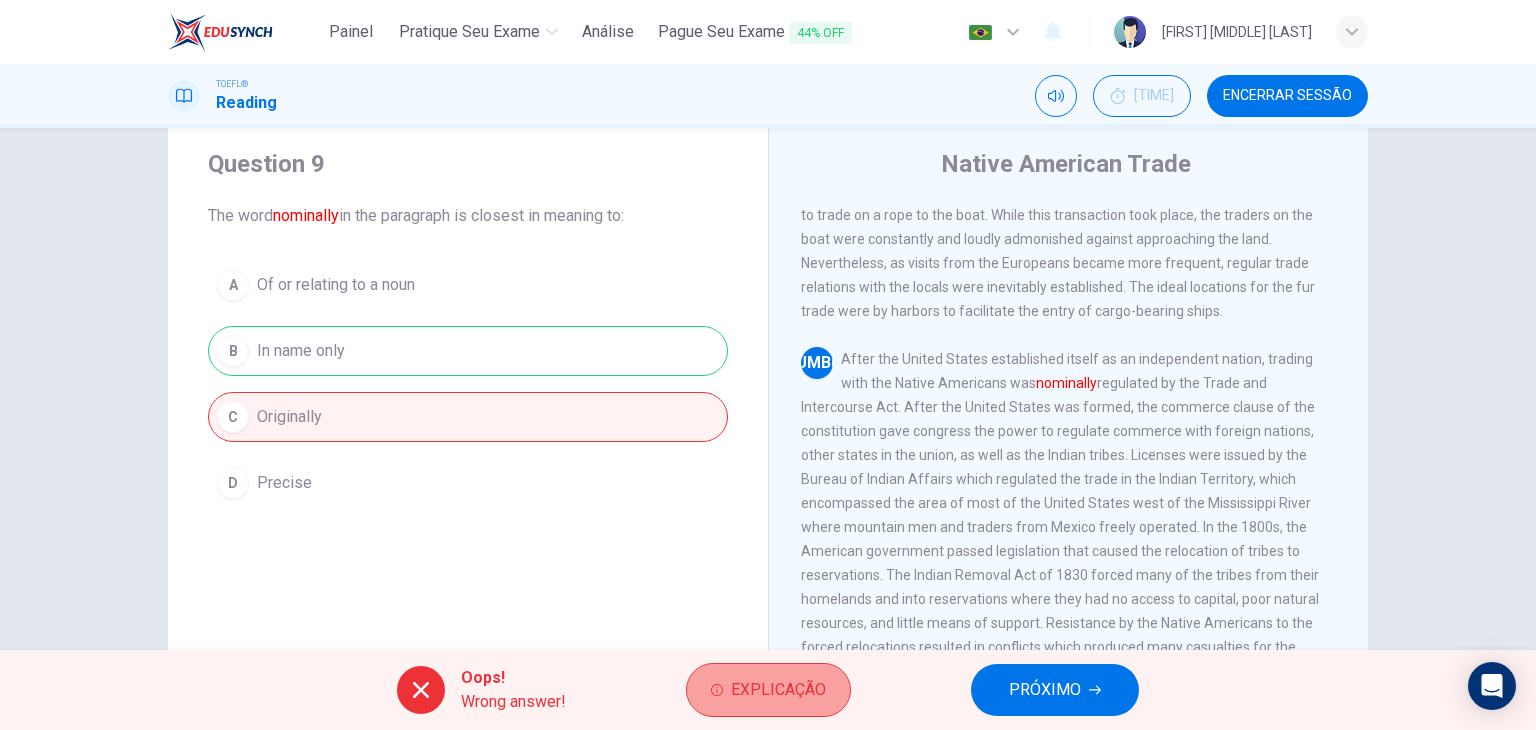 click on "Explicação" at bounding box center [778, 690] 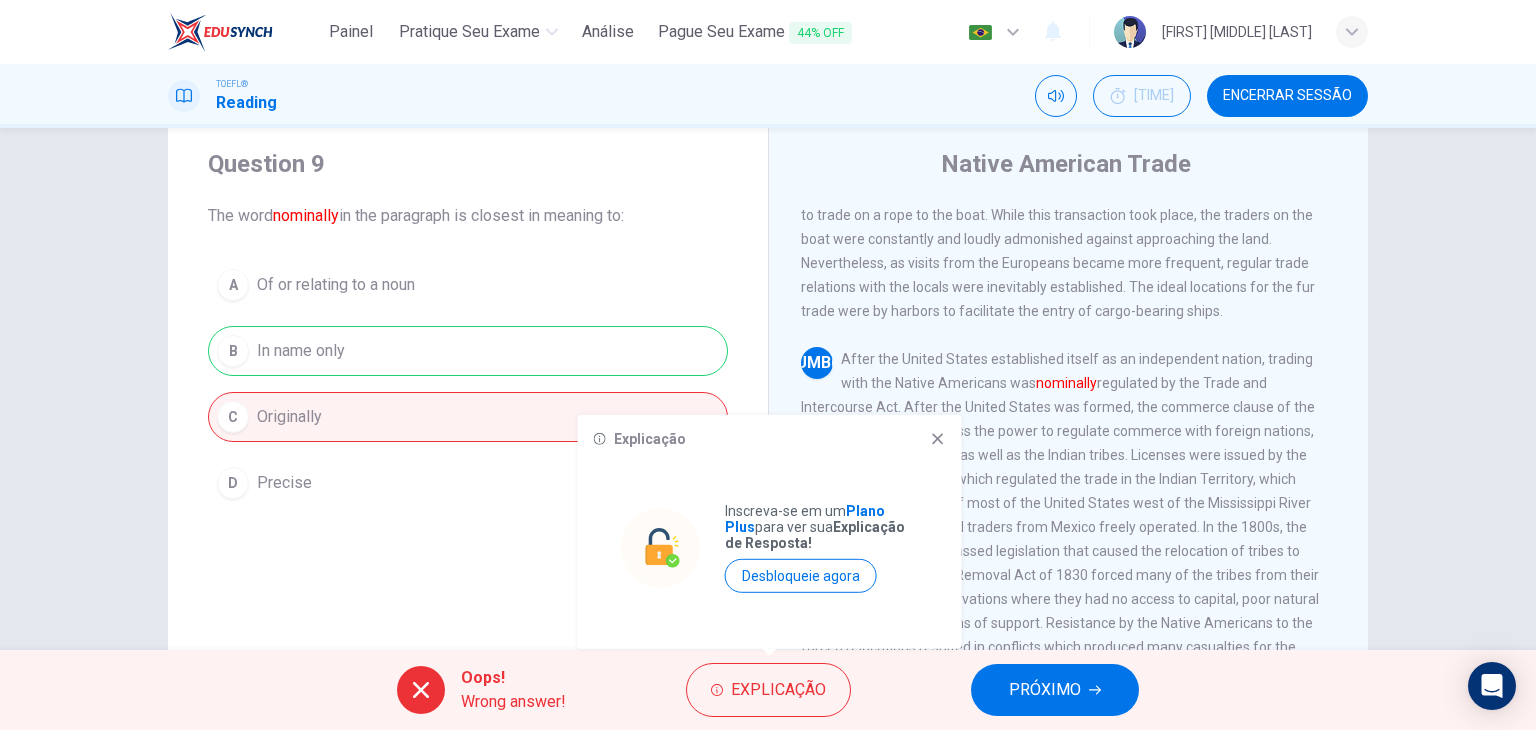 click at bounding box center [938, 439] 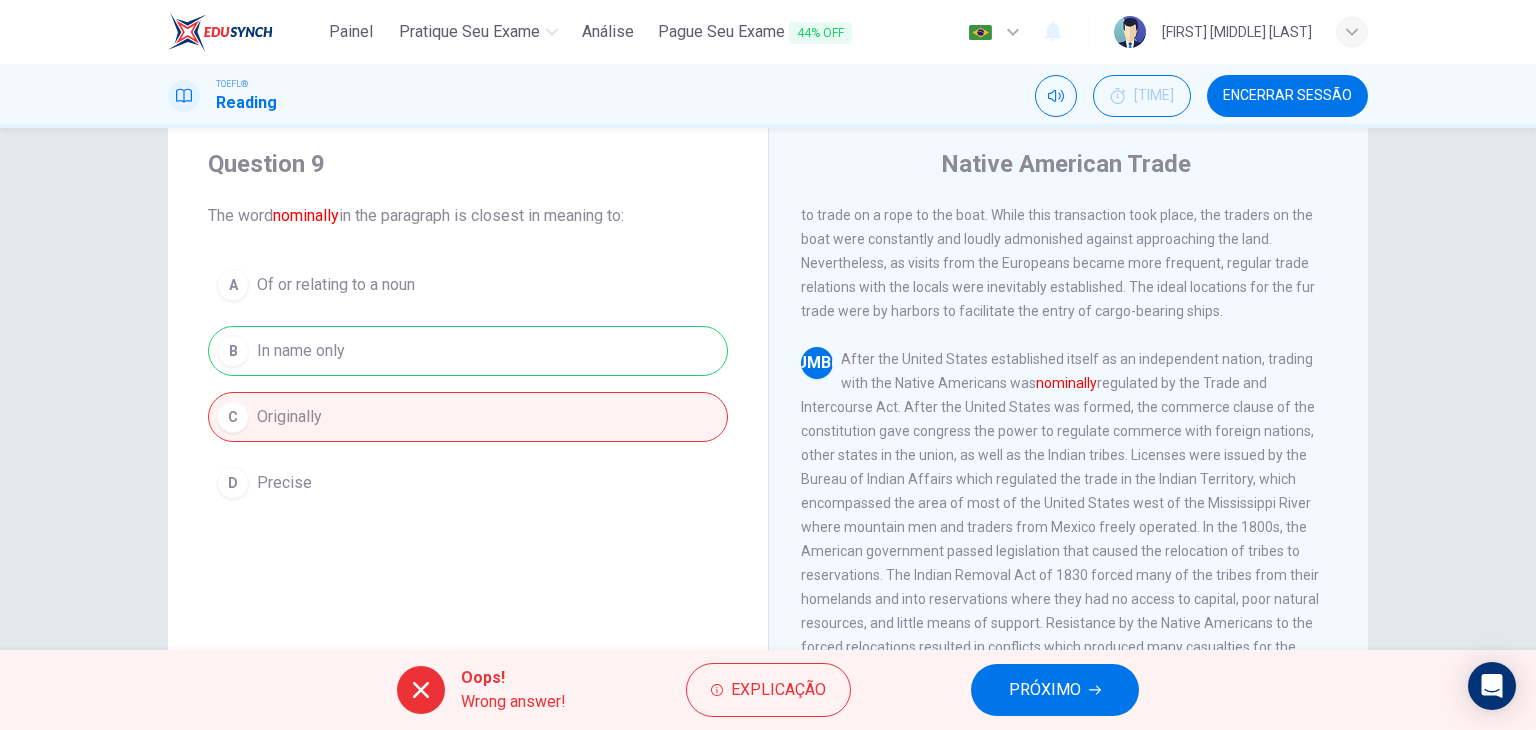 click on "PRÓXIMO" at bounding box center (1045, 690) 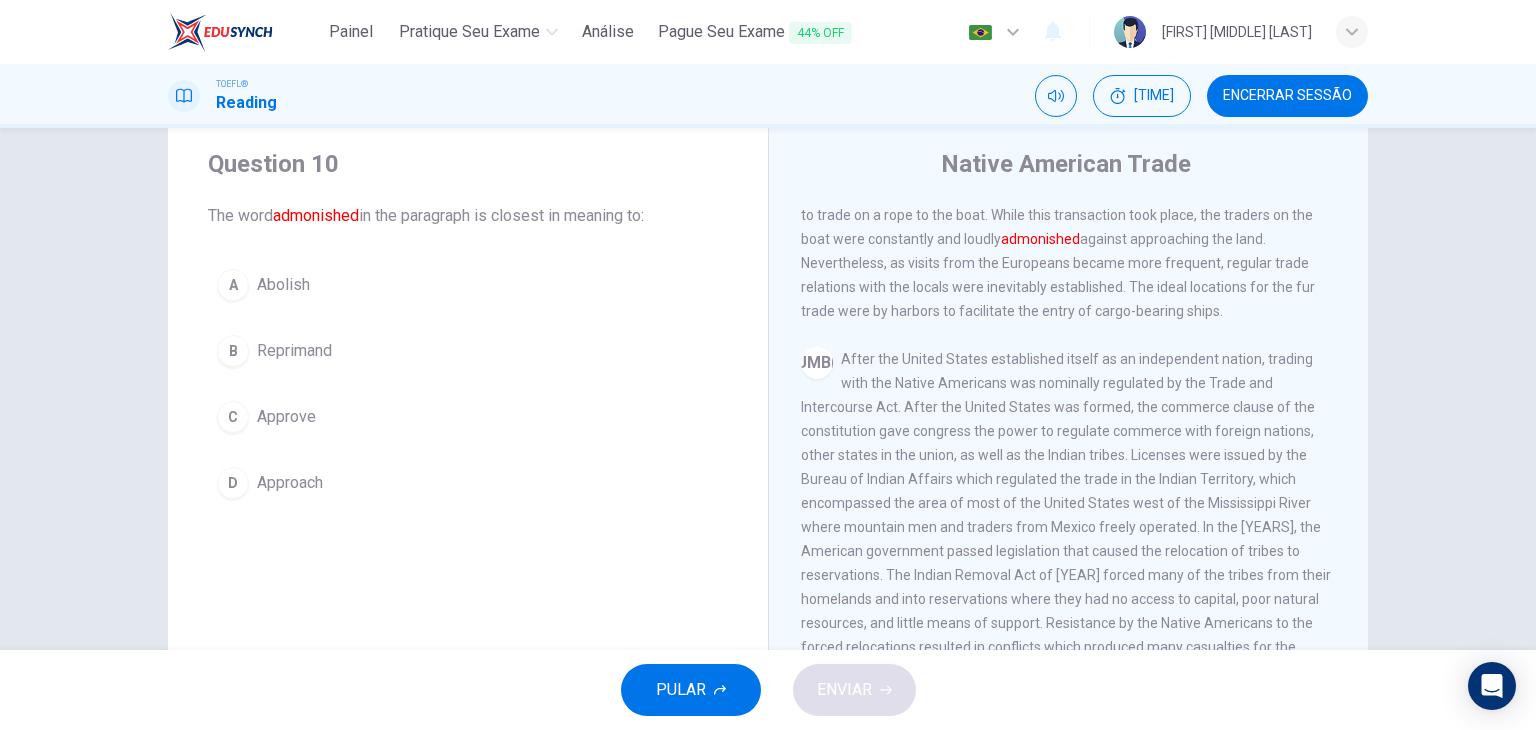 scroll, scrollTop: 865, scrollLeft: 0, axis: vertical 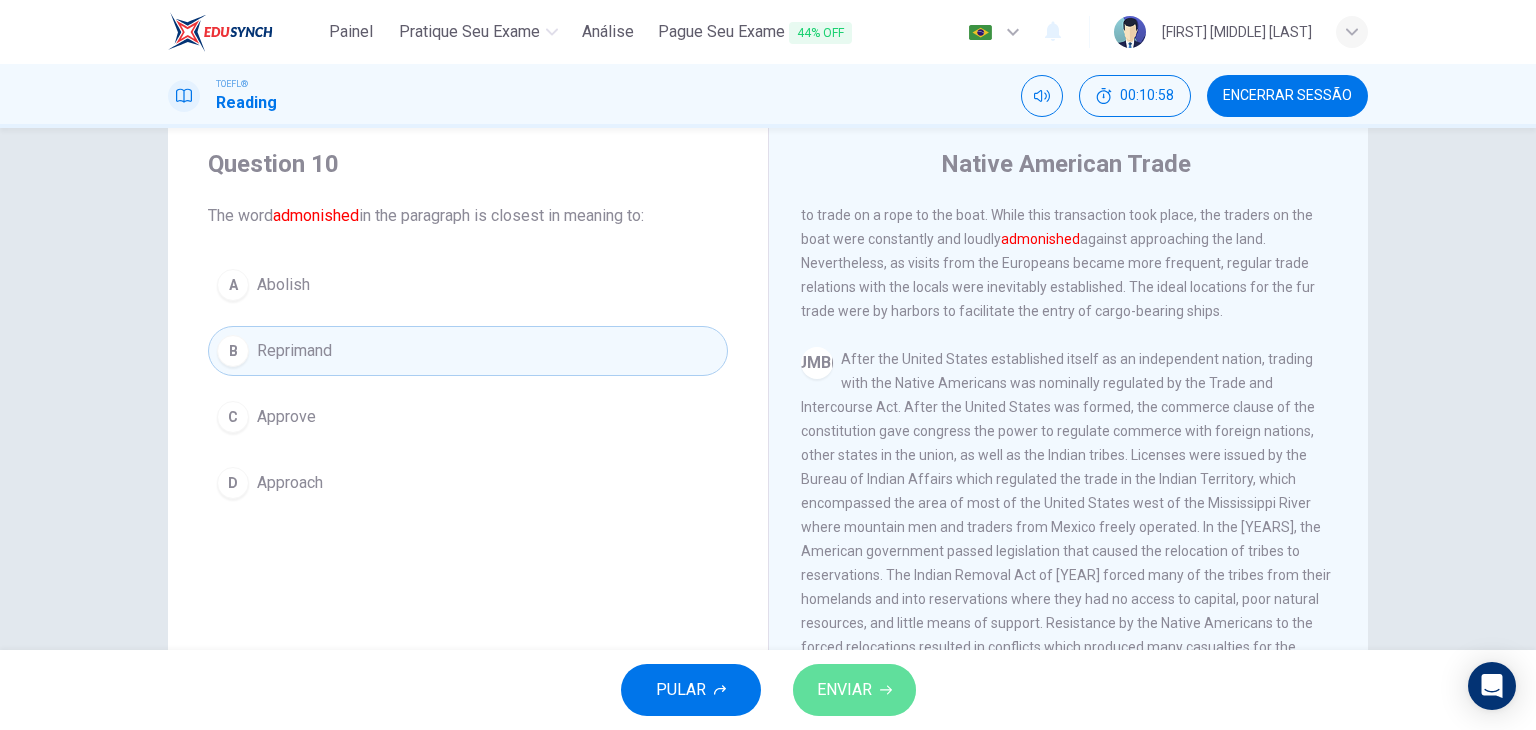 click on "ENVIAR" at bounding box center (854, 690) 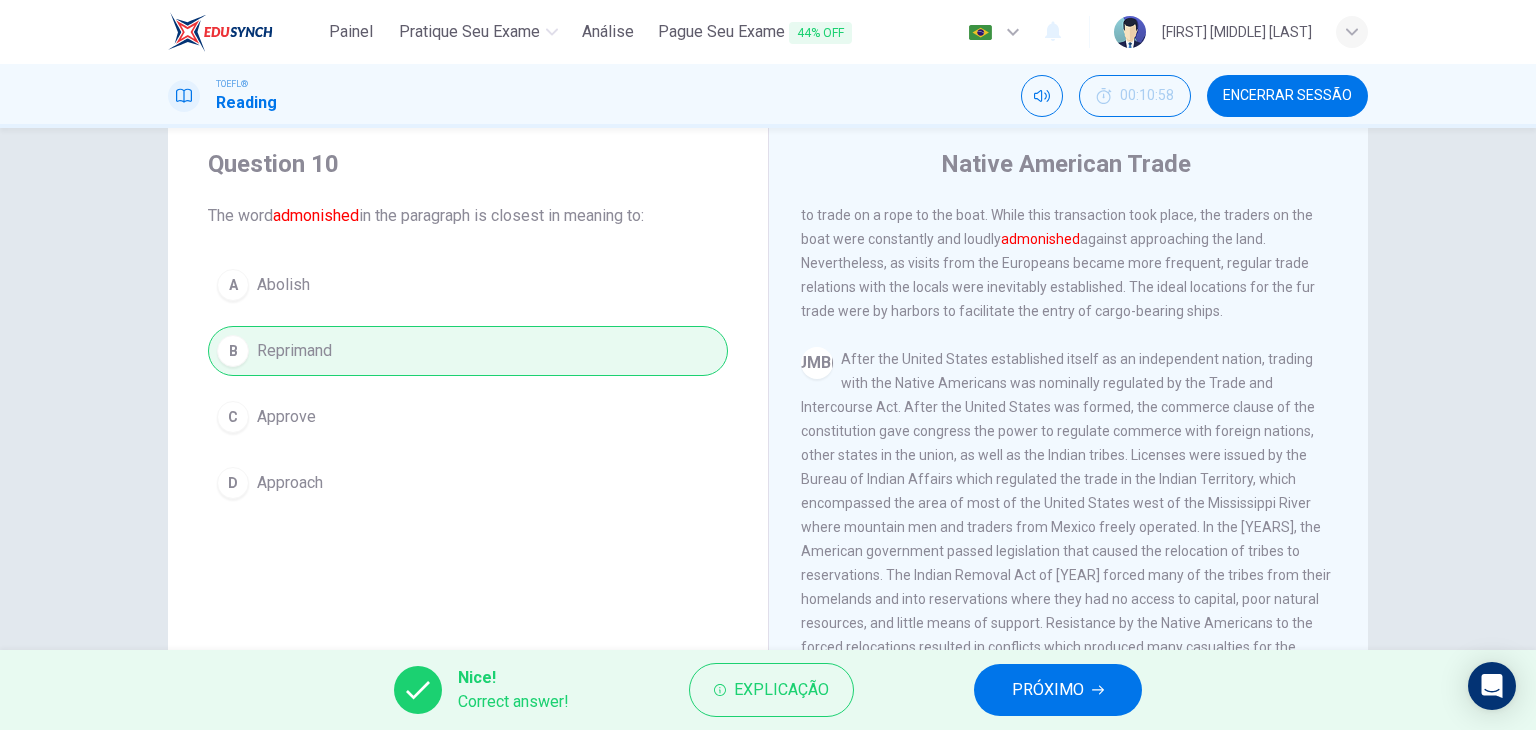 click on "PRÓXIMO" at bounding box center [1058, 690] 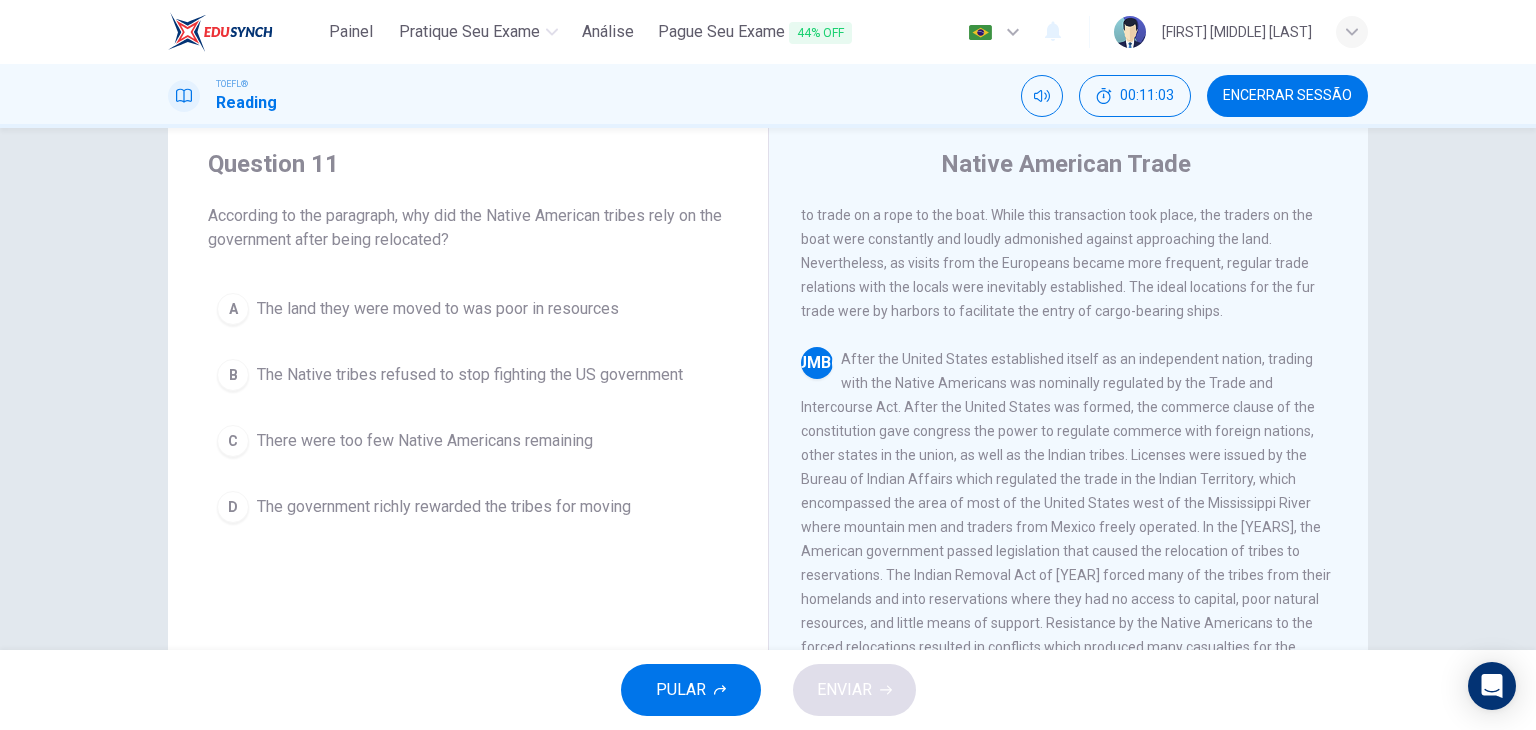 scroll, scrollTop: 1032, scrollLeft: 0, axis: vertical 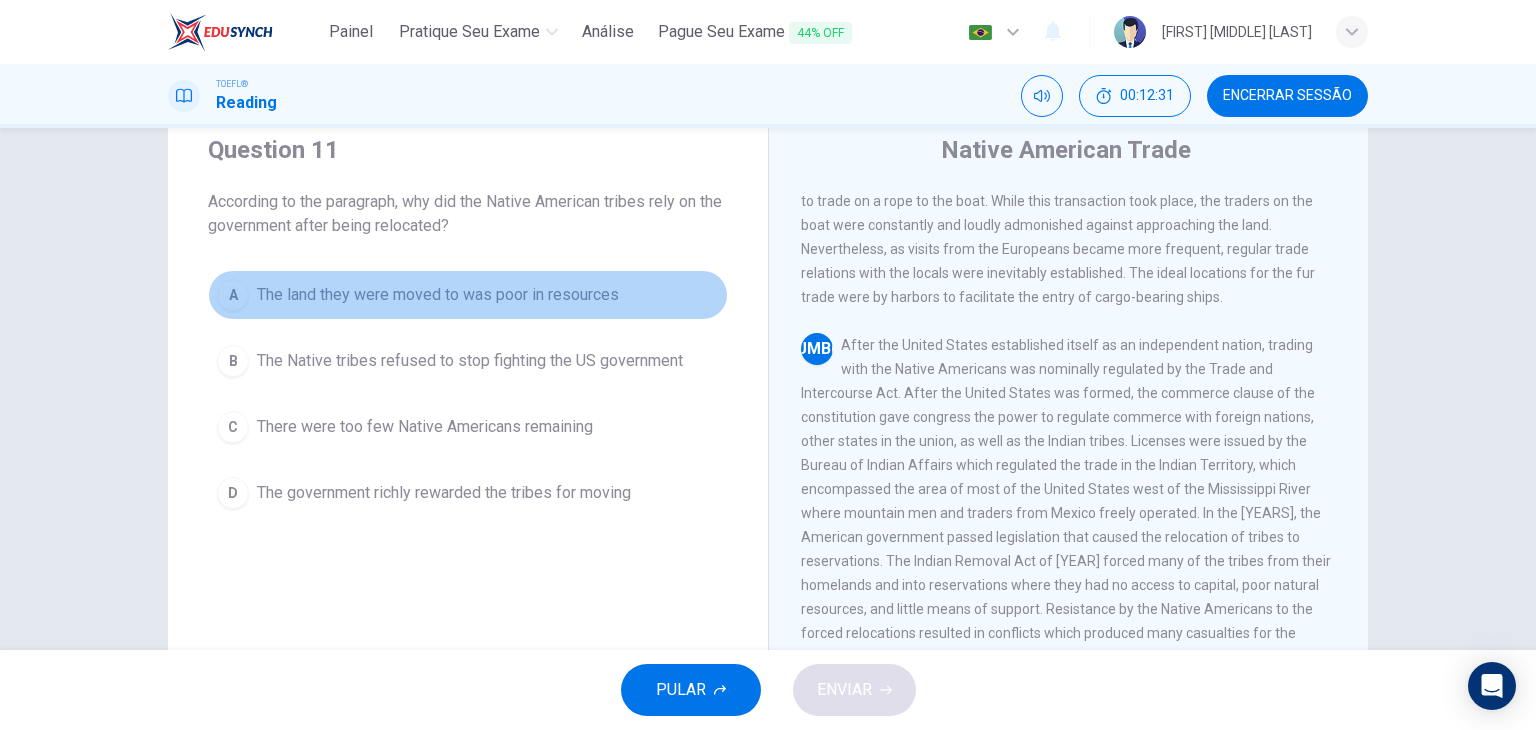 click on "A" at bounding box center (233, 295) 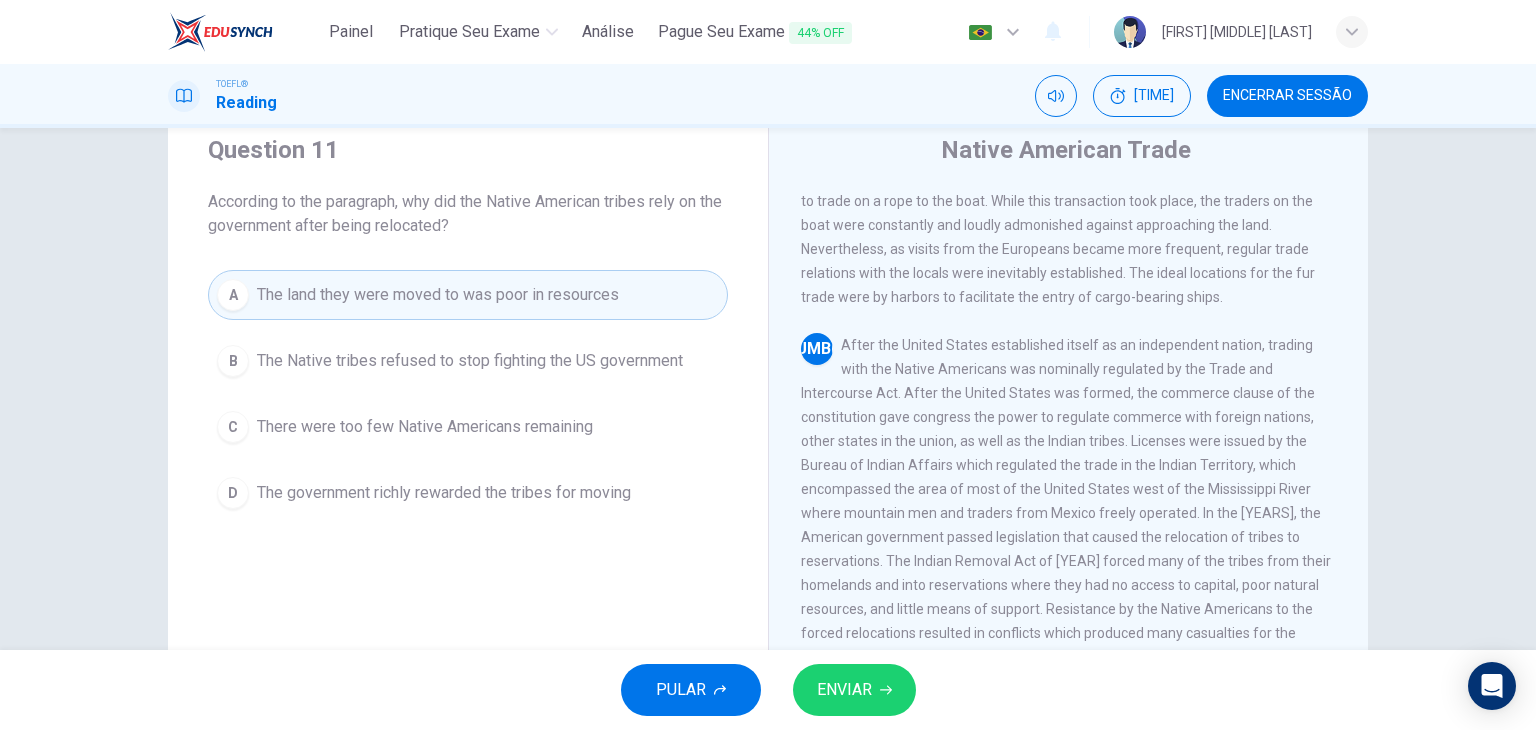 click on "ENVIAR" at bounding box center (844, 690) 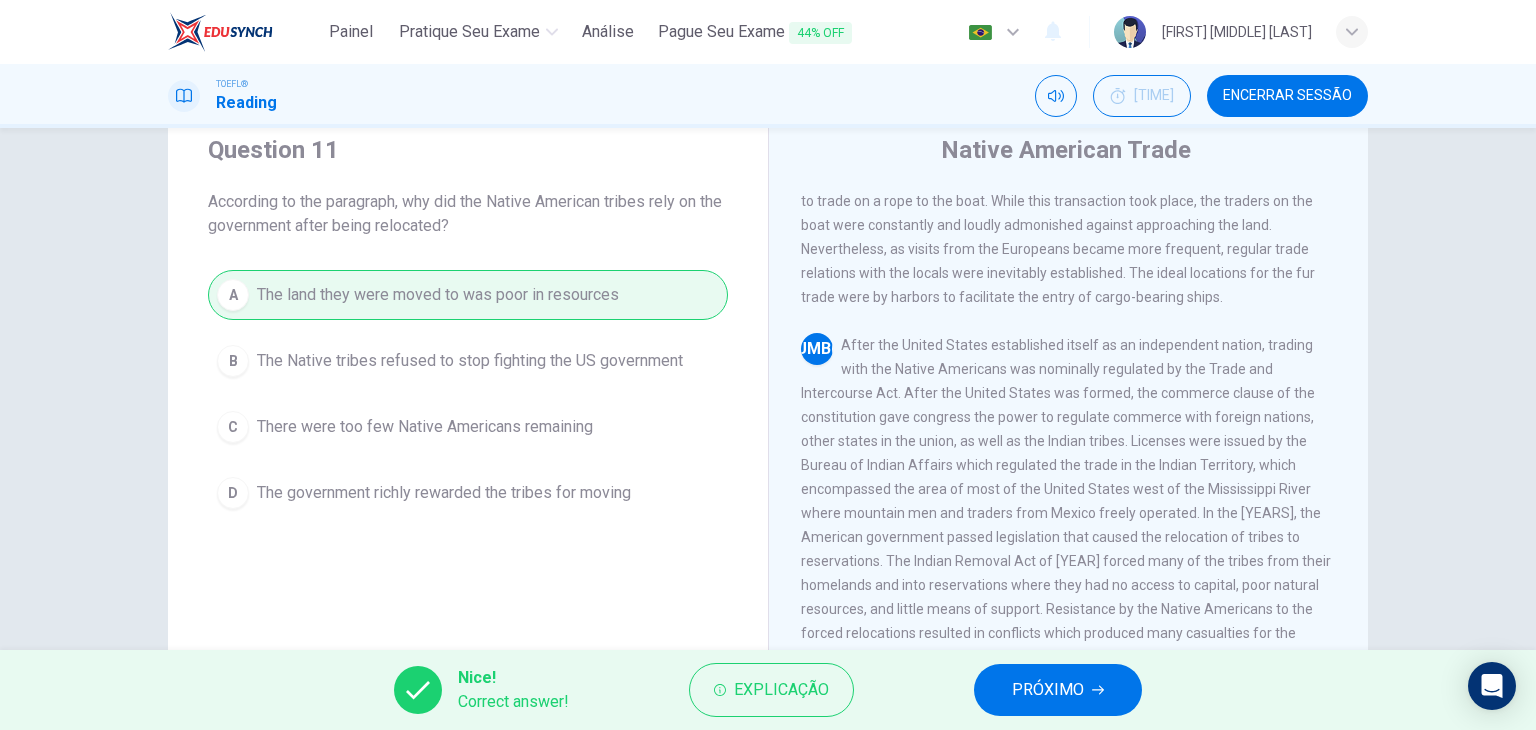 click on "PRÓXIMO" at bounding box center [1048, 690] 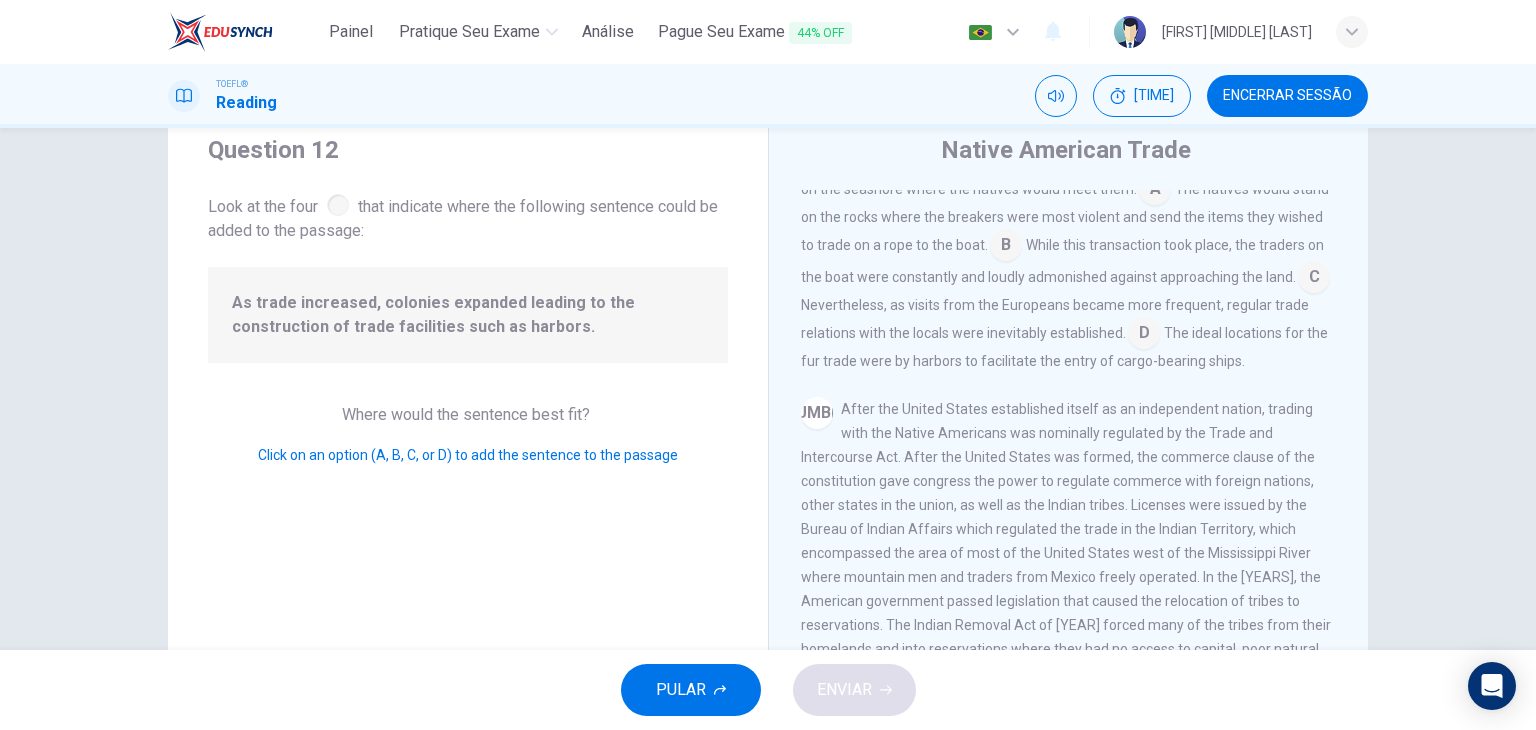 scroll, scrollTop: 810, scrollLeft: 0, axis: vertical 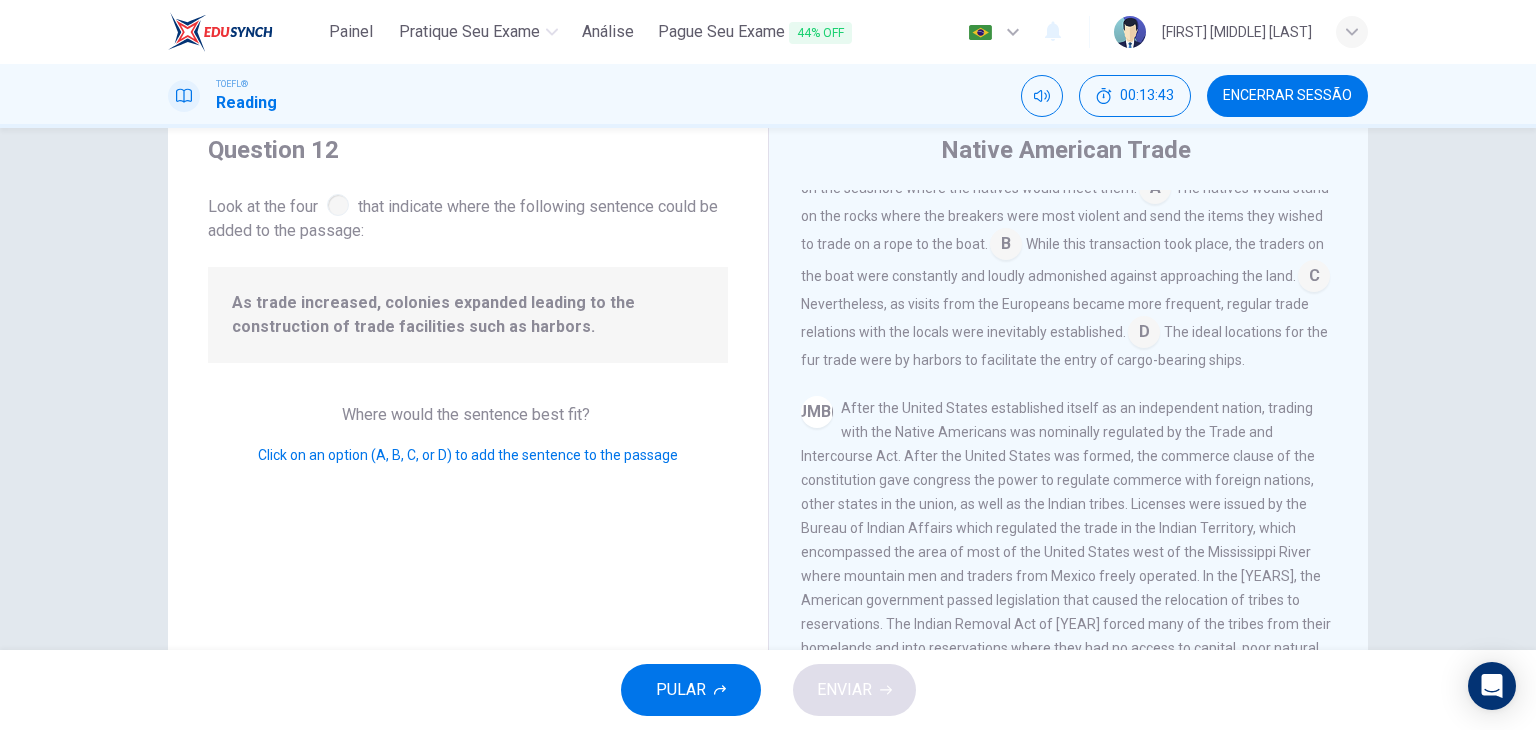 click at bounding box center [1155, 190] 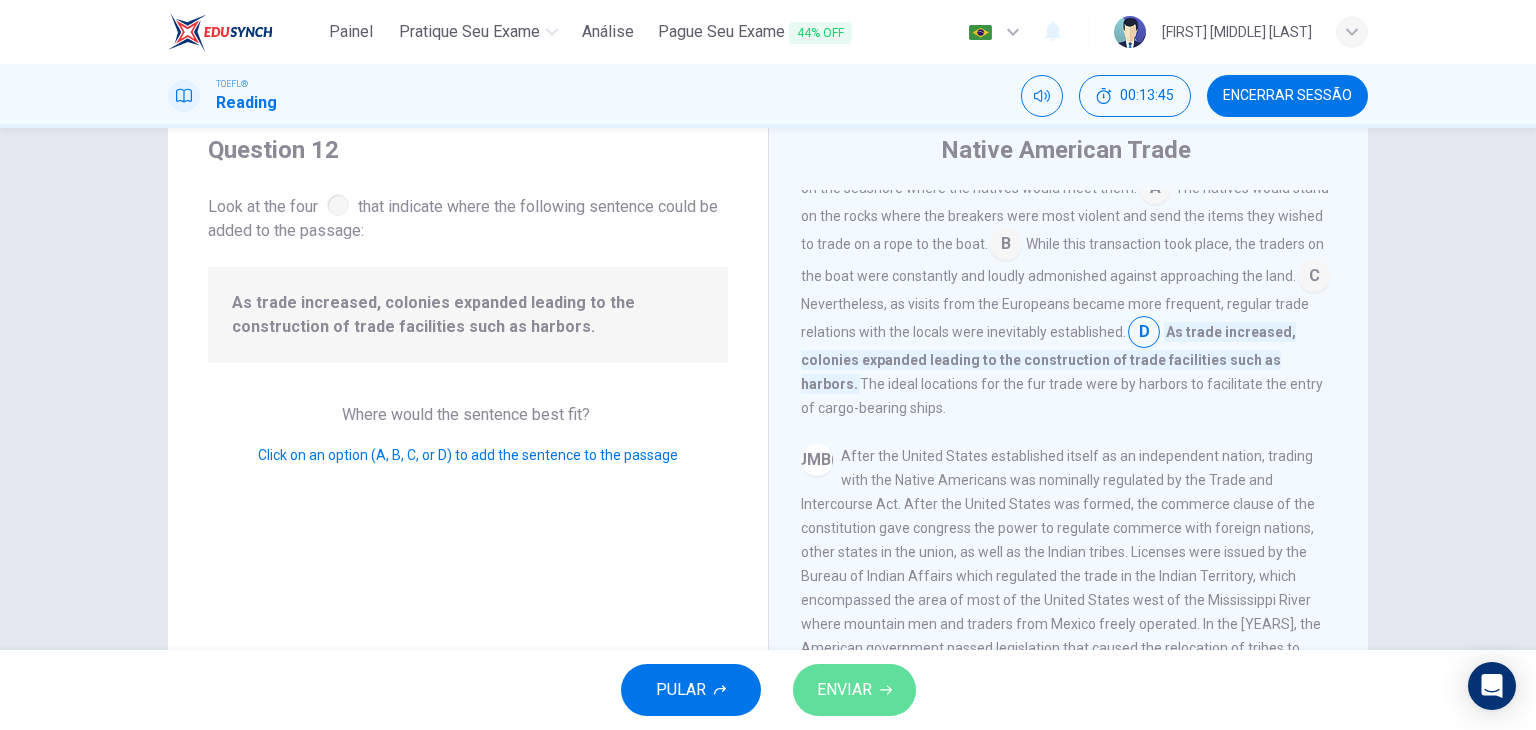 click on "ENVIAR" at bounding box center [844, 690] 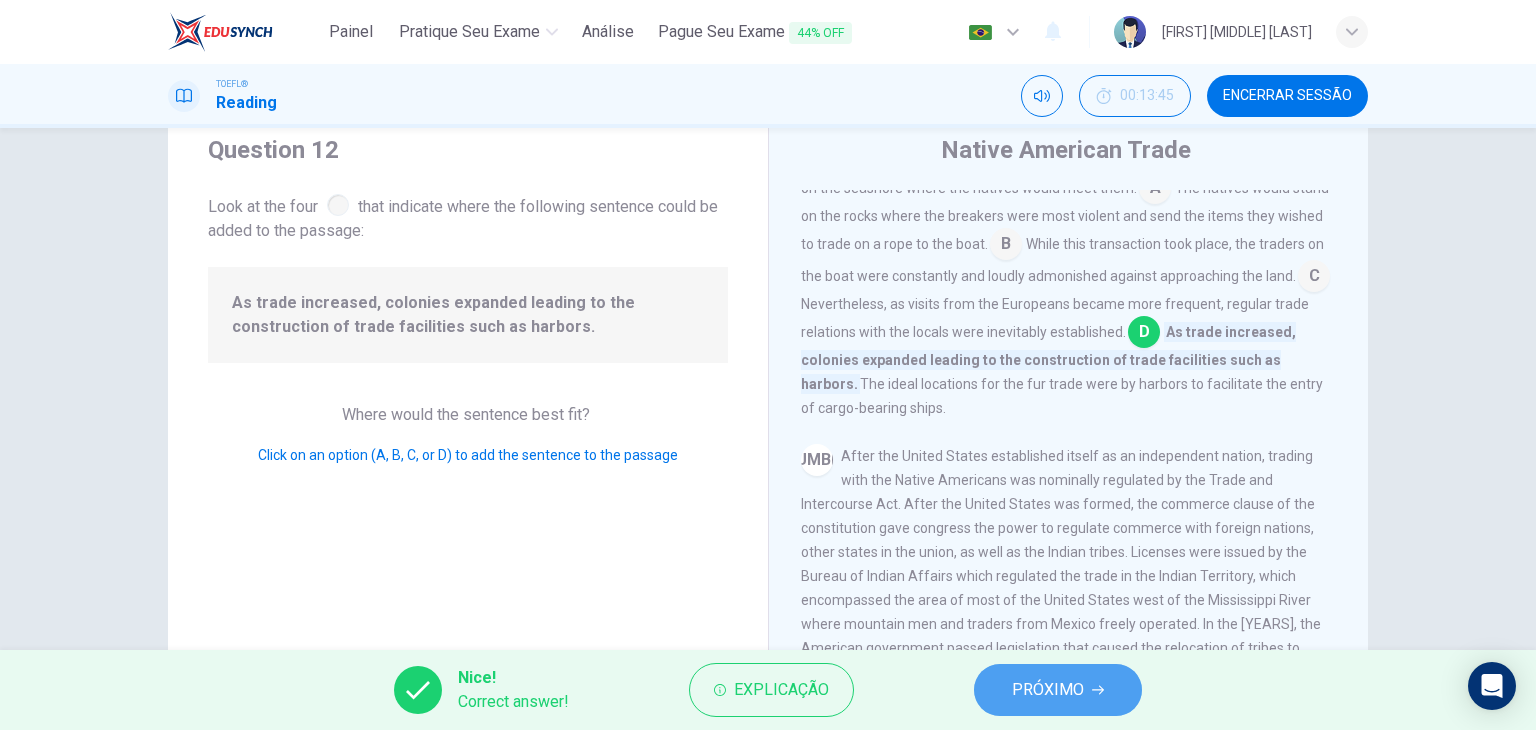 click on "PRÓXIMO" at bounding box center [1048, 690] 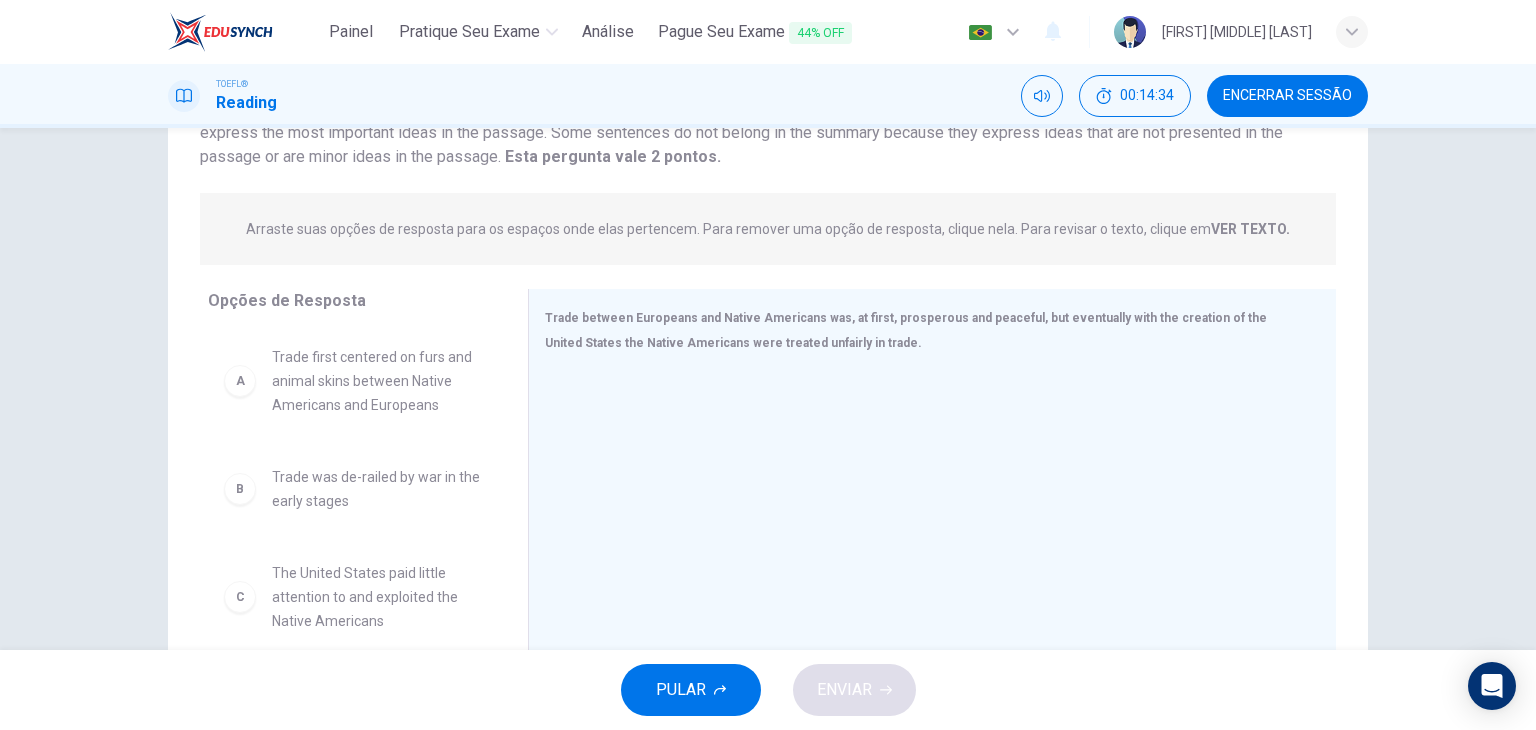 scroll, scrollTop: 253, scrollLeft: 0, axis: vertical 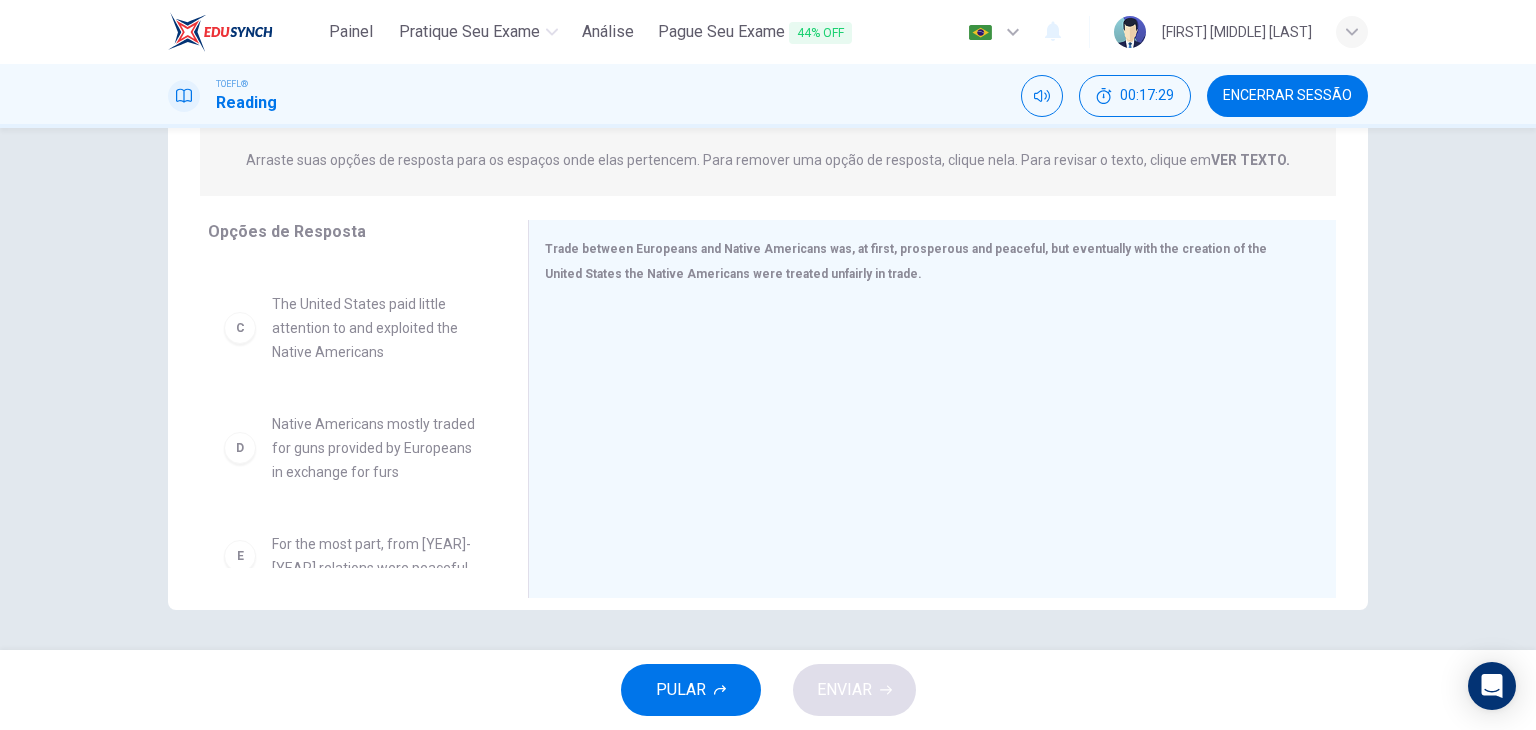 click on "D Native Americans mostly traded for guns provided by Europeans in exchange for furs" at bounding box center (352, 112) 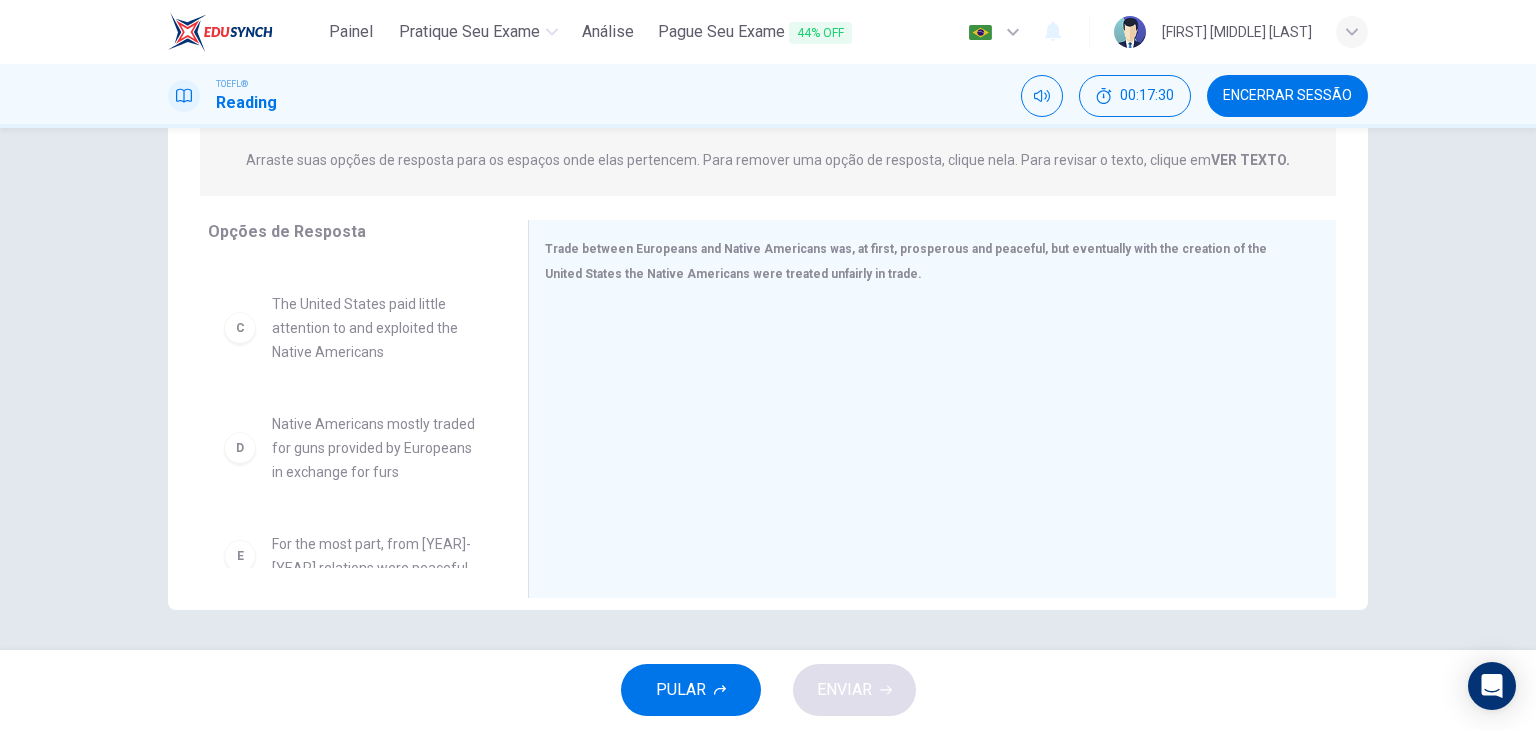 click on "D" at bounding box center [240, 112] 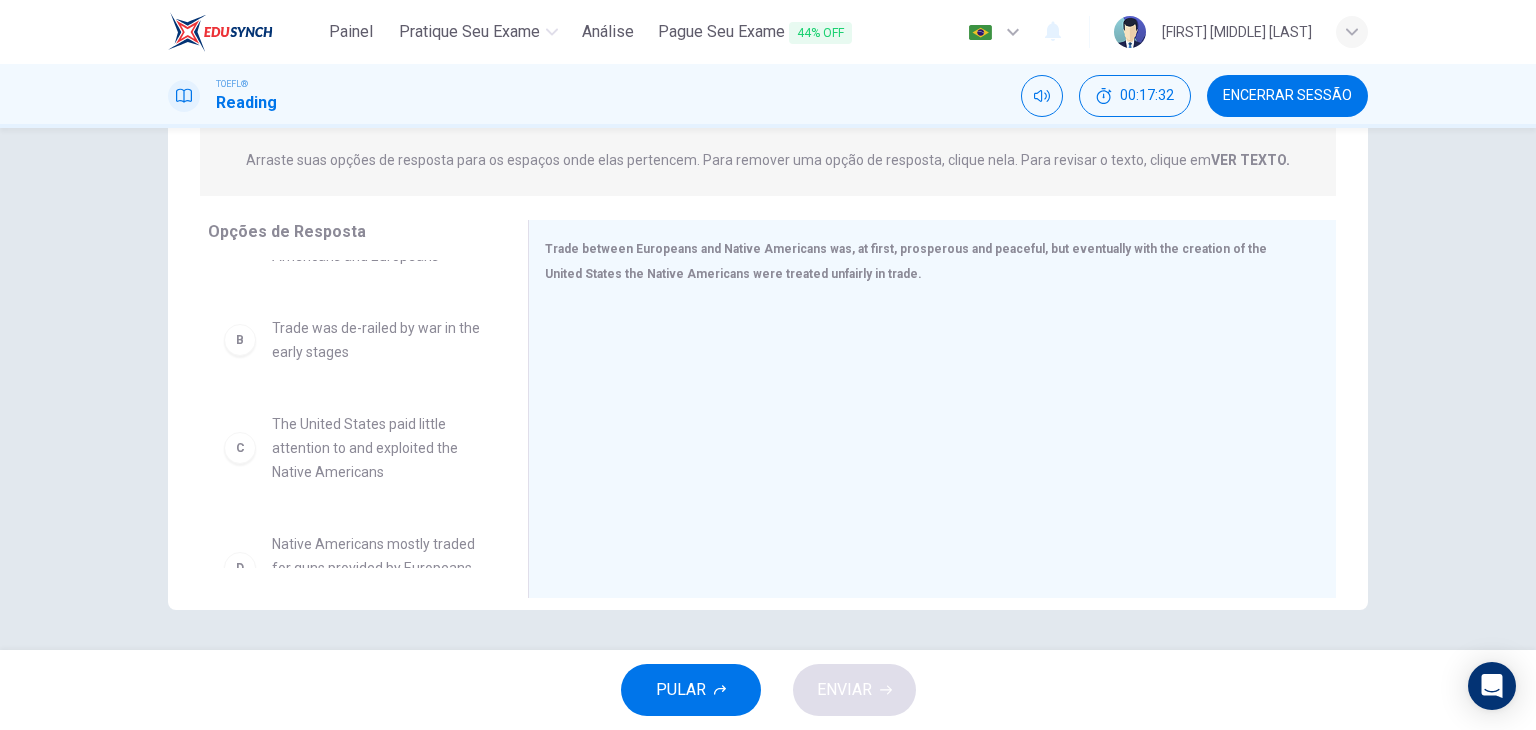 scroll, scrollTop: 0, scrollLeft: 0, axis: both 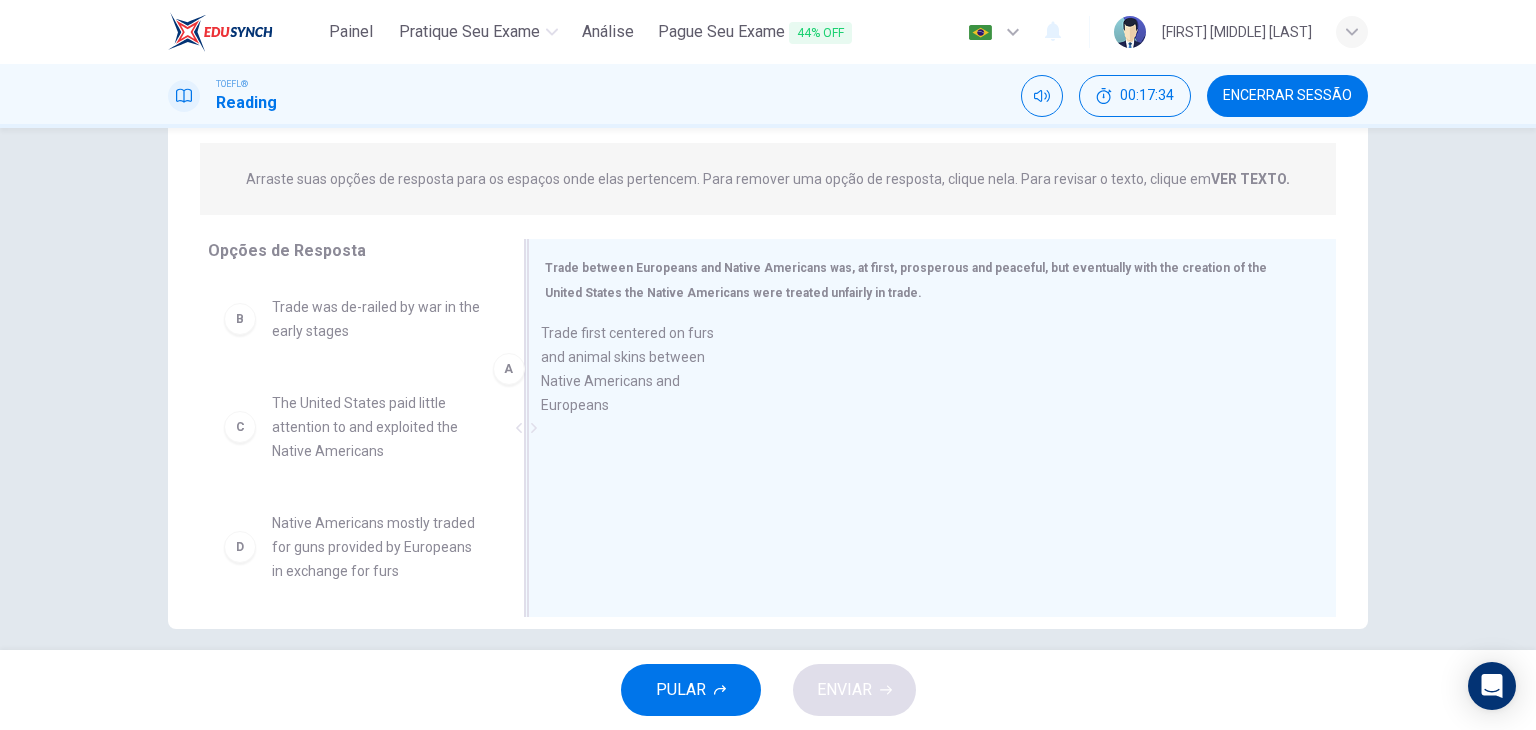 drag, startPoint x: 244, startPoint y: 342, endPoint x: 558, endPoint y: 365, distance: 314.84122 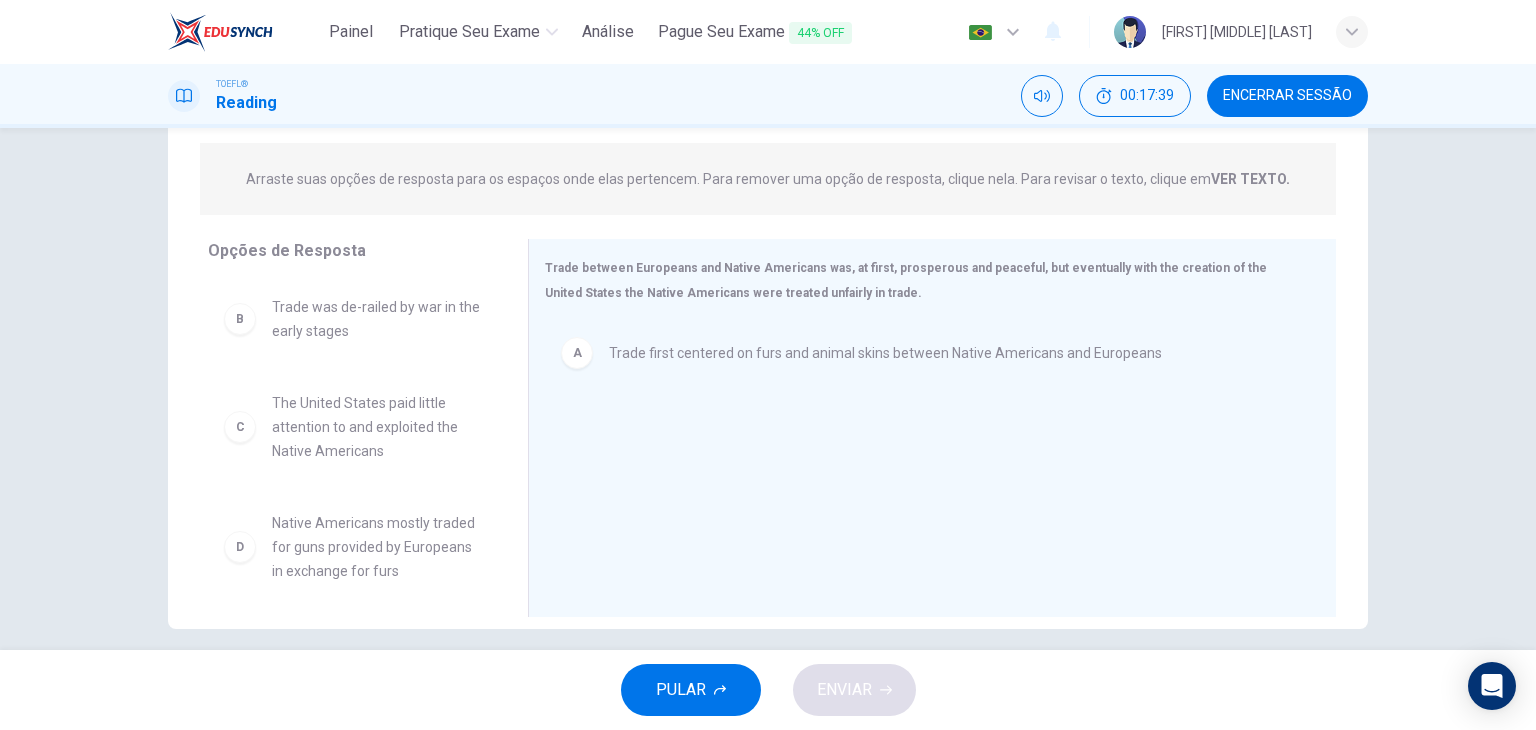 scroll, scrollTop: 246, scrollLeft: 0, axis: vertical 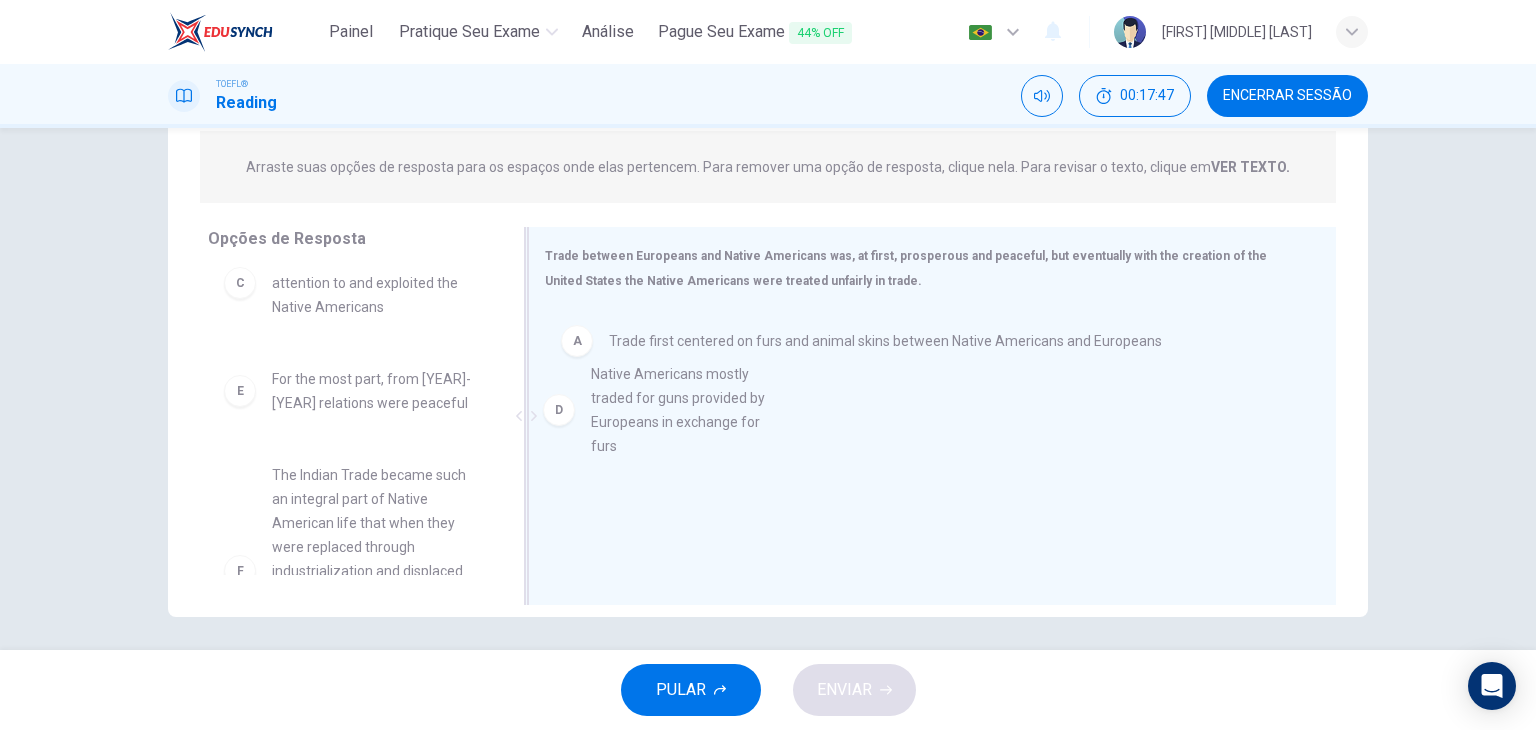 drag, startPoint x: 235, startPoint y: 420, endPoint x: 564, endPoint y: 417, distance: 329.01367 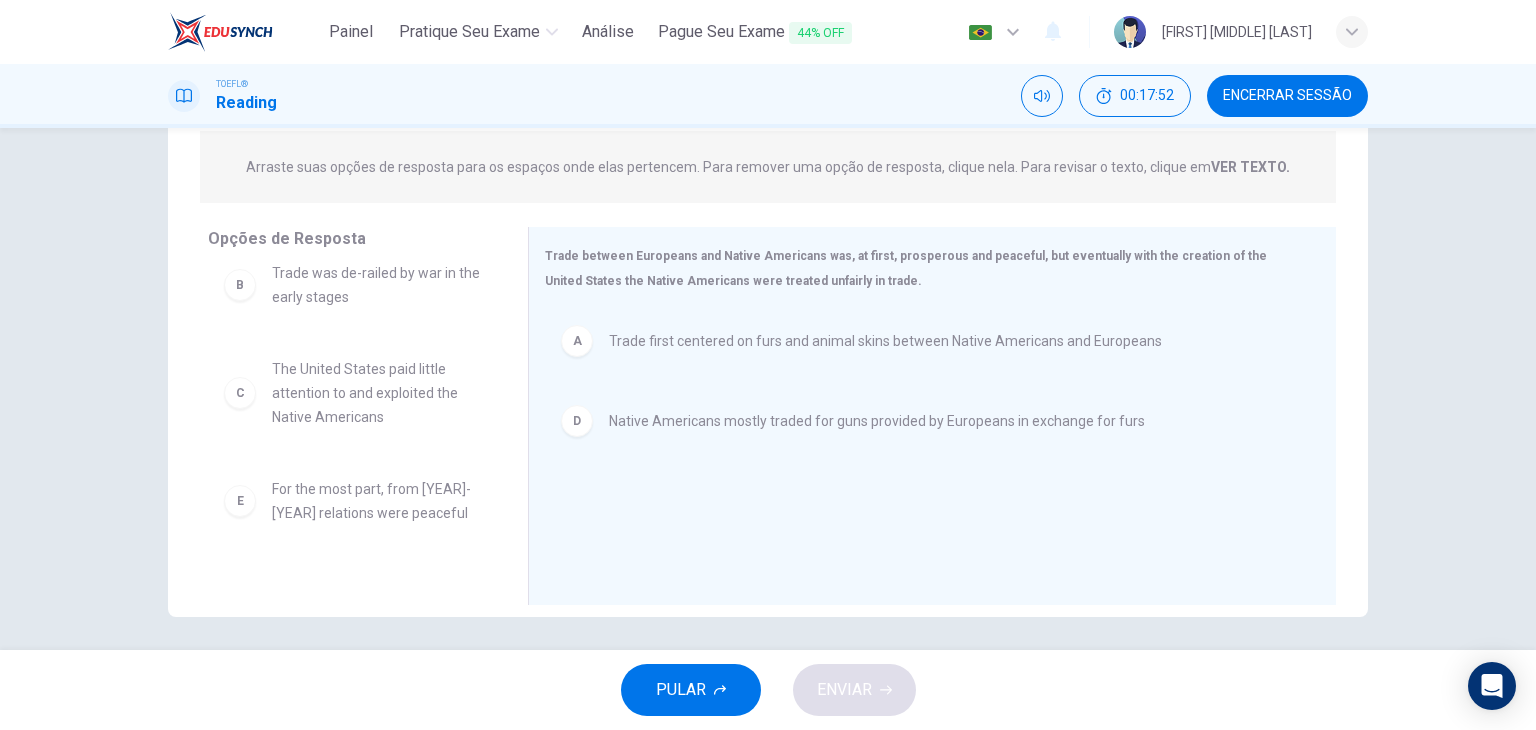 scroll, scrollTop: 0, scrollLeft: 0, axis: both 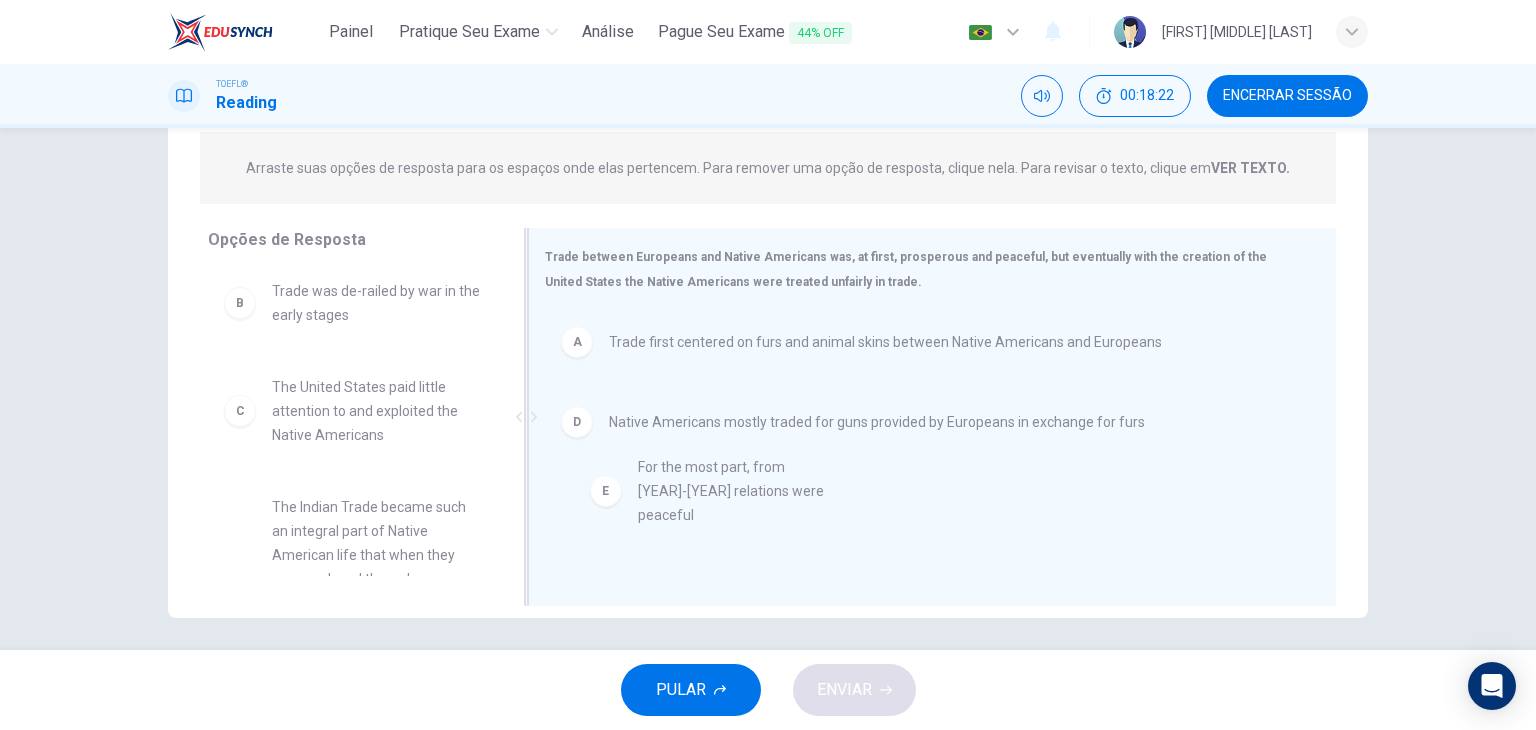 drag, startPoint x: 238, startPoint y: 537, endPoint x: 607, endPoint y: 495, distance: 371.38254 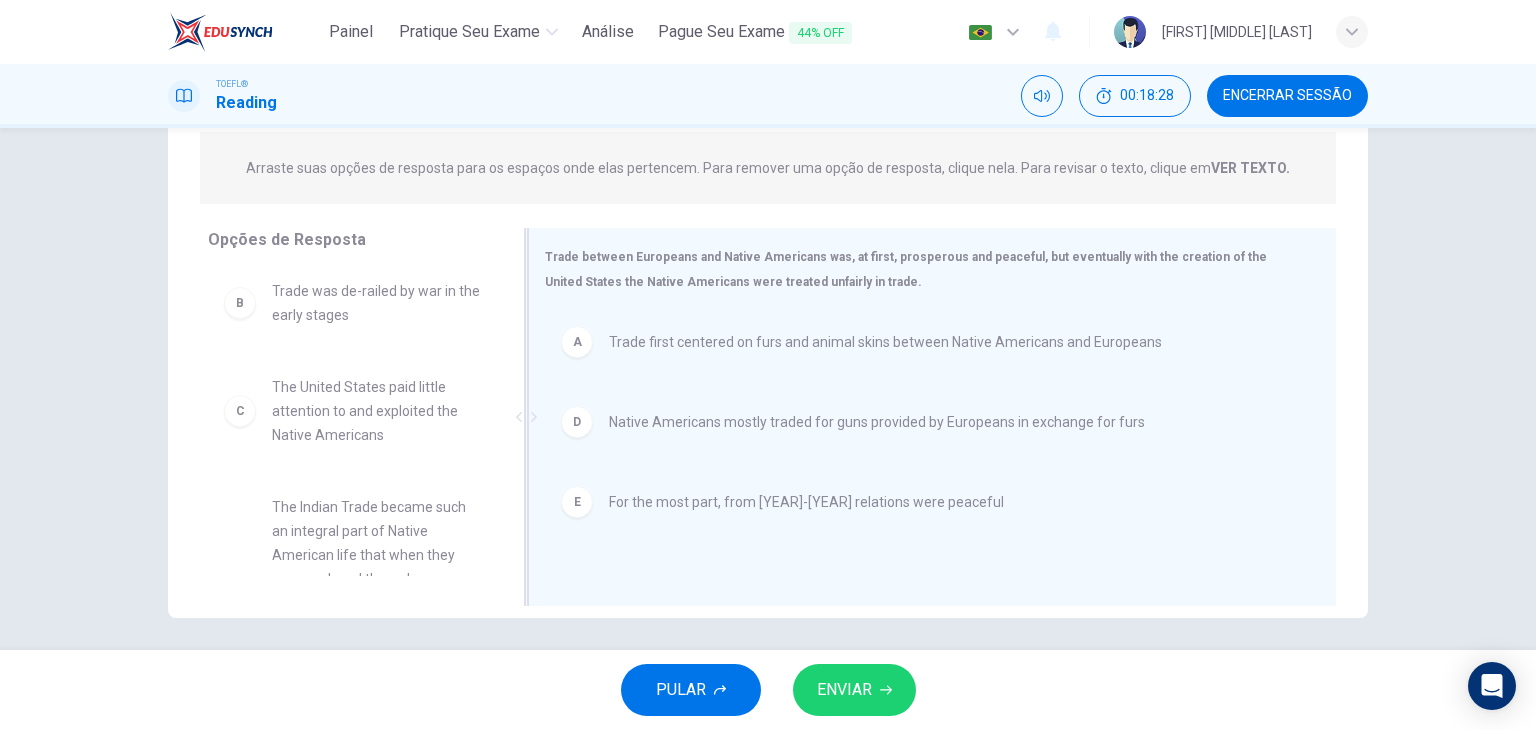 drag, startPoint x: 576, startPoint y: 429, endPoint x: 577, endPoint y: 363, distance: 66.007576 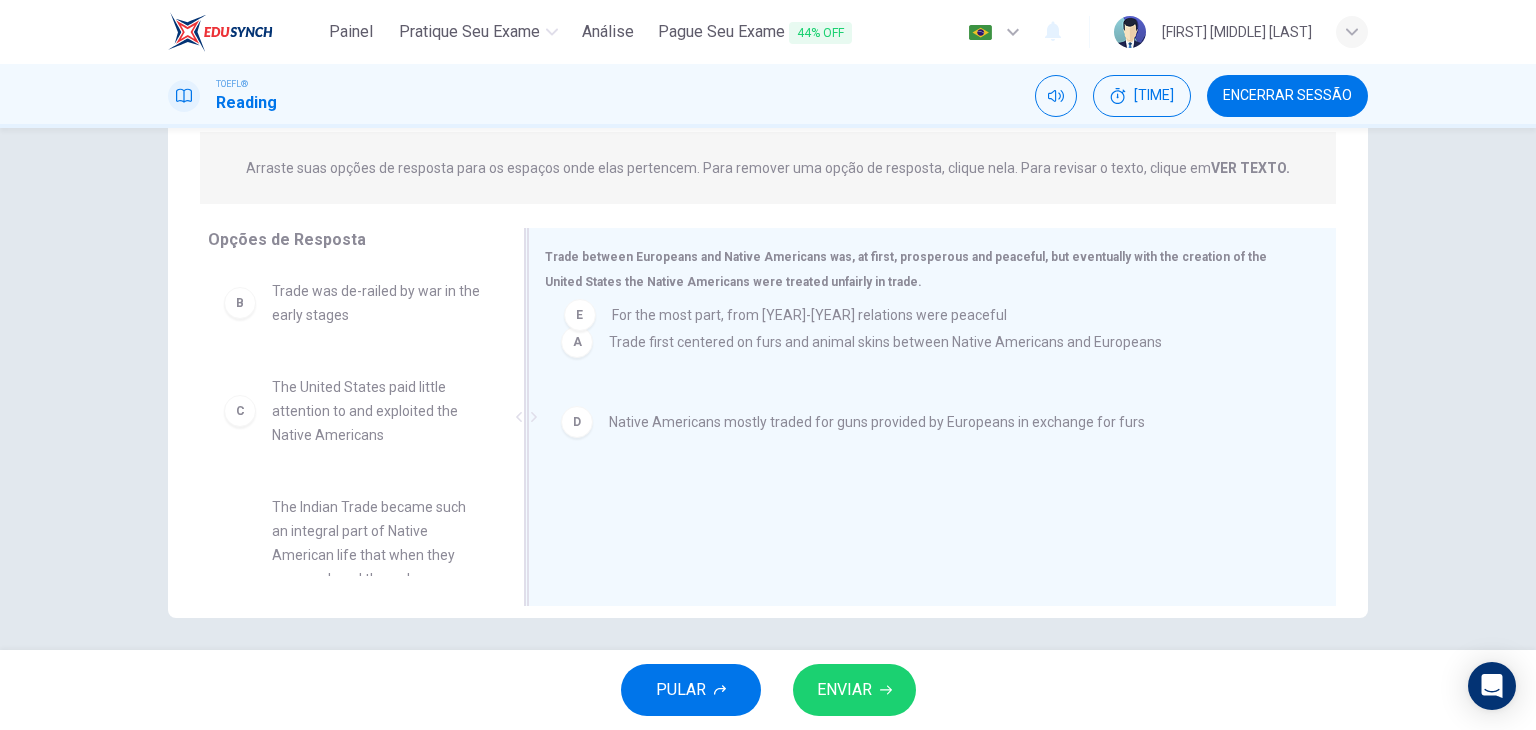 drag, startPoint x: 570, startPoint y: 521, endPoint x: 577, endPoint y: 328, distance: 193.1269 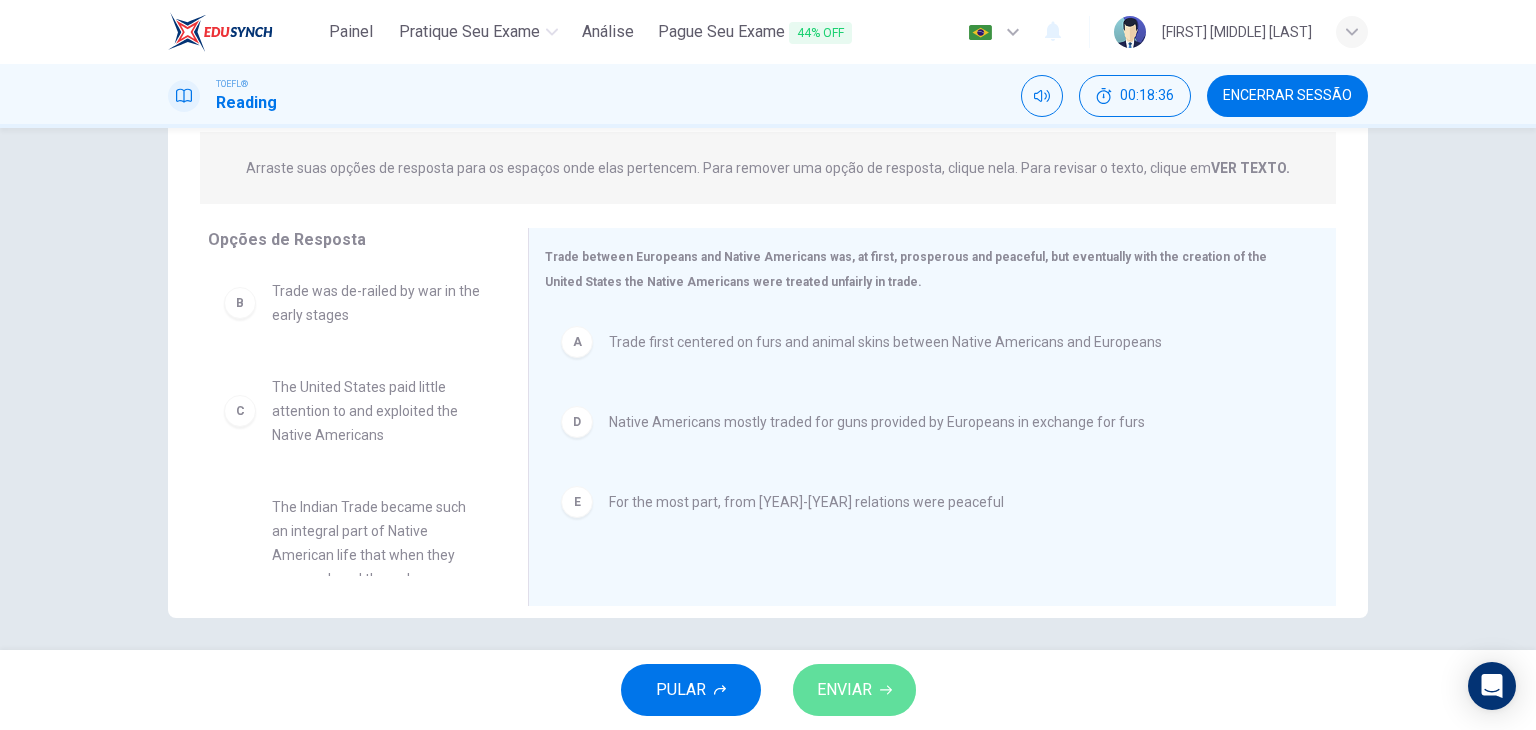 click on "ENVIAR" at bounding box center [844, 690] 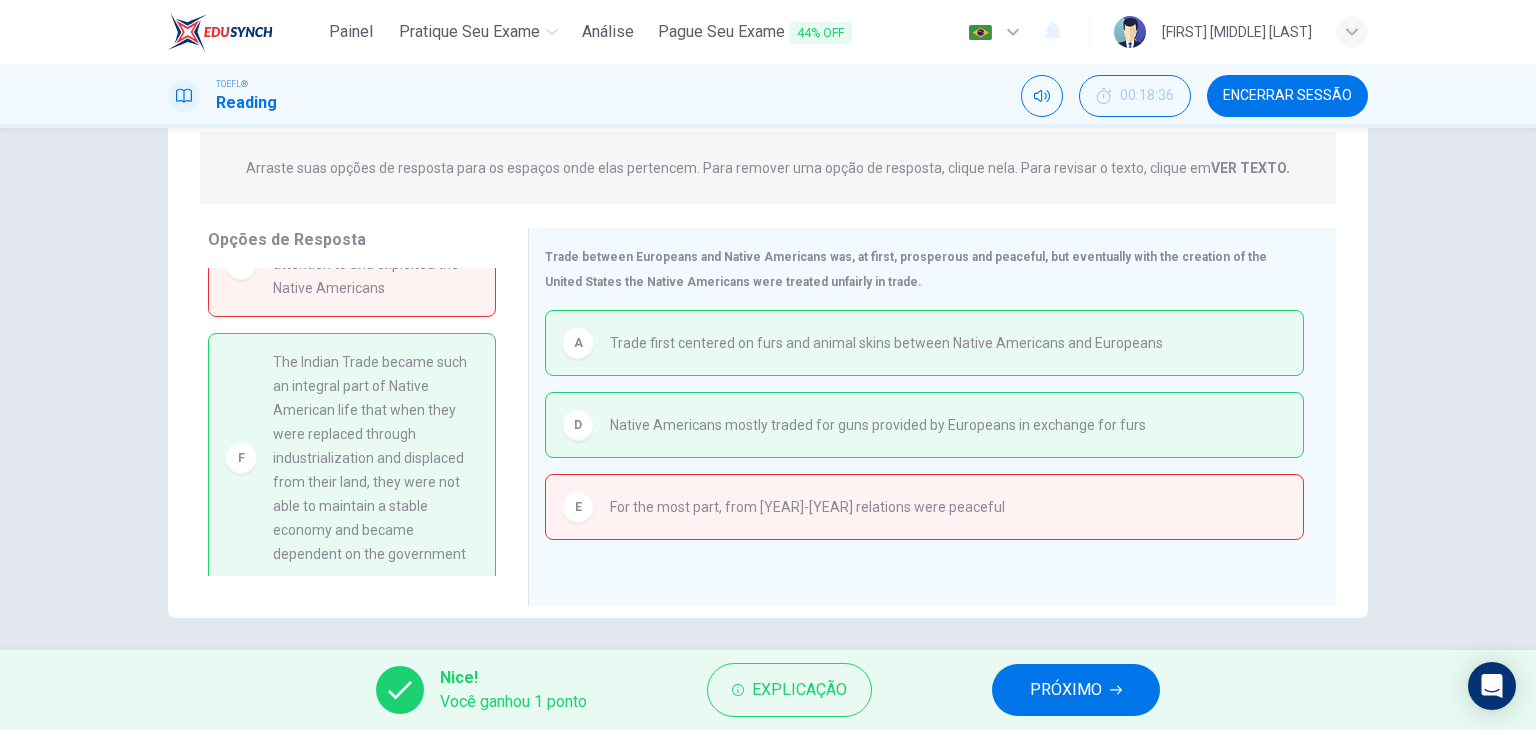 scroll, scrollTop: 160, scrollLeft: 0, axis: vertical 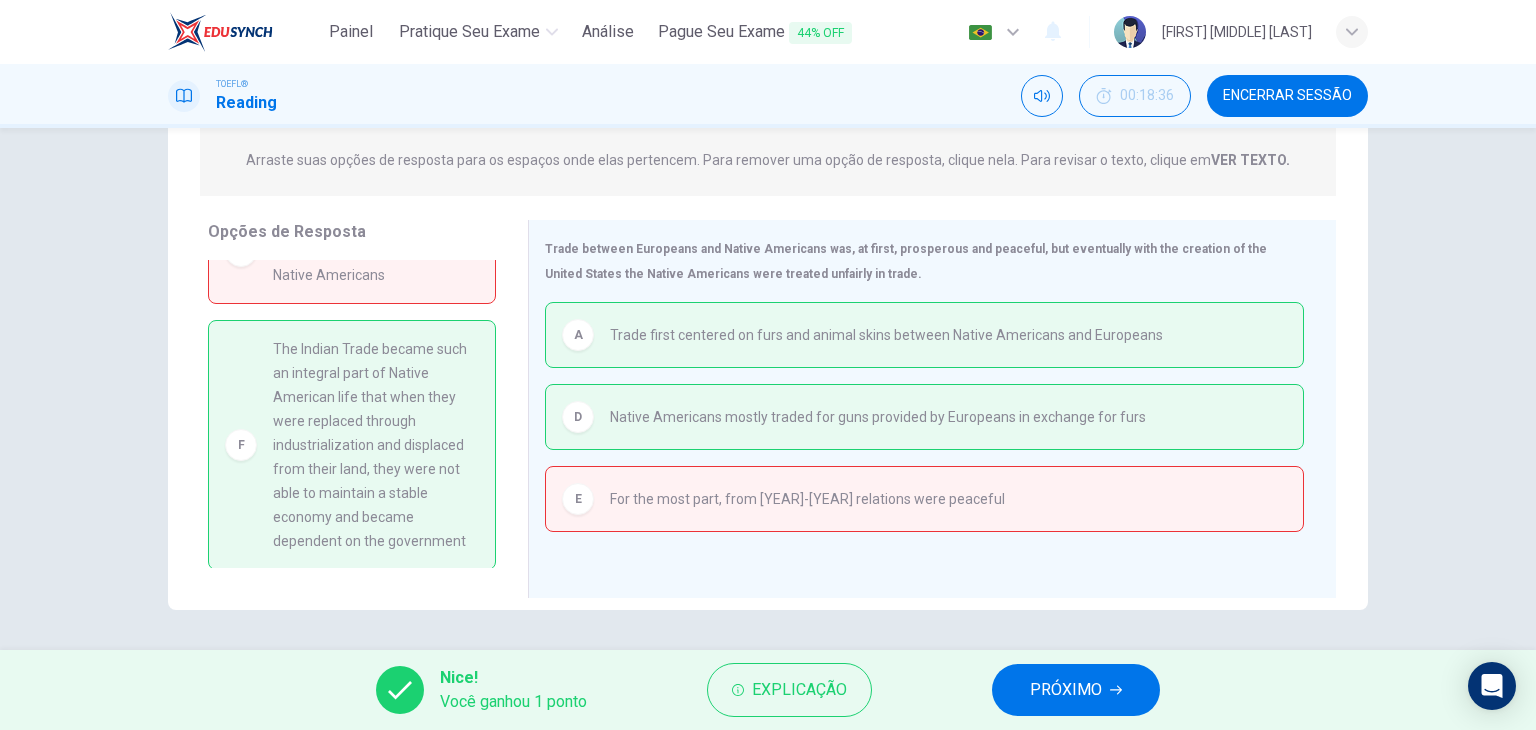 click on "PRÓXIMO" at bounding box center [1066, 690] 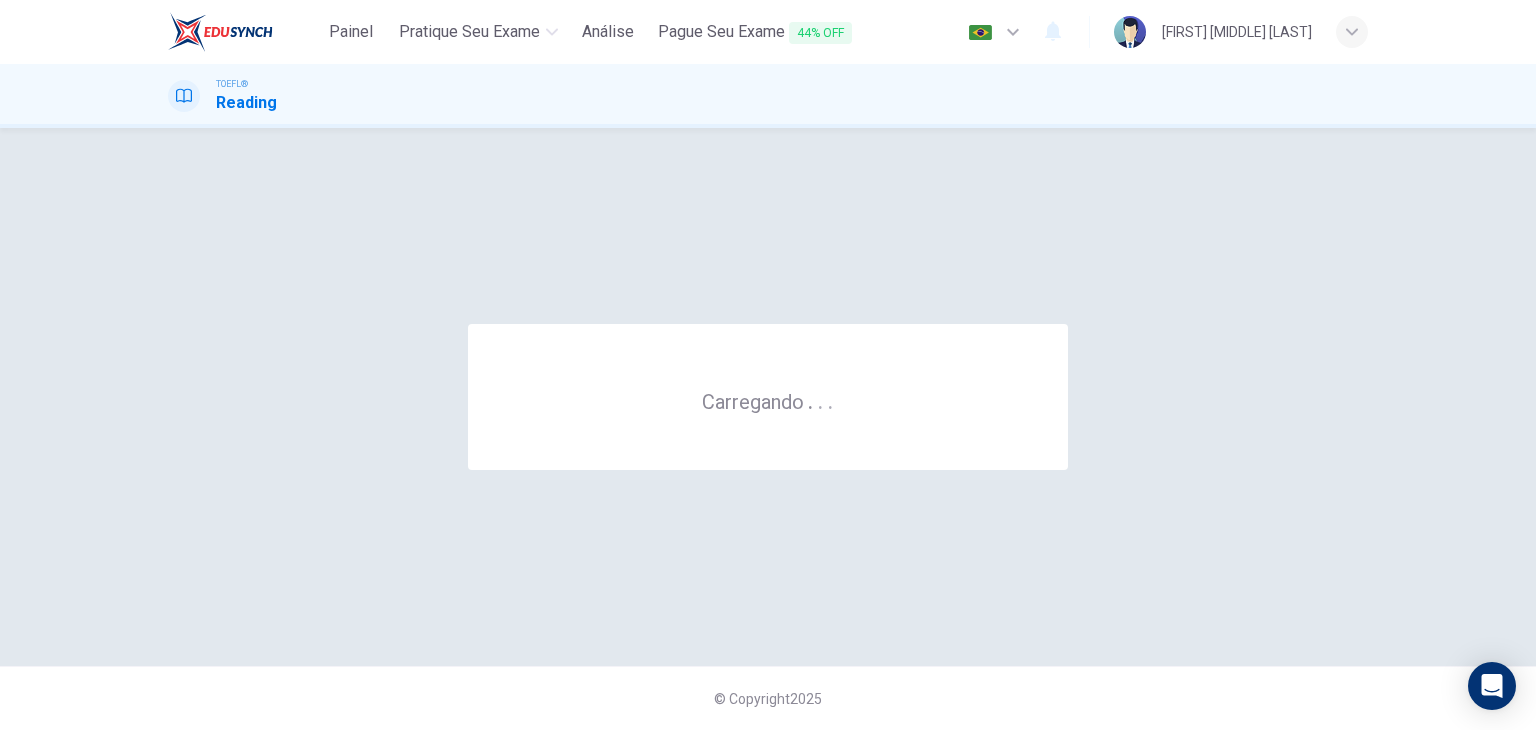 scroll, scrollTop: 0, scrollLeft: 0, axis: both 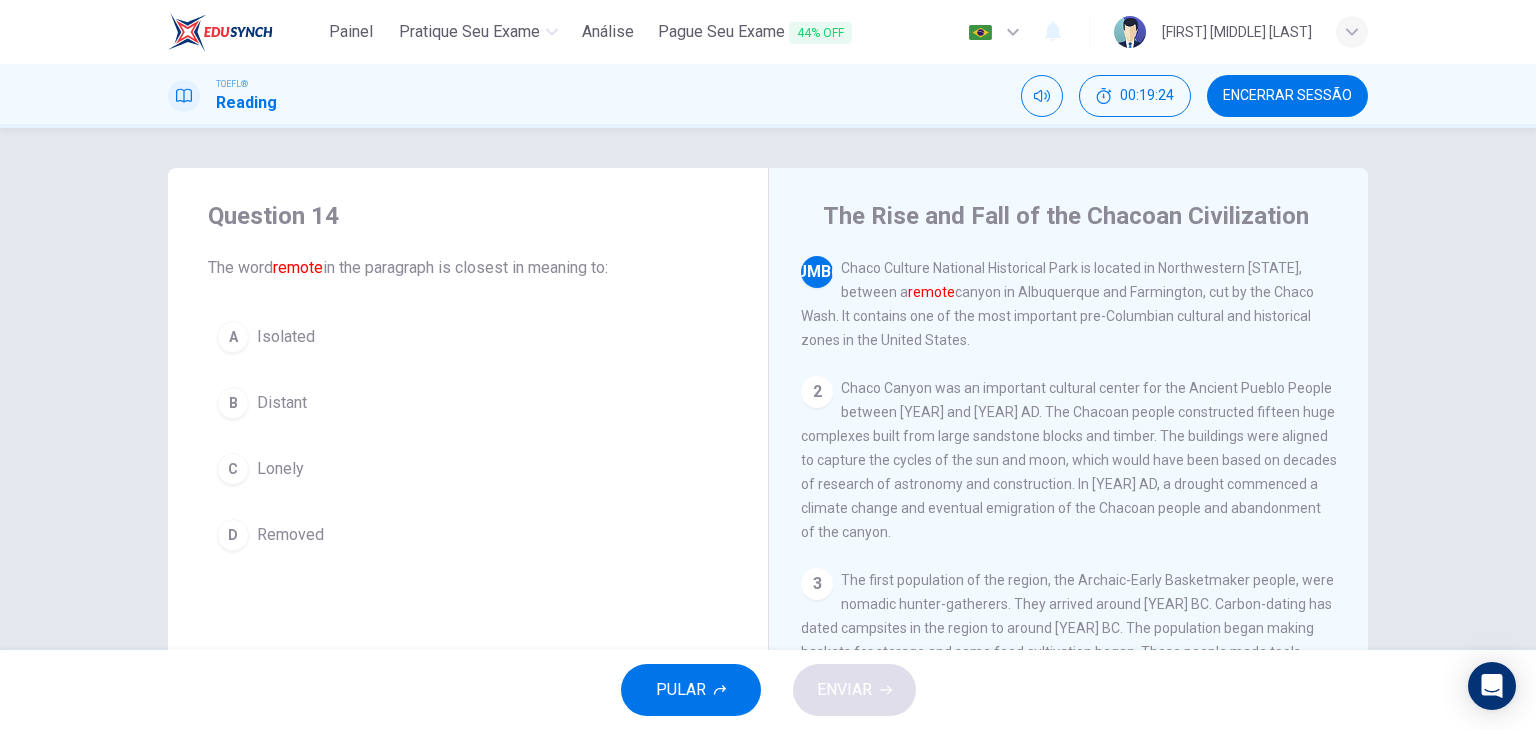 click on "B Distant" at bounding box center (468, 403) 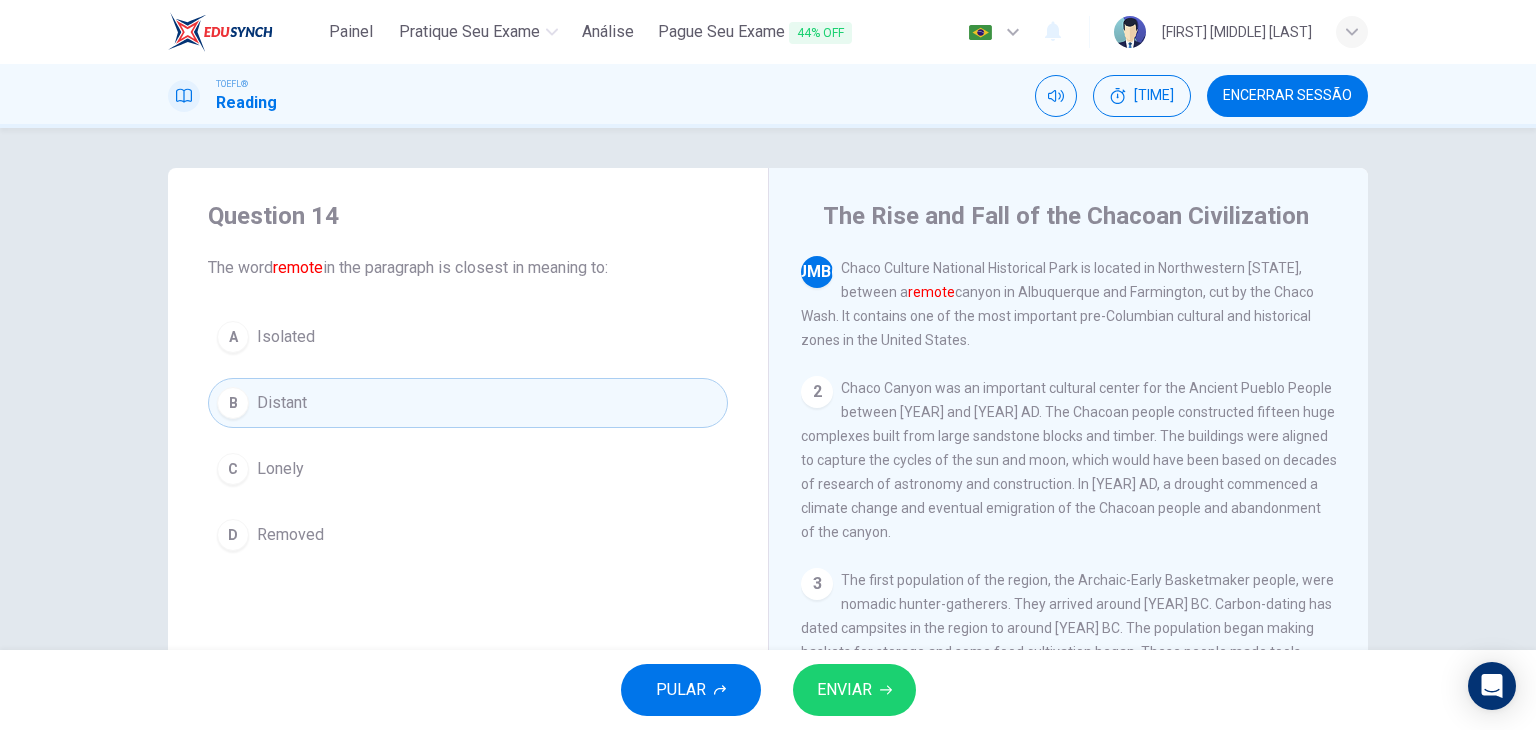 click on "ENVIAR" at bounding box center (844, 690) 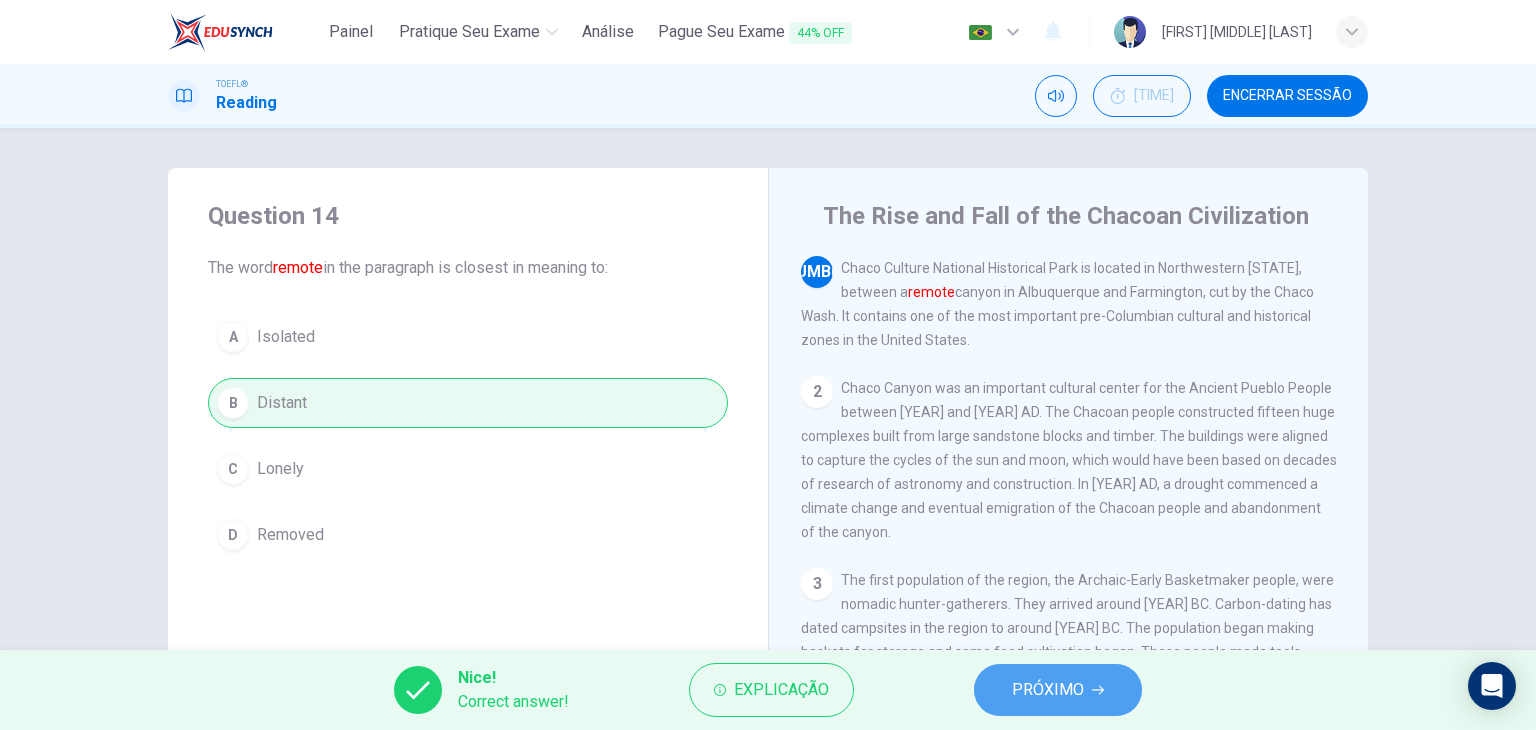click on "PRÓXIMO" at bounding box center [1048, 690] 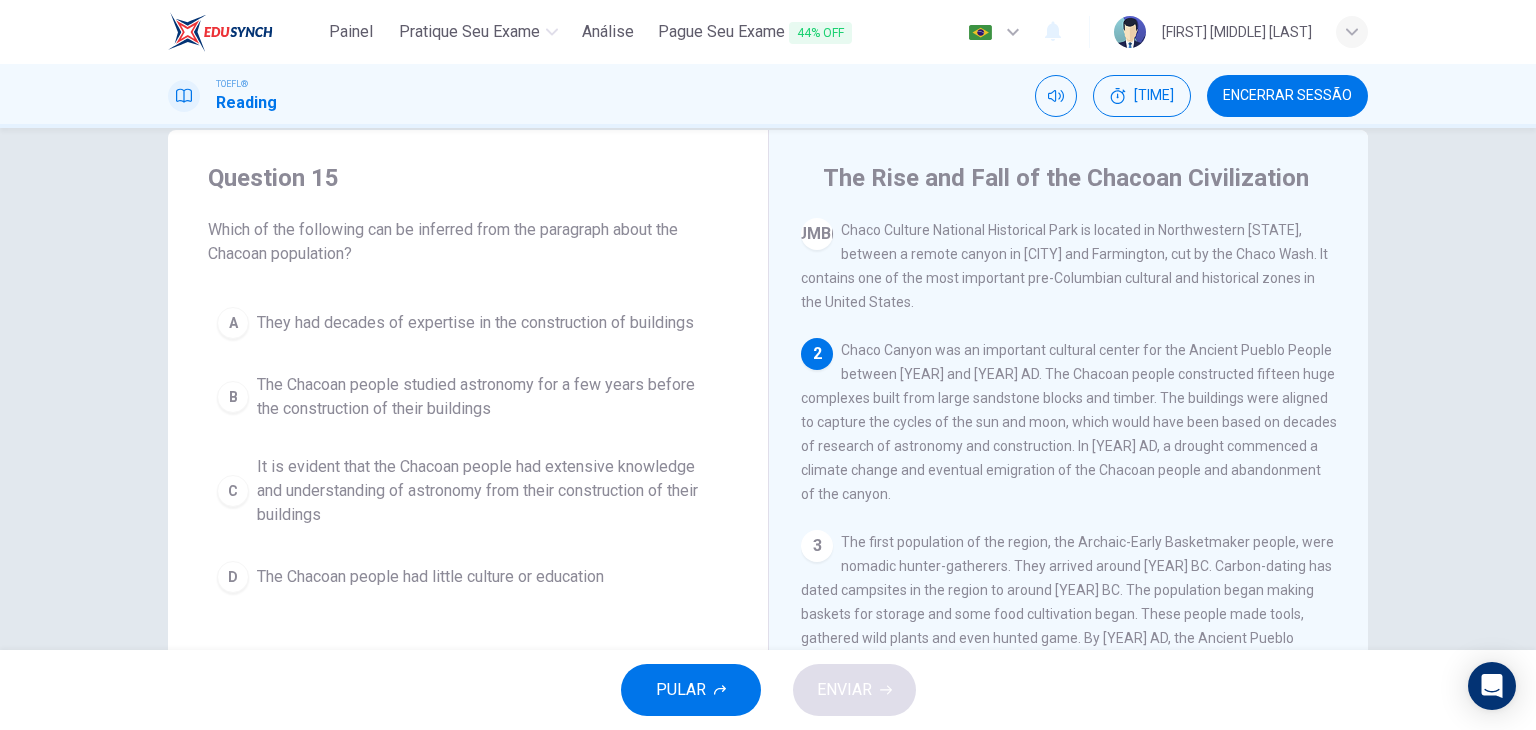 scroll, scrollTop: 36, scrollLeft: 0, axis: vertical 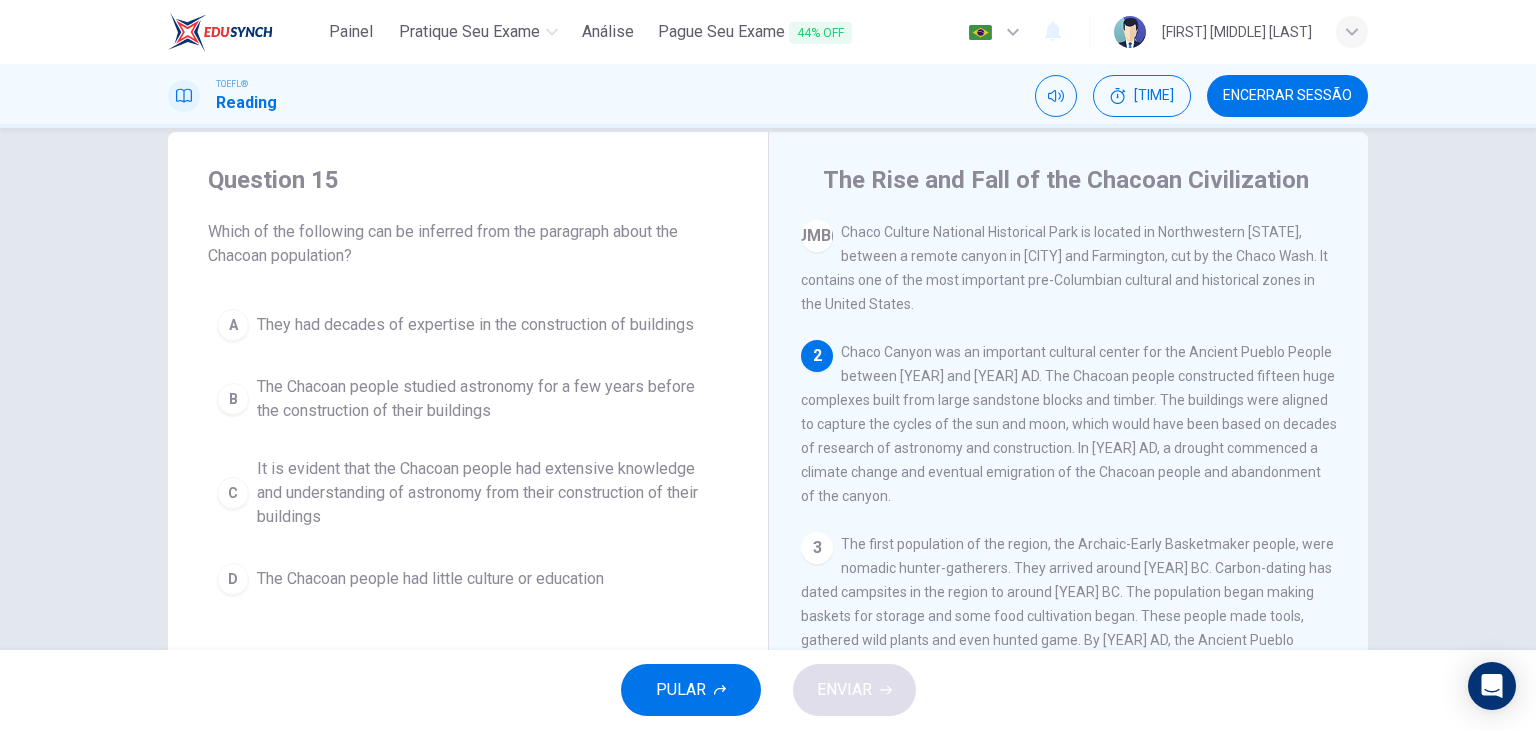 click on "C" at bounding box center (233, 325) 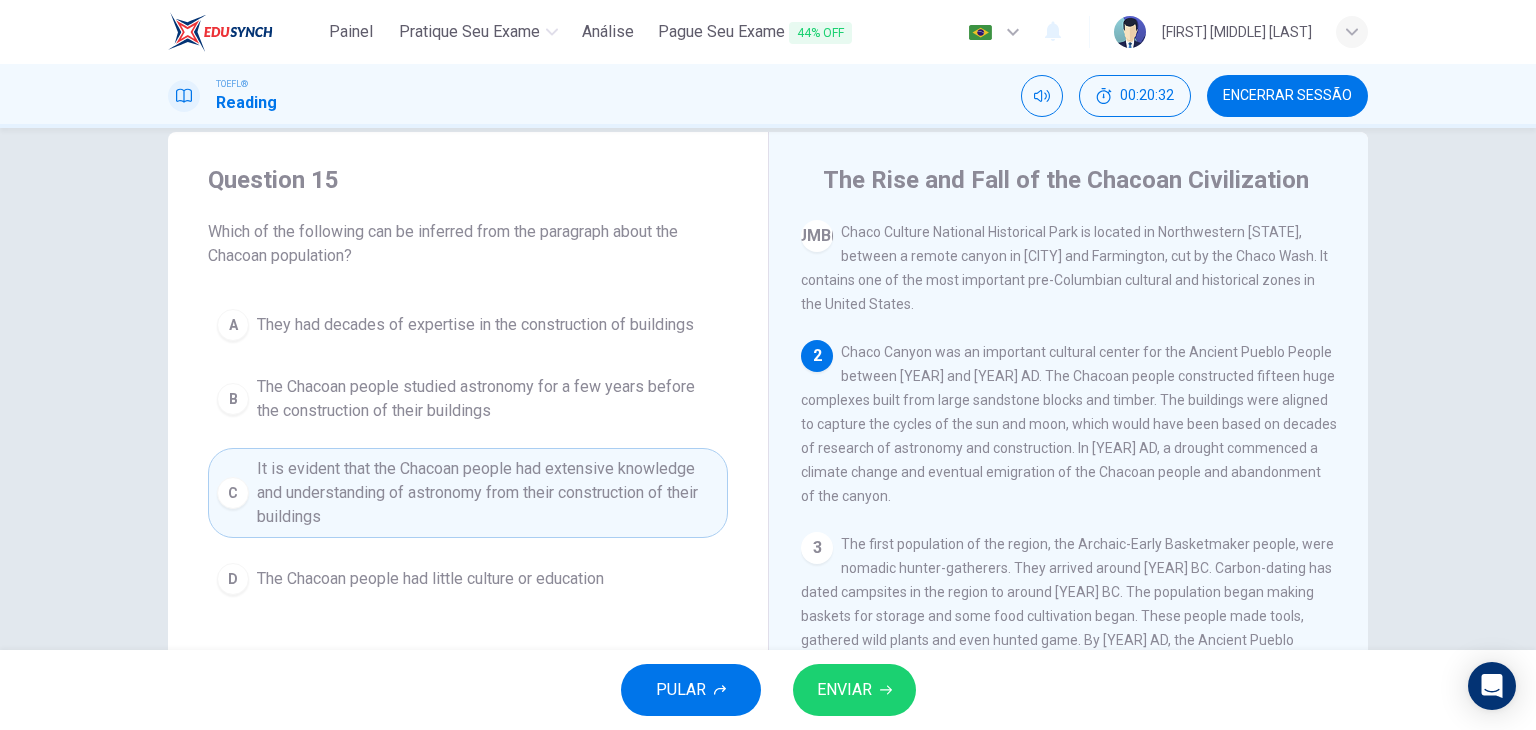 scroll, scrollTop: 32, scrollLeft: 0, axis: vertical 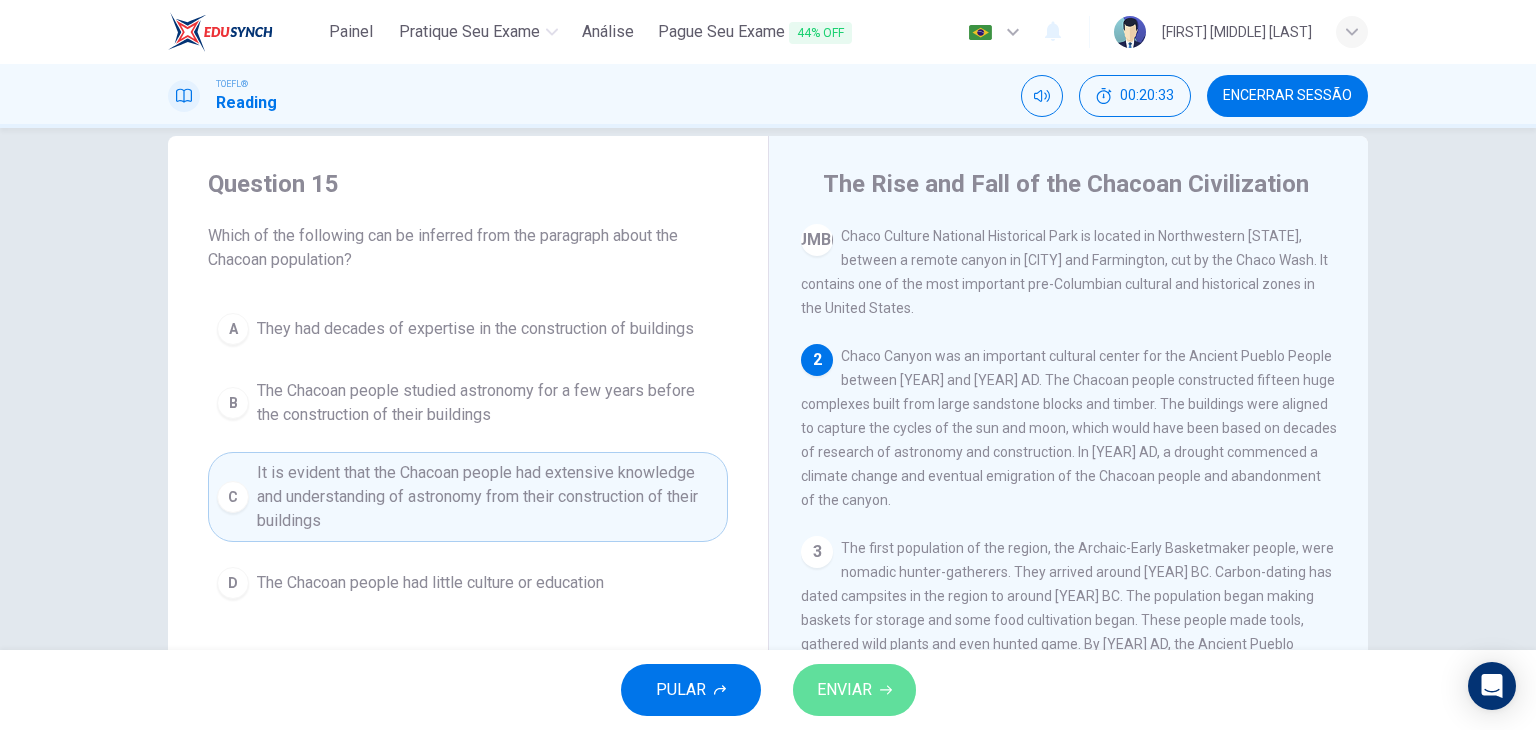 click on "ENVIAR" at bounding box center (844, 690) 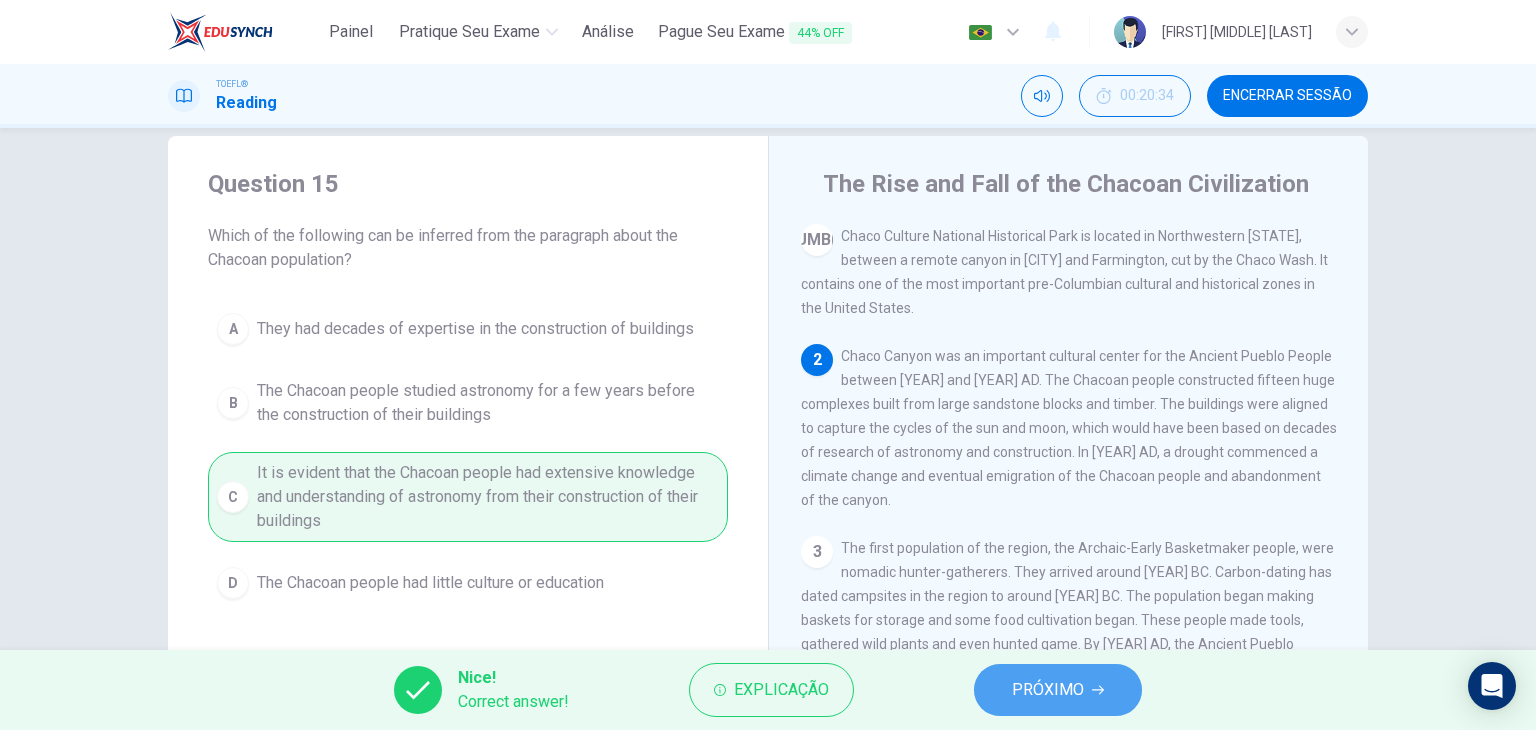 click on "PRÓXIMO" at bounding box center [1058, 690] 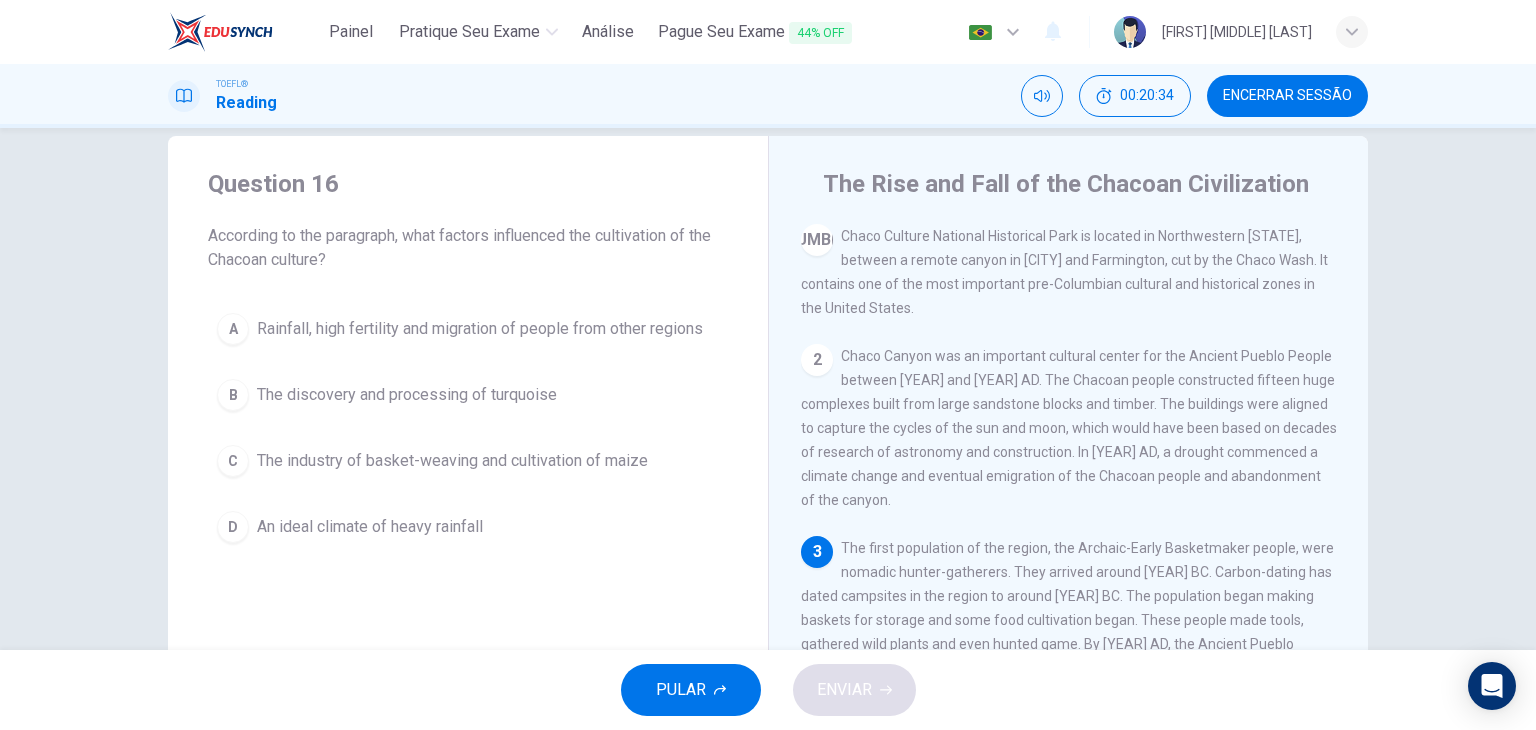 scroll, scrollTop: 193, scrollLeft: 0, axis: vertical 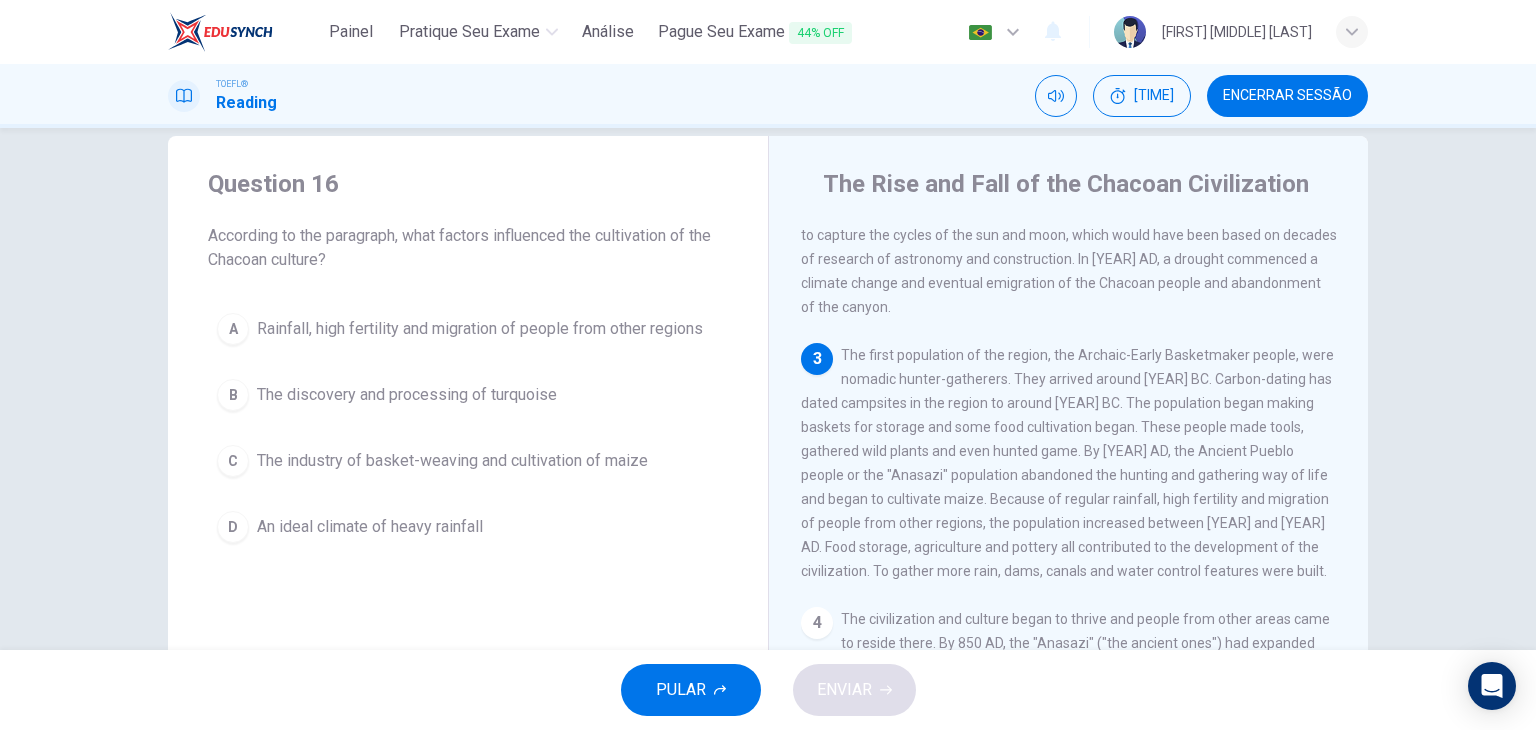 click on "A" at bounding box center [233, 329] 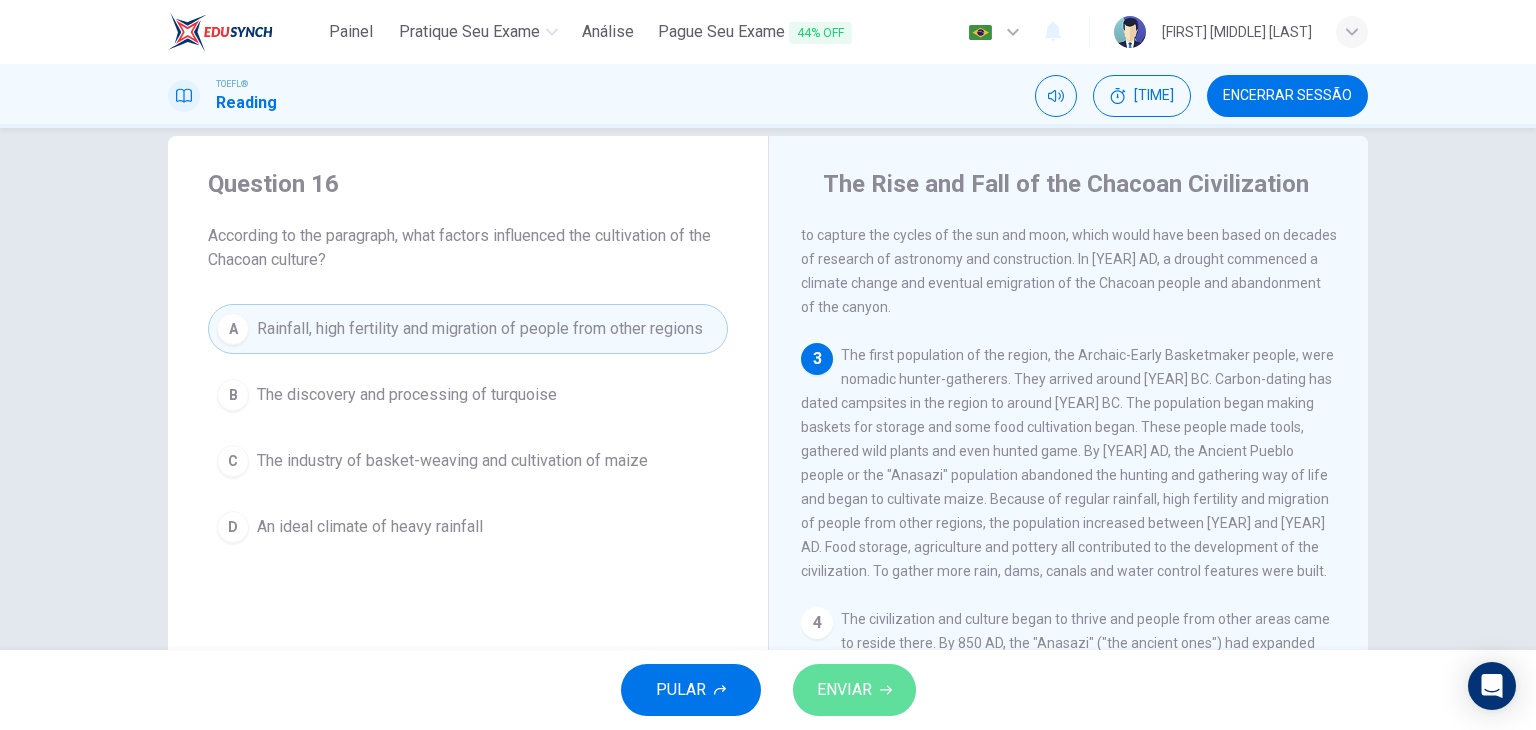 click on "ENVIAR" at bounding box center [844, 690] 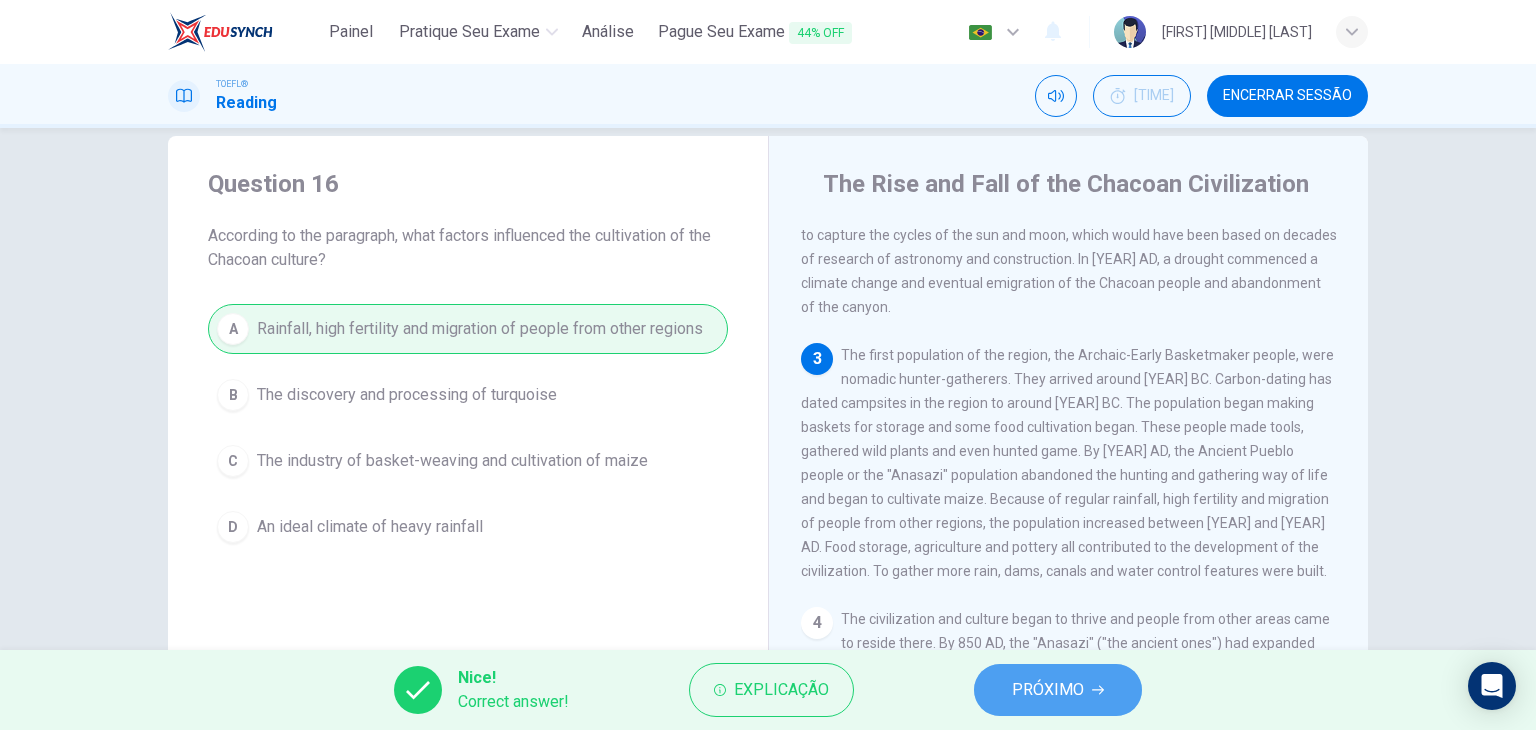 click on "PRÓXIMO" at bounding box center (1048, 690) 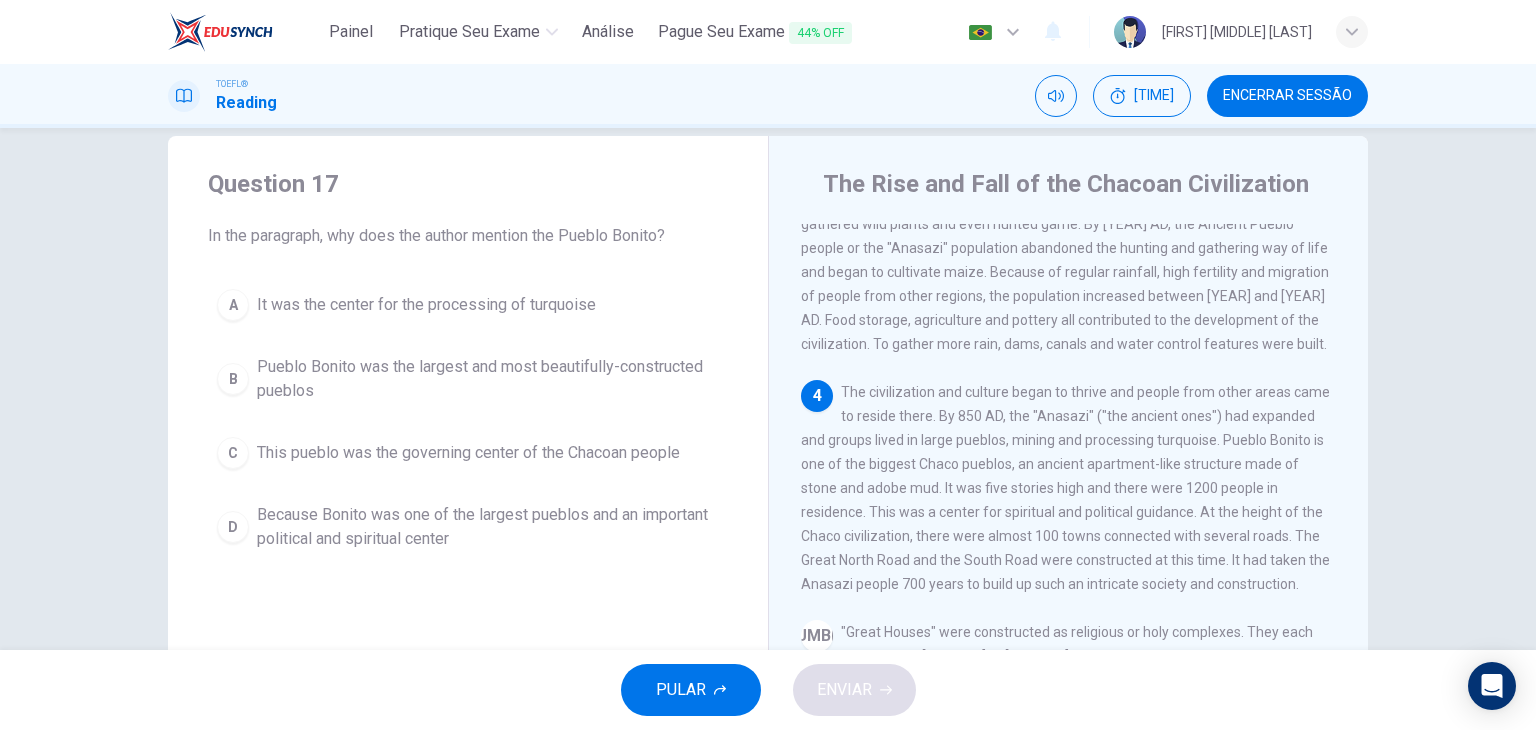 scroll, scrollTop: 440, scrollLeft: 0, axis: vertical 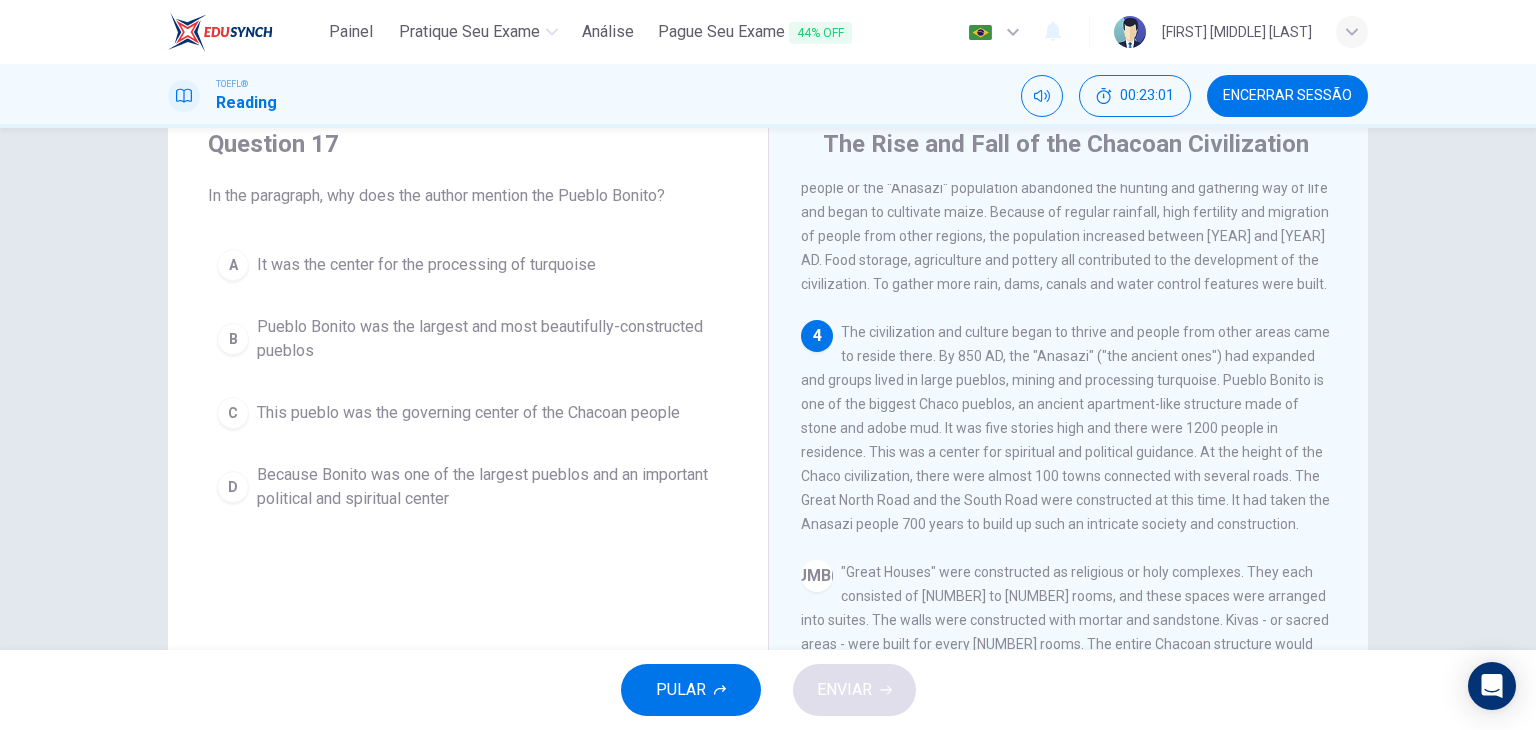 click on "D" at bounding box center (233, 265) 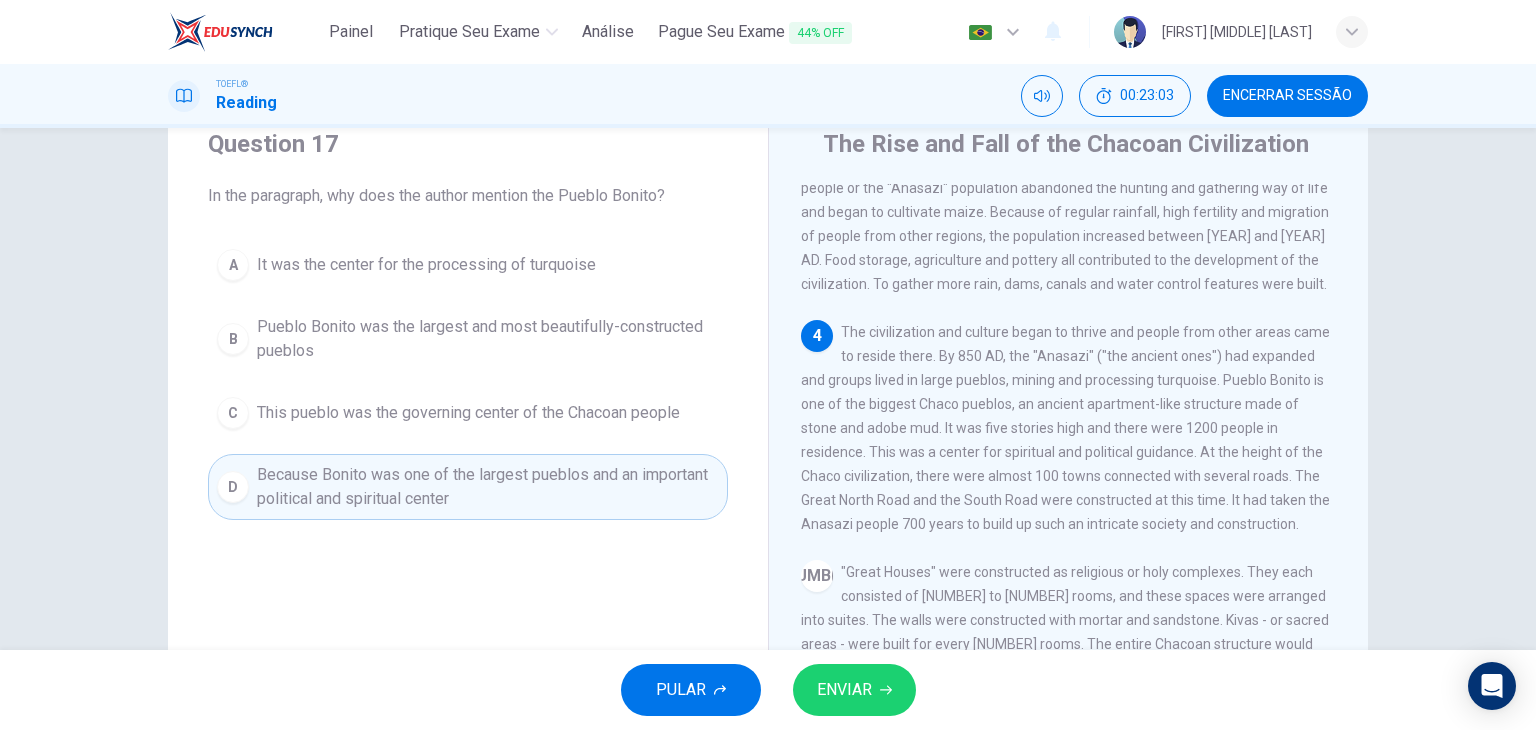 click on "ENVIAR" at bounding box center (844, 690) 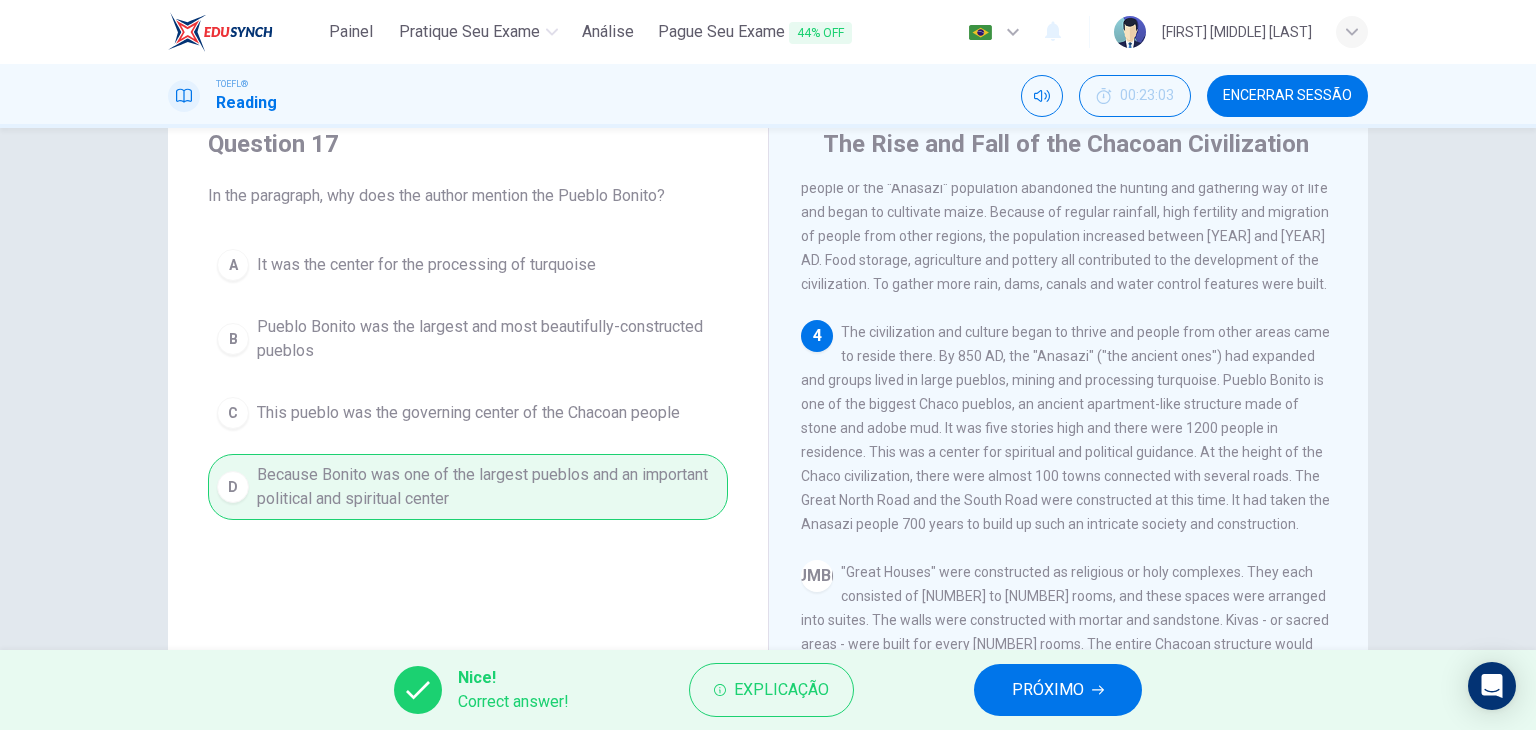 click on "PRÓXIMO" at bounding box center [1048, 690] 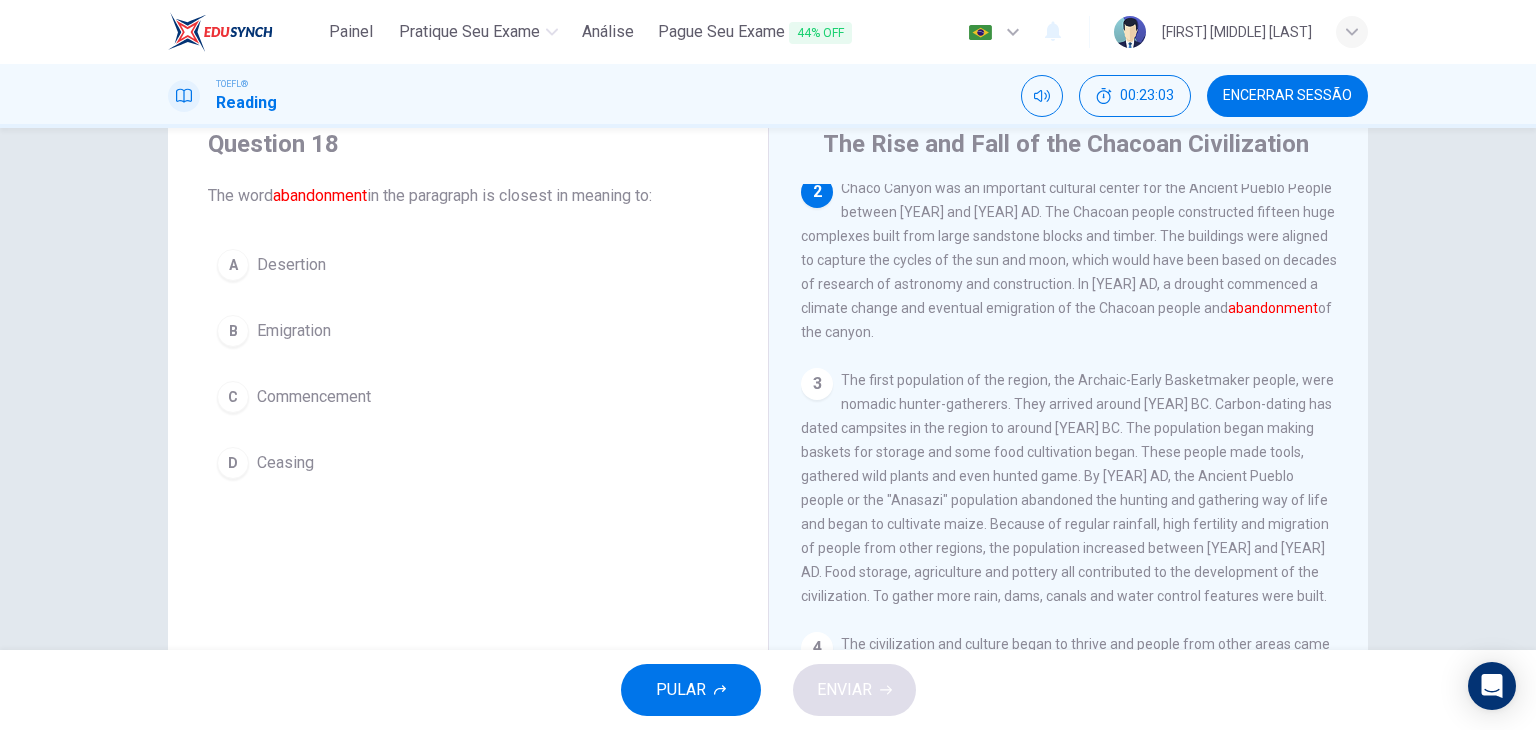 scroll, scrollTop: 123, scrollLeft: 0, axis: vertical 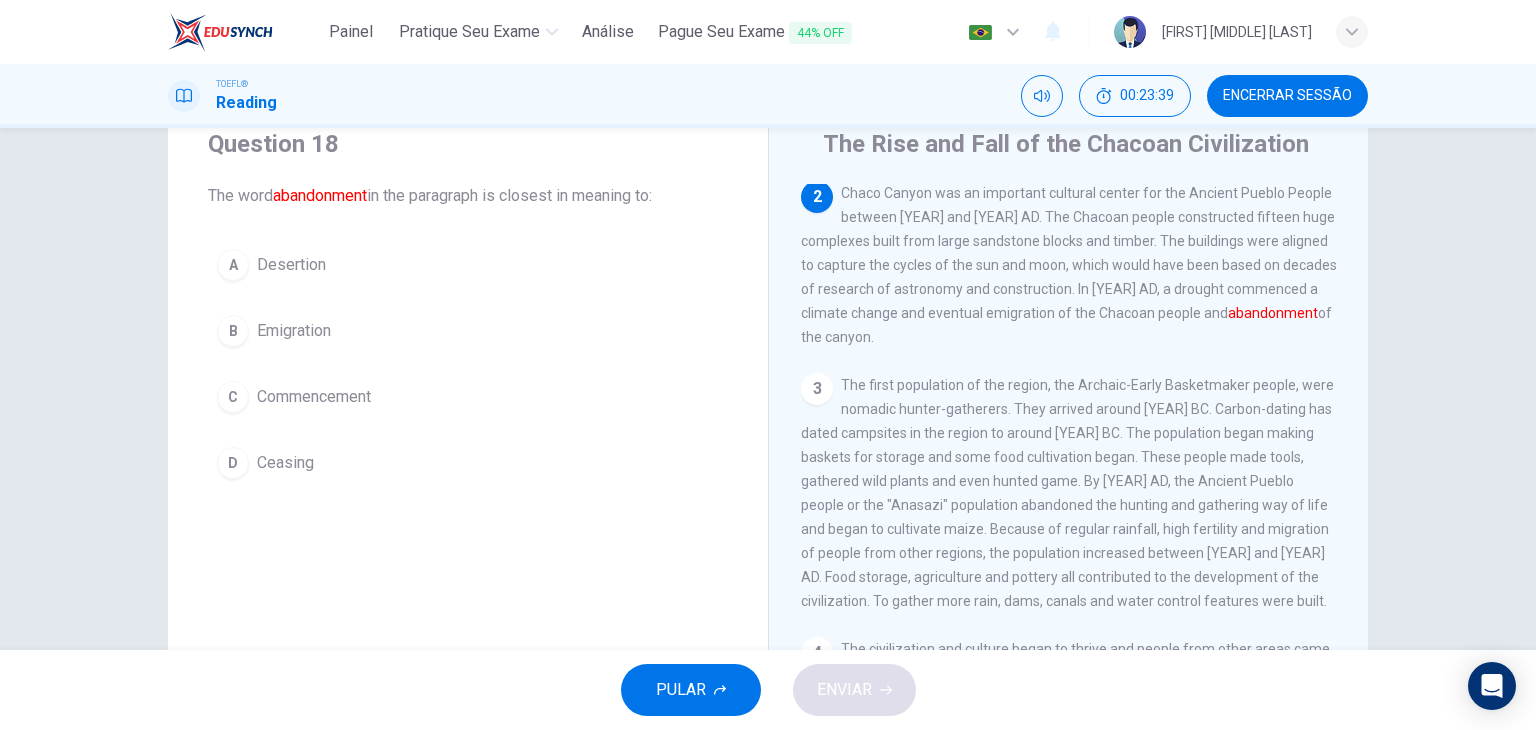 click on "A" at bounding box center (233, 265) 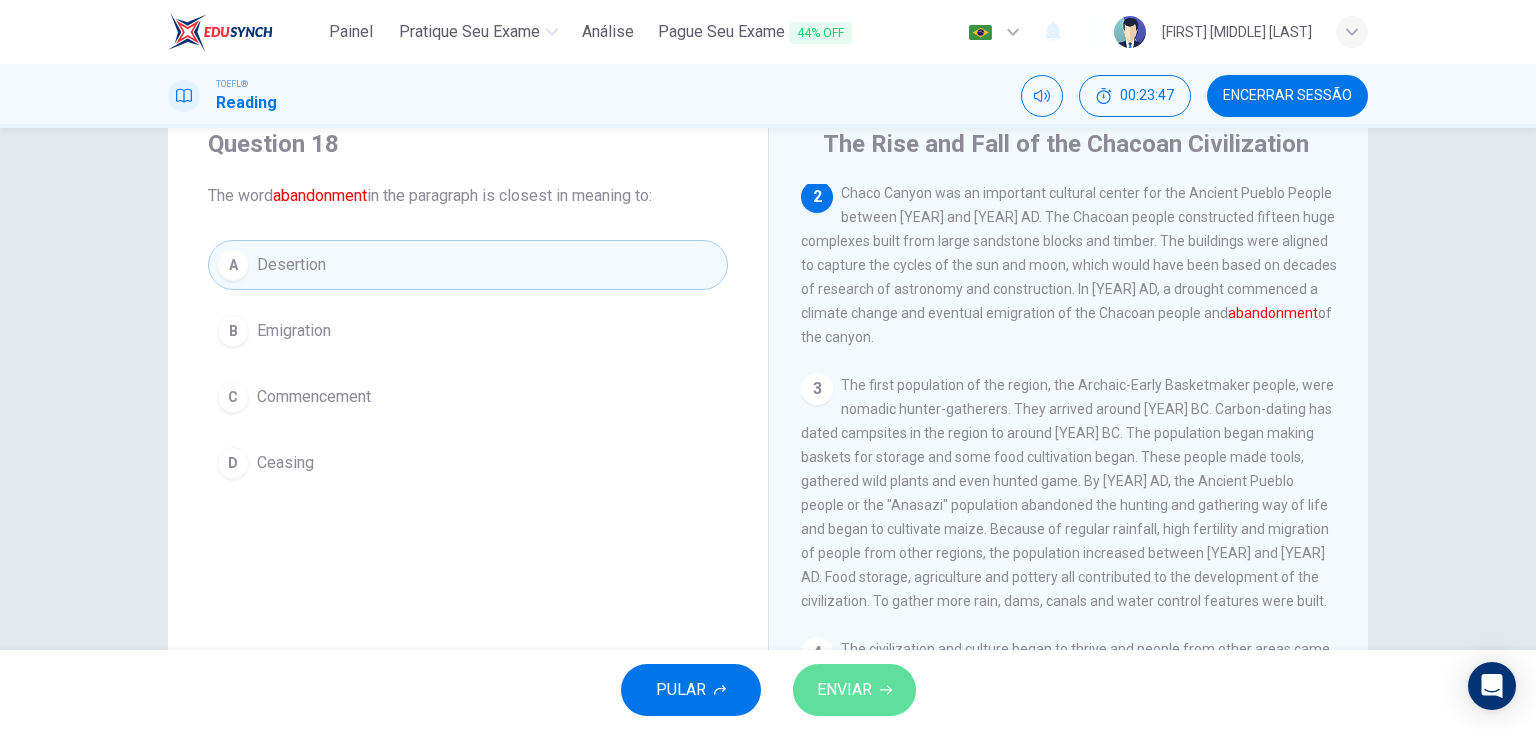 click at bounding box center [886, 690] 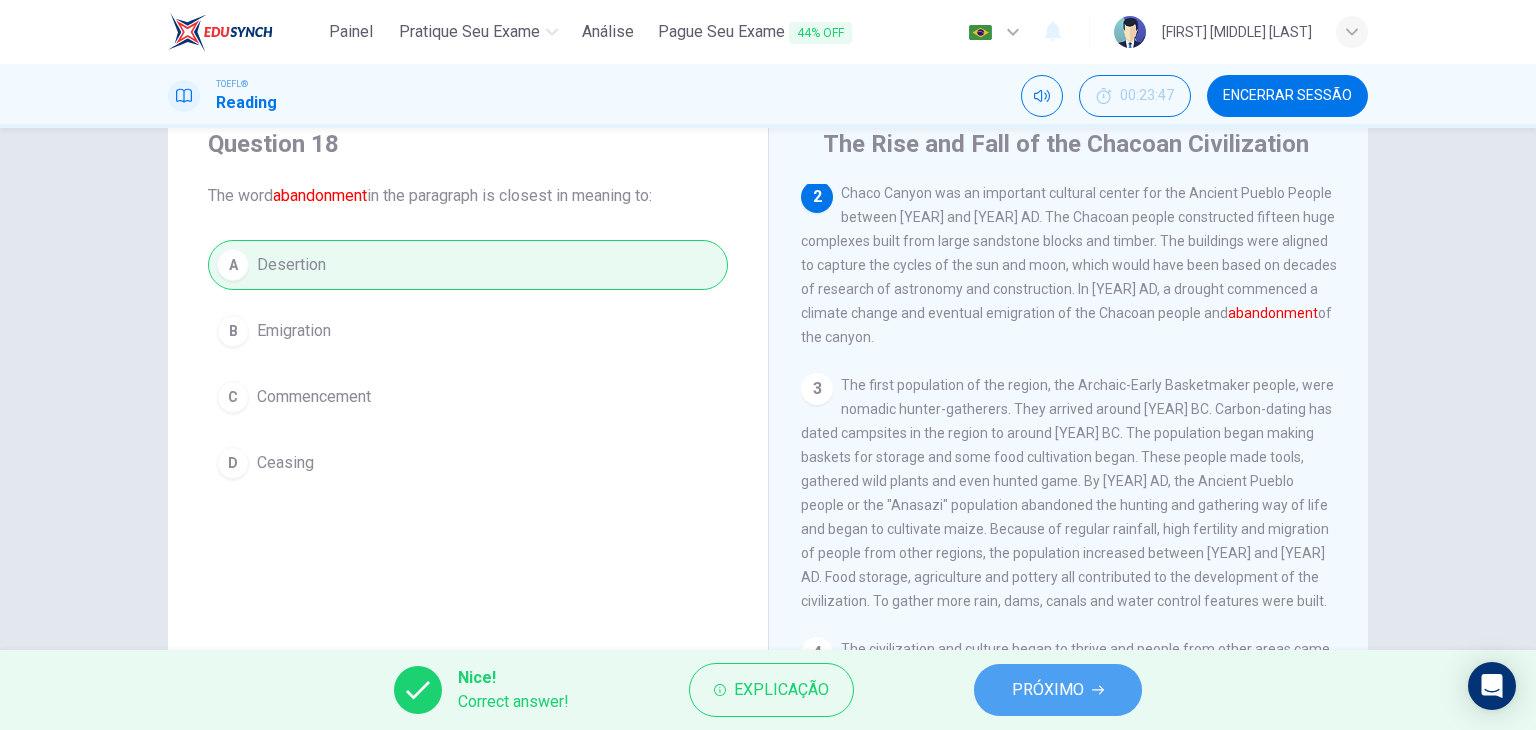 click on "PRÓXIMO" at bounding box center [1048, 690] 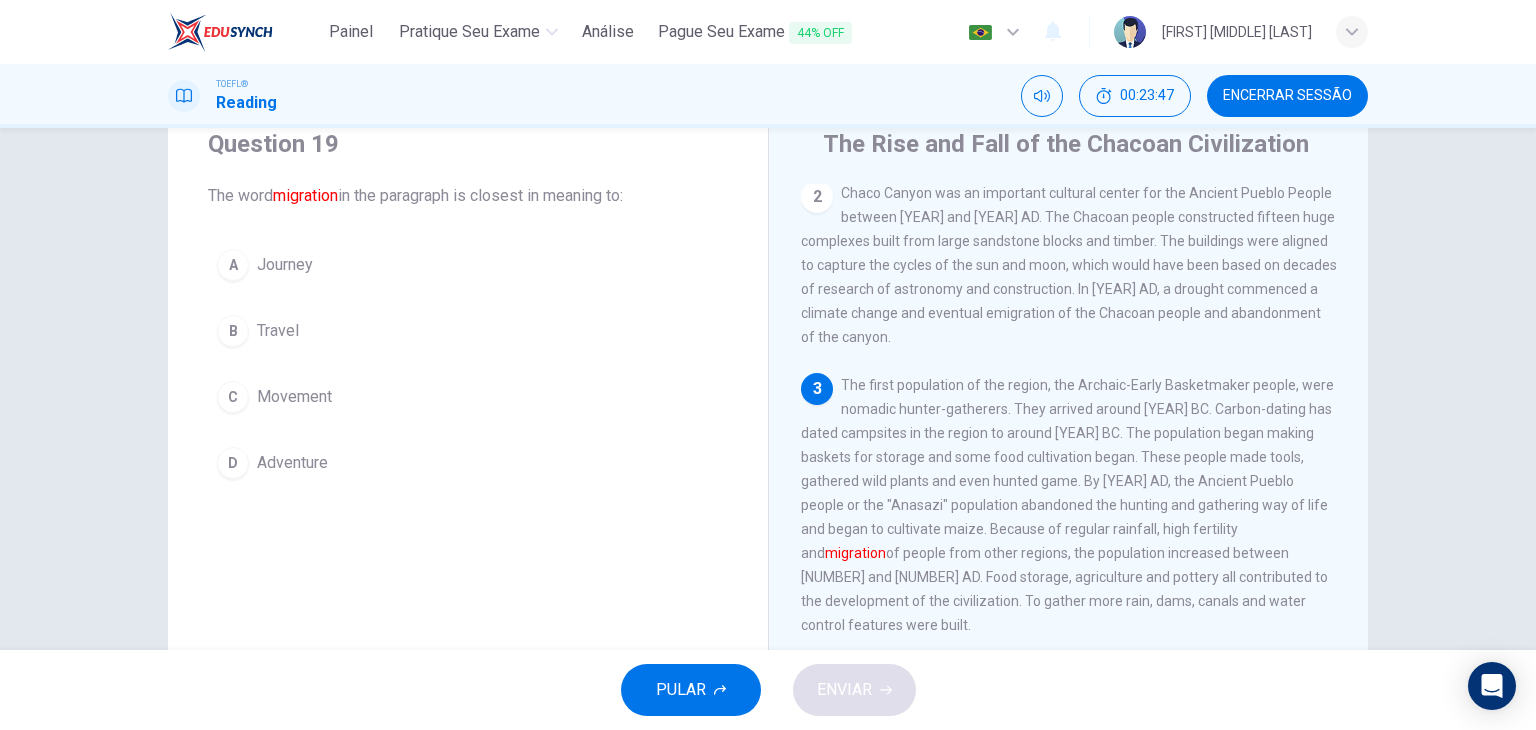 scroll, scrollTop: 193, scrollLeft: 0, axis: vertical 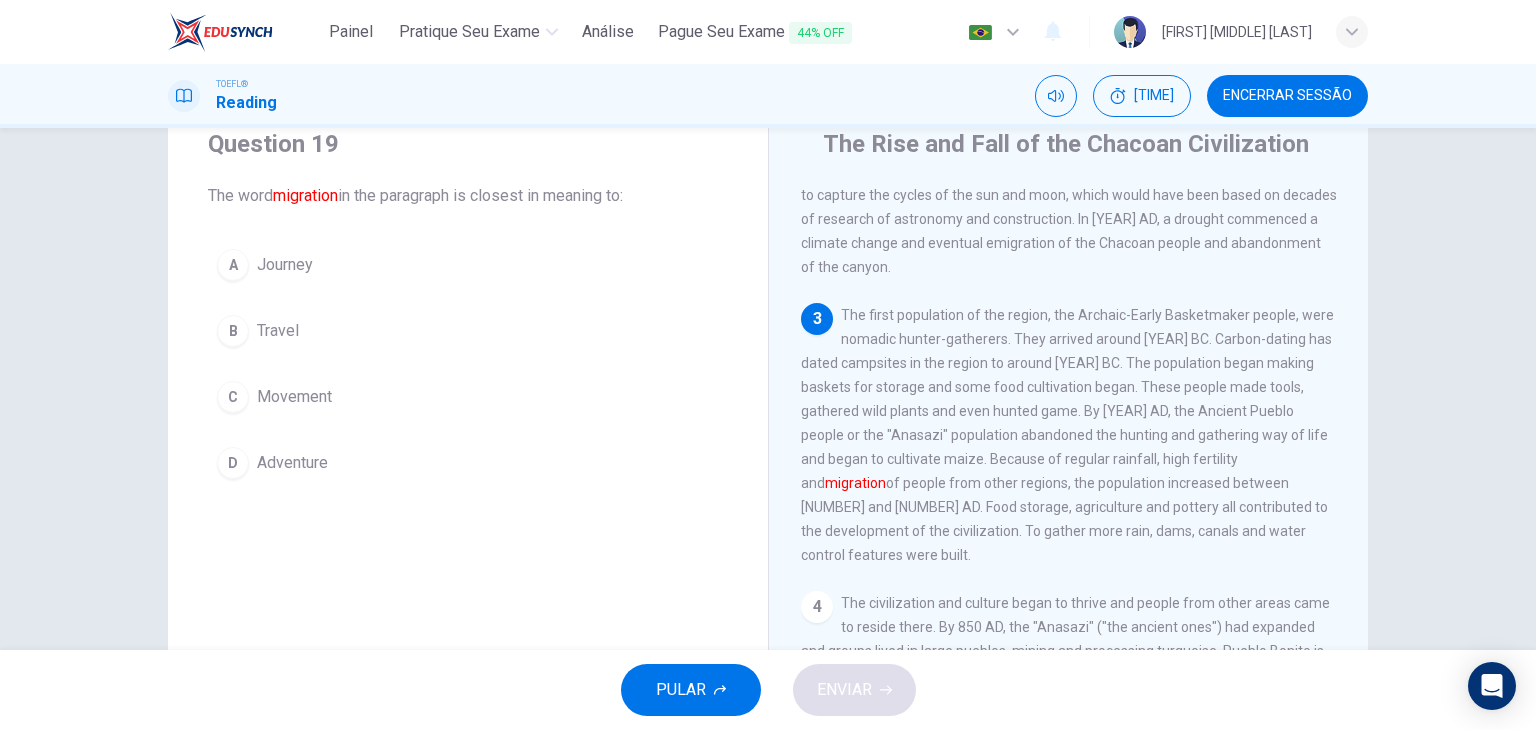 click on "C" at bounding box center (233, 265) 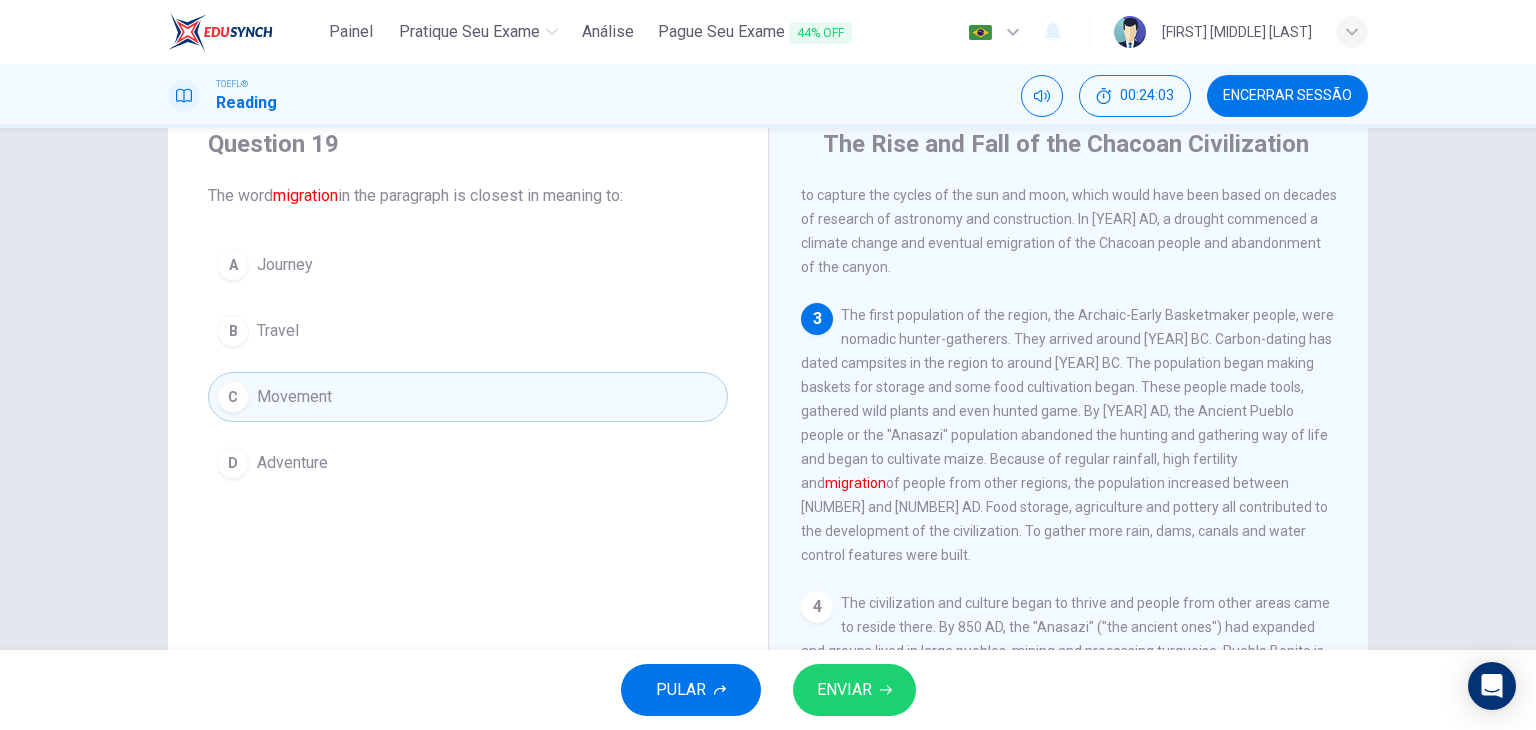 click on "ENVIAR" at bounding box center [854, 690] 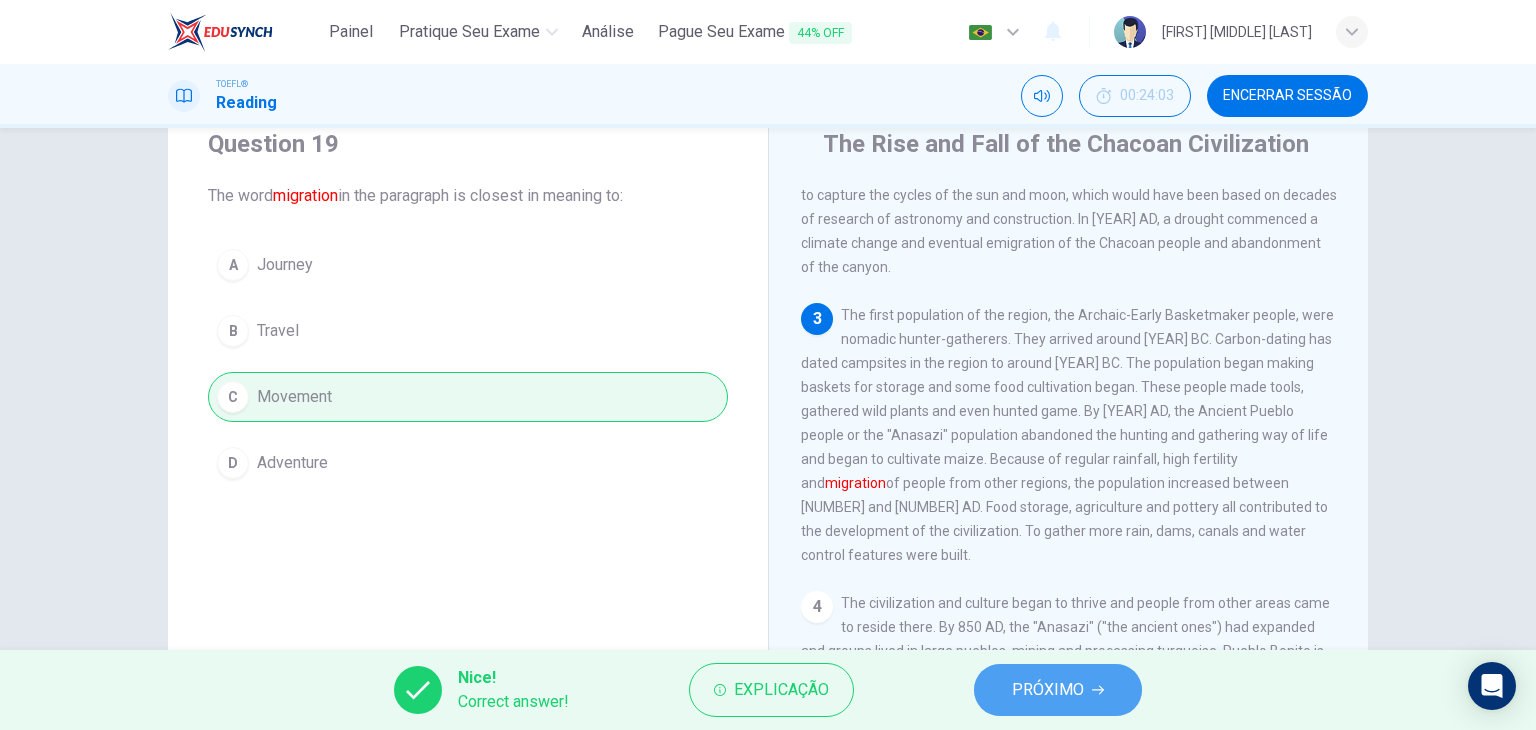 click on "PRÓXIMO" at bounding box center [1048, 690] 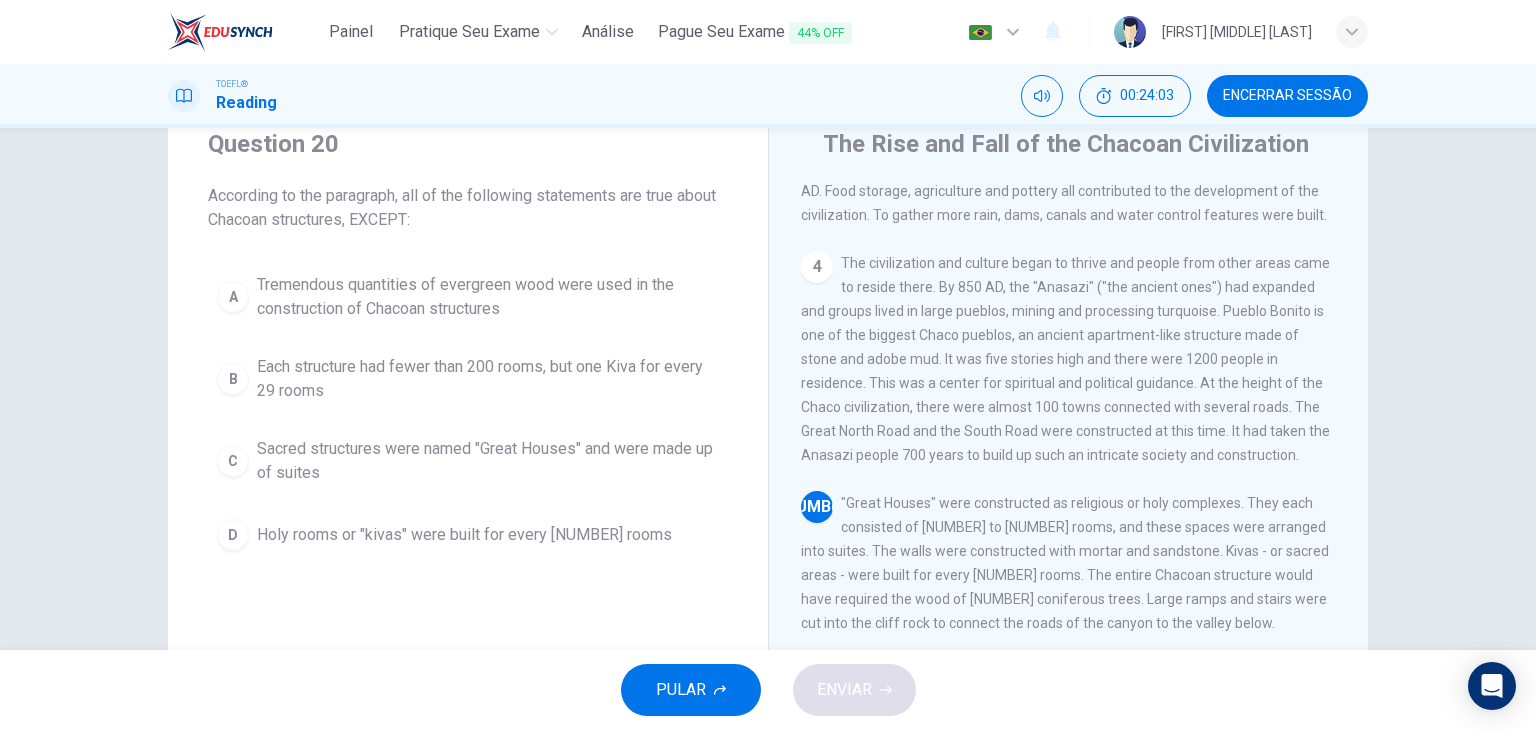 scroll, scrollTop: 613, scrollLeft: 0, axis: vertical 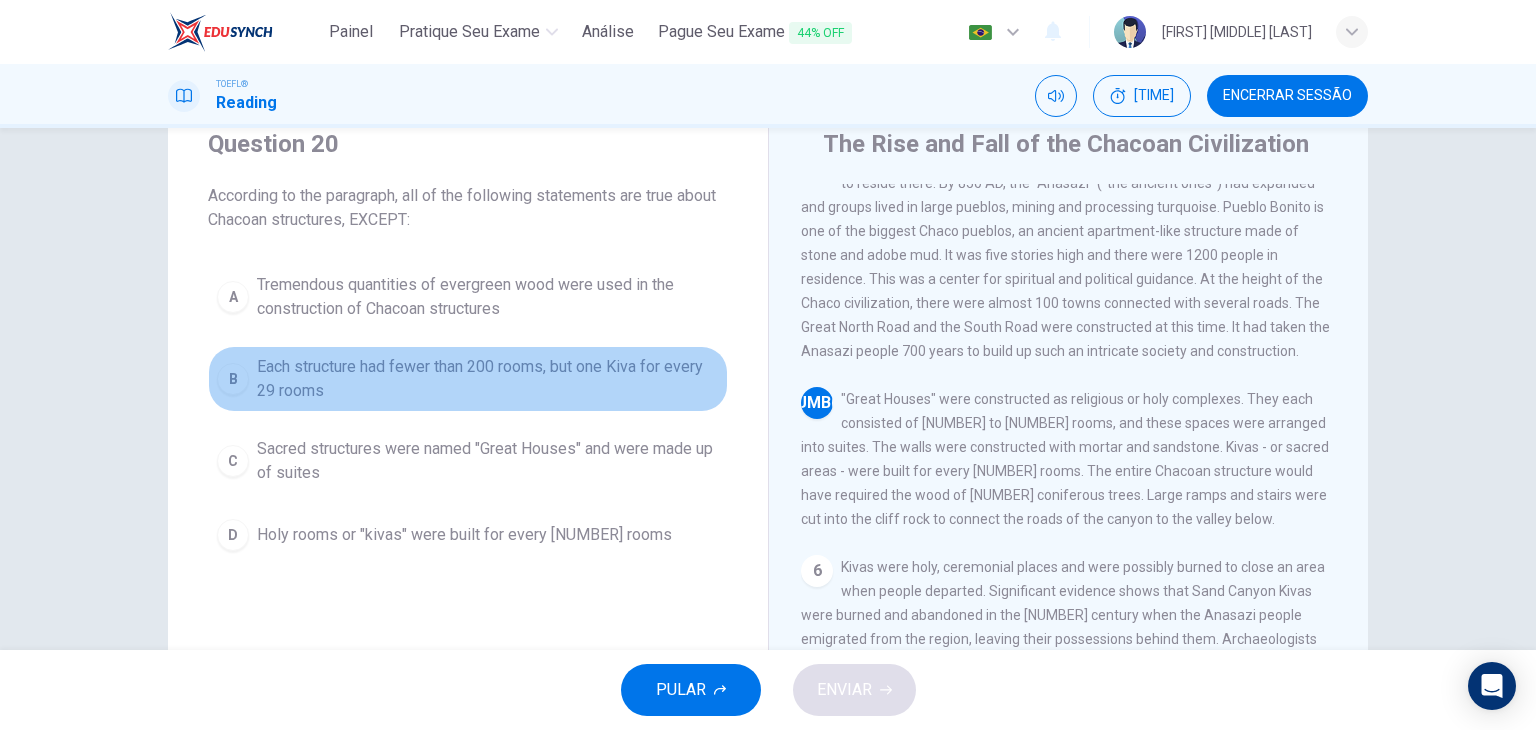 click on "B" at bounding box center (233, 297) 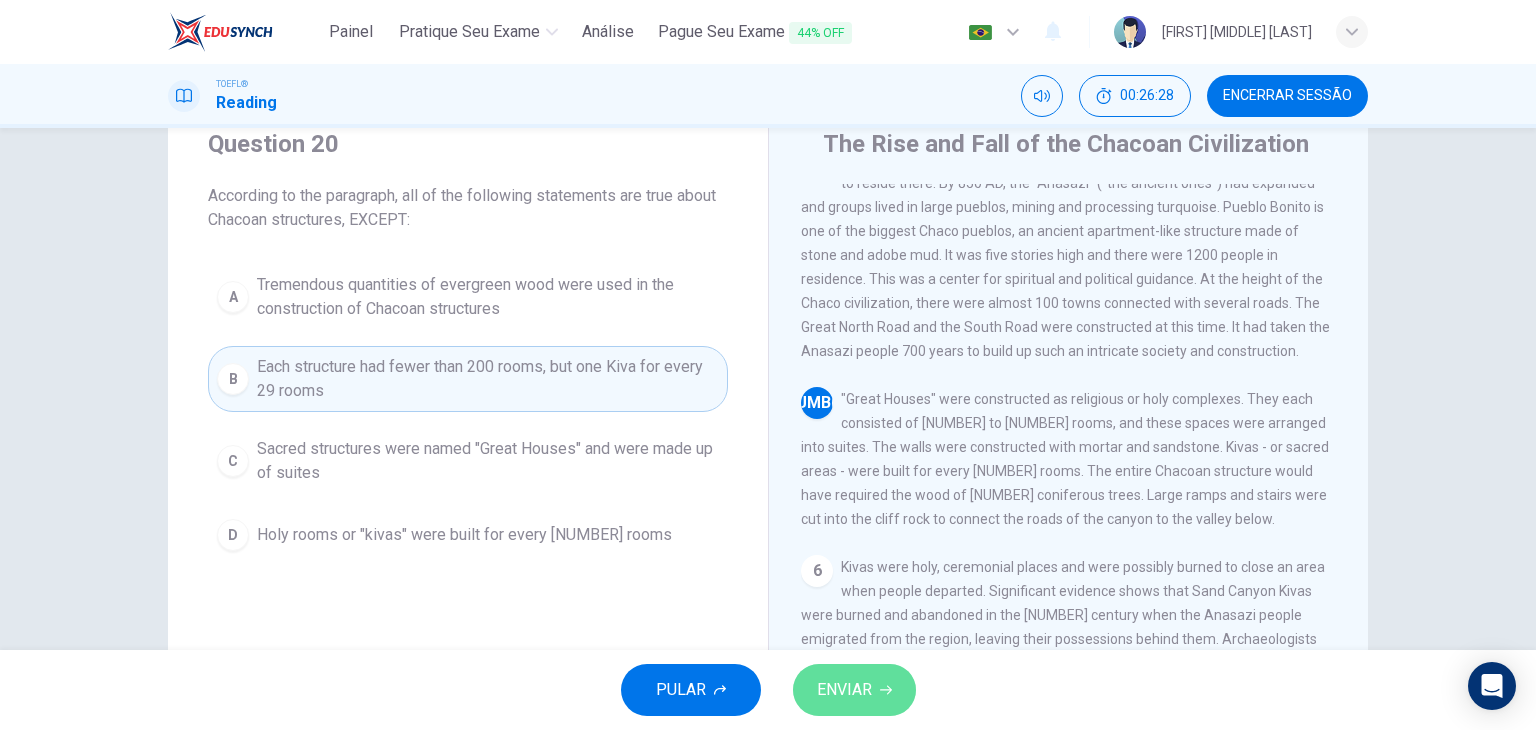 click at bounding box center (886, 690) 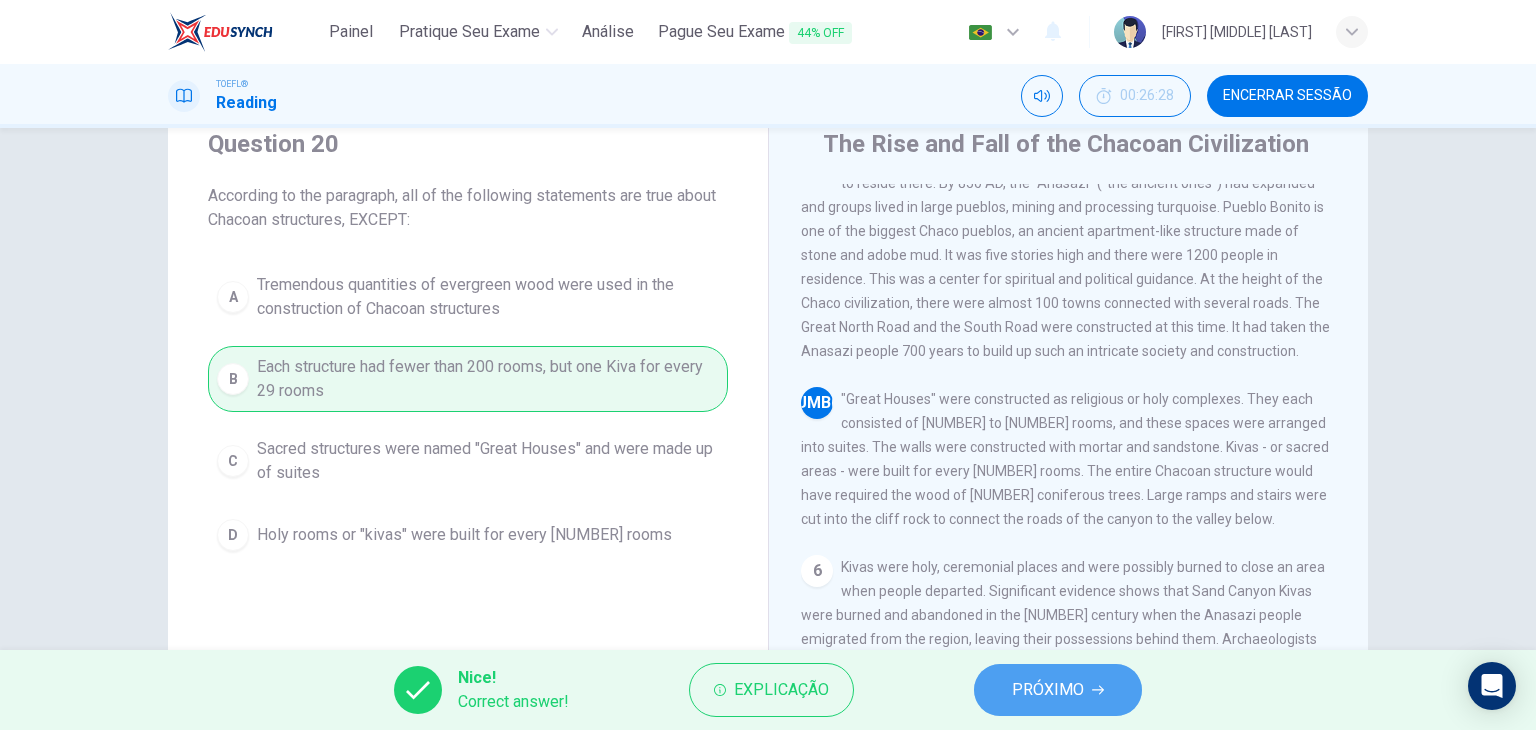 click on "PRÓXIMO" at bounding box center (1048, 690) 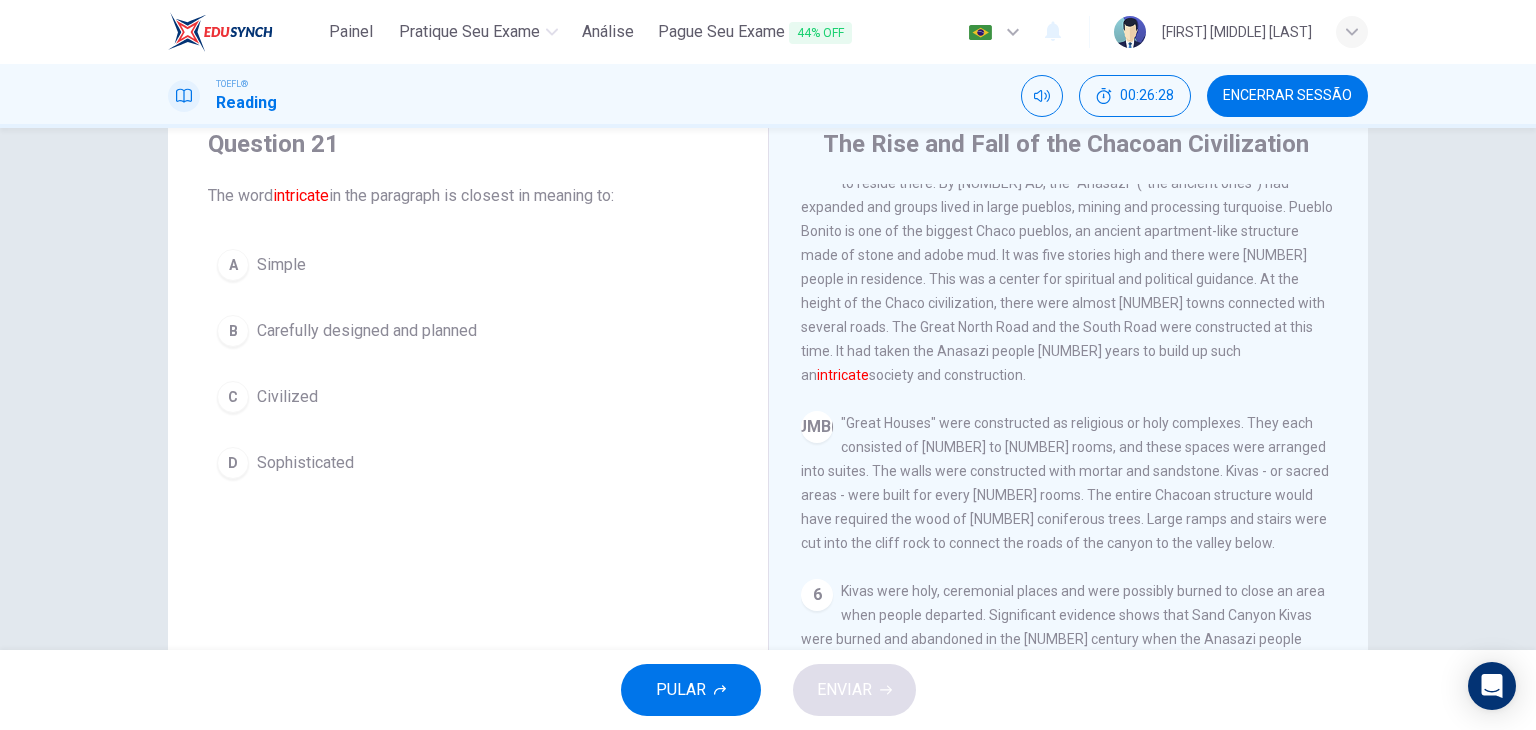 scroll, scrollTop: 592, scrollLeft: 0, axis: vertical 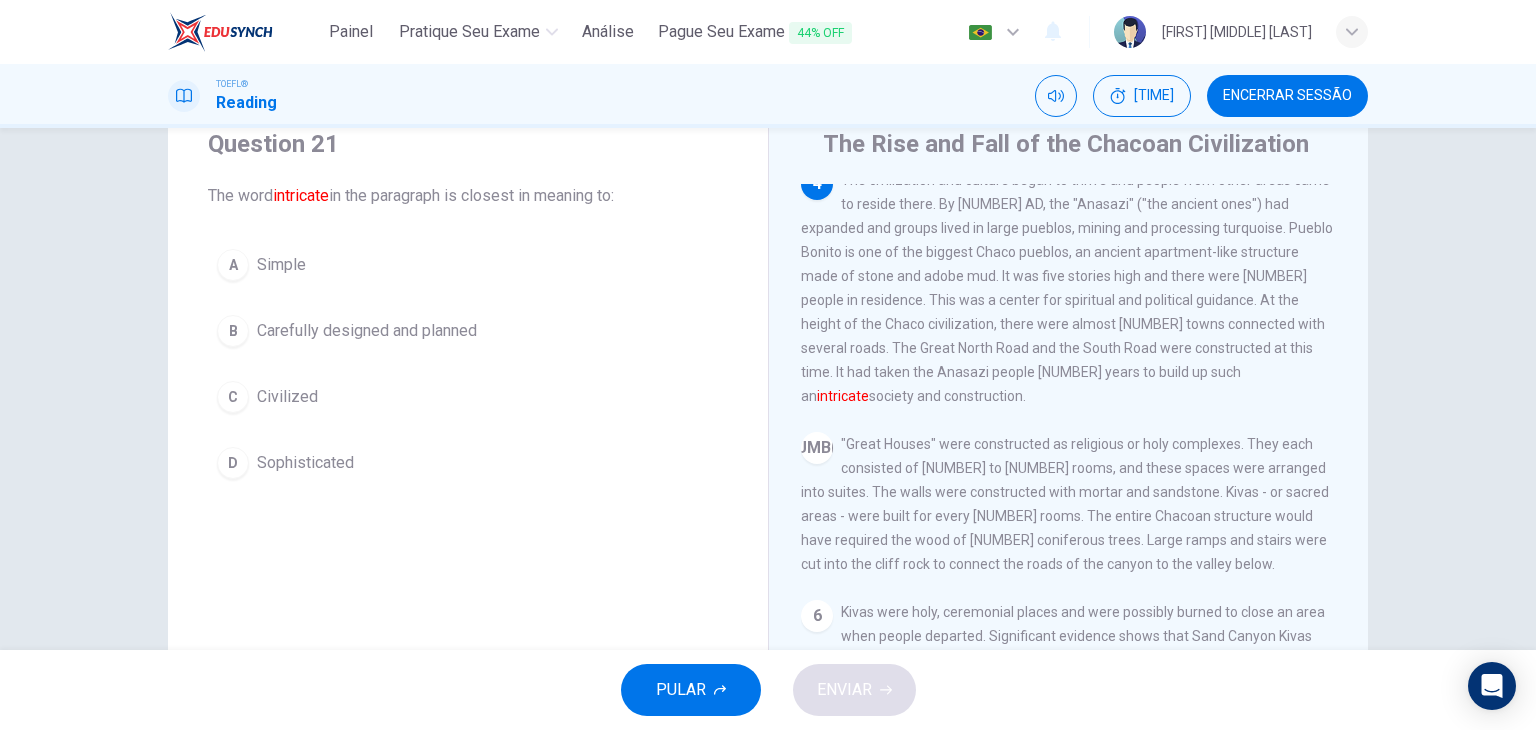 click on "D" at bounding box center [233, 265] 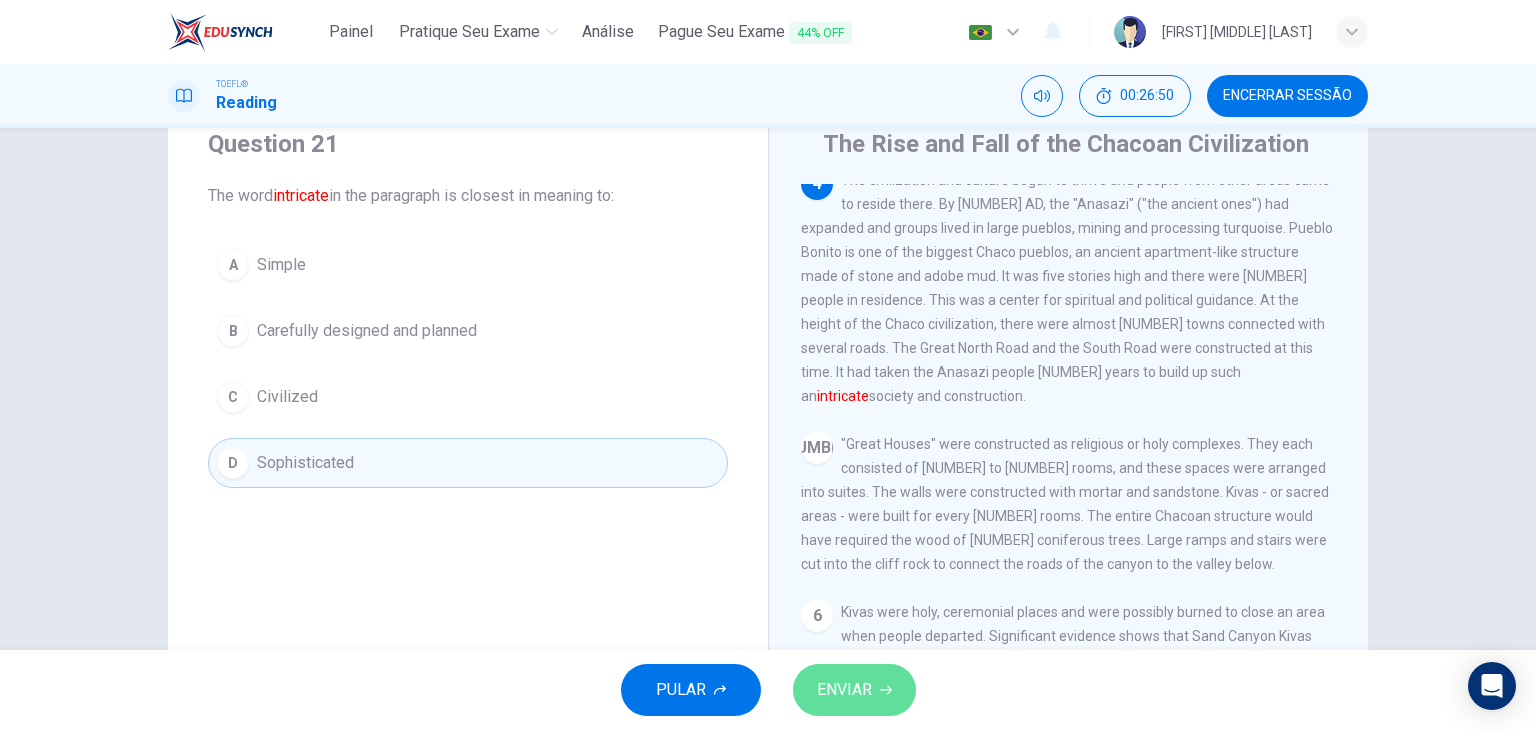 click on "ENVIAR" at bounding box center (844, 690) 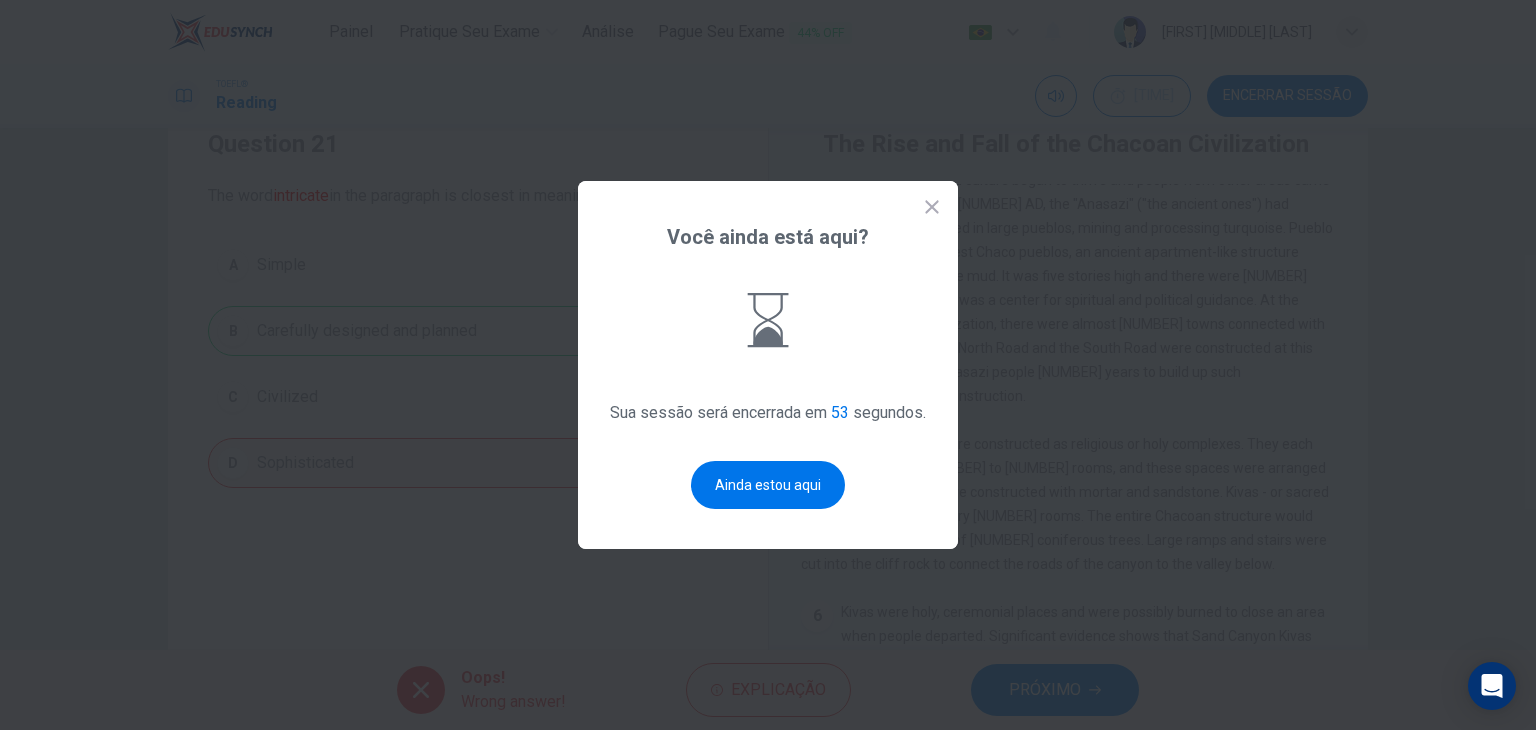 click at bounding box center (932, 207) 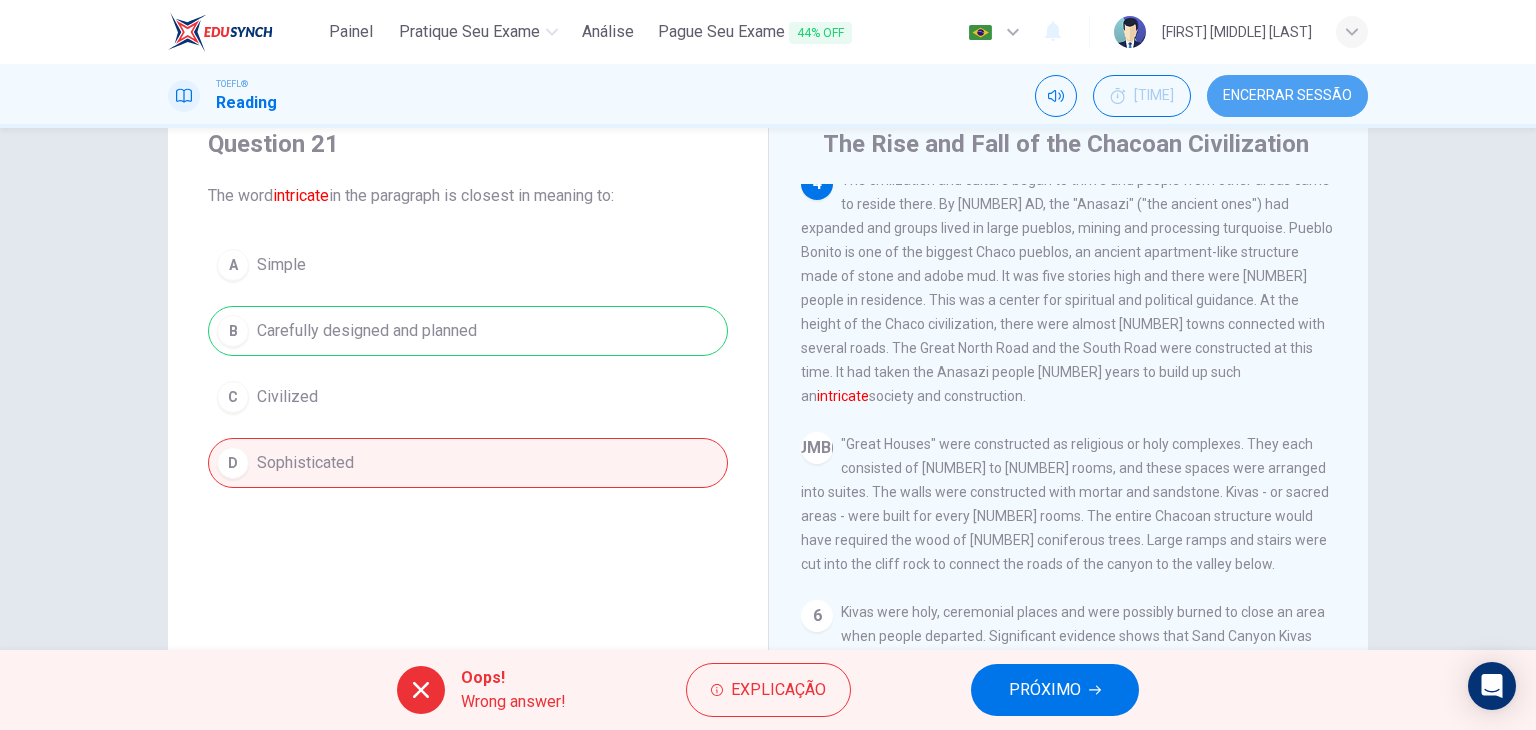 click on "Encerrar Sessão" at bounding box center [1287, 96] 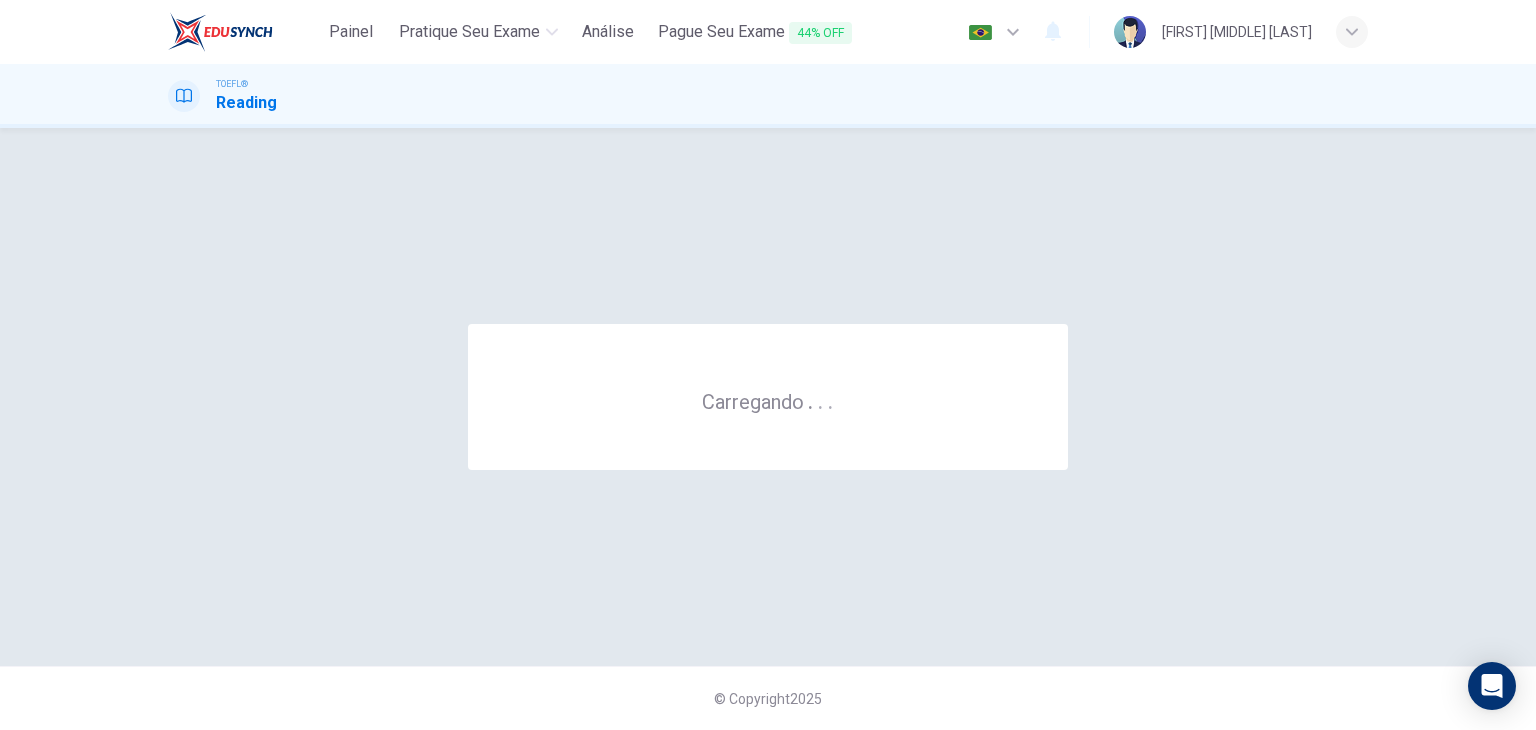 scroll, scrollTop: 0, scrollLeft: 0, axis: both 